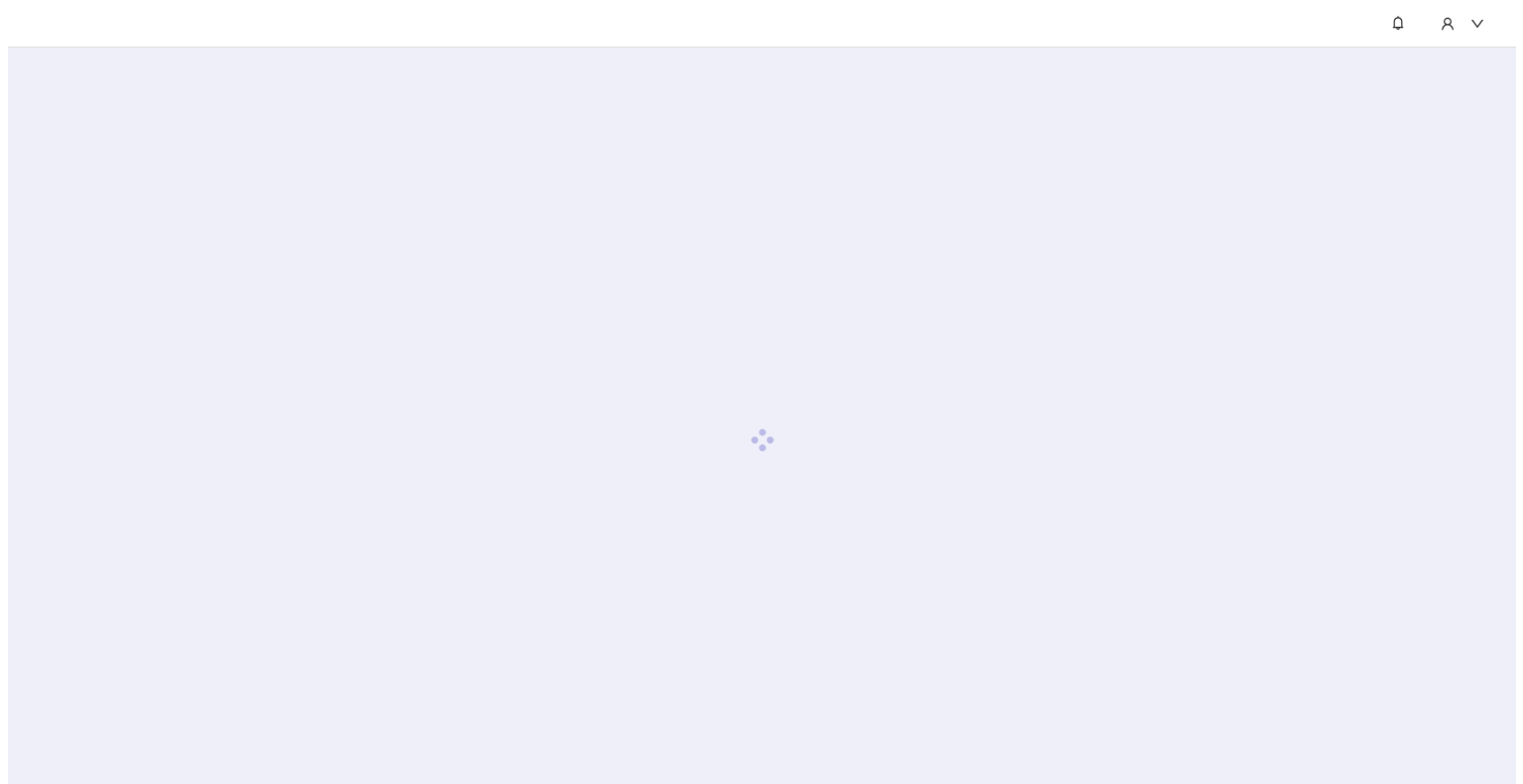 scroll, scrollTop: 0, scrollLeft: 0, axis: both 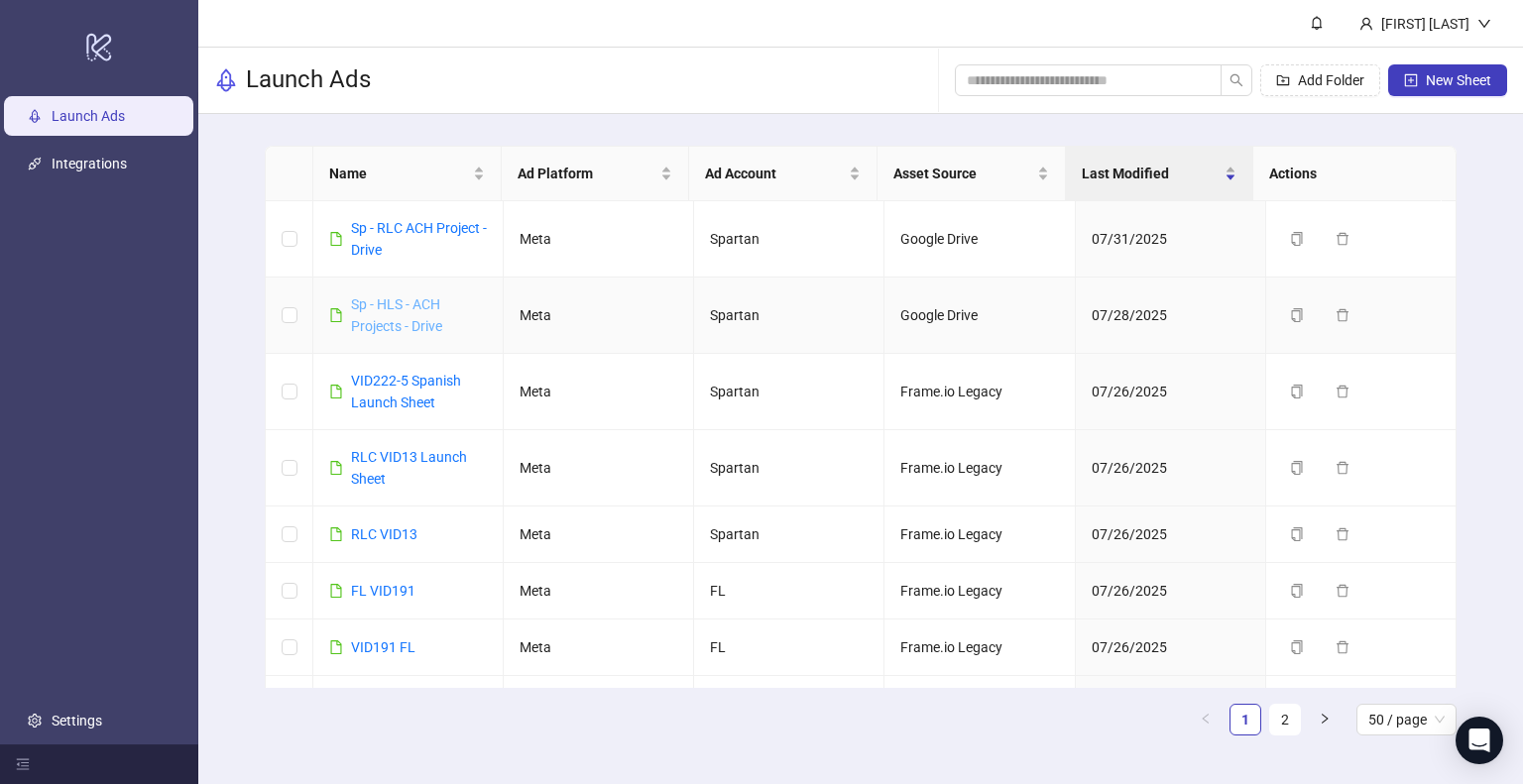 click on "Sp - HLS - ACH Projects - Drive" at bounding box center (397, 315) 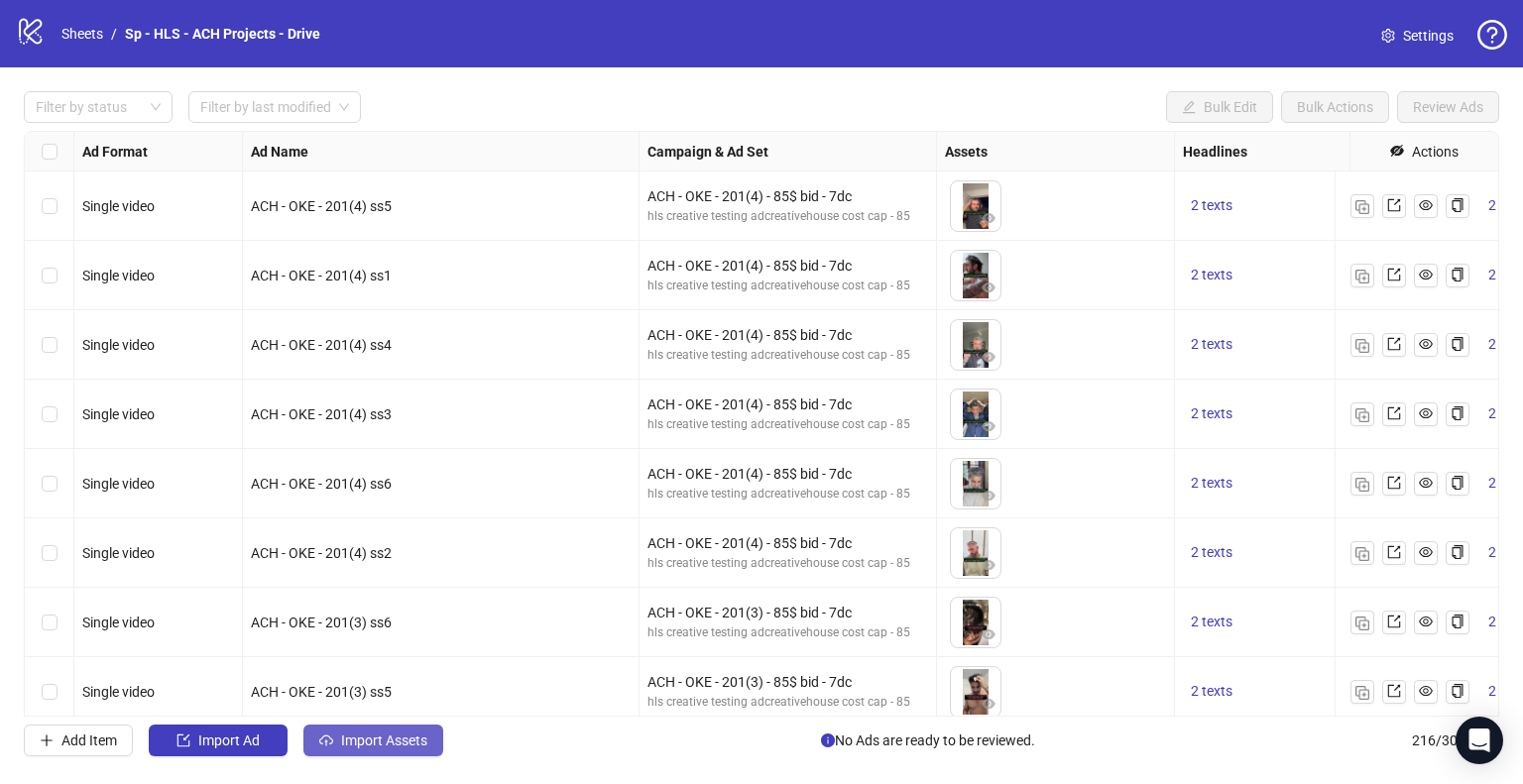 click on "Import Assets" at bounding box center (384, 740) 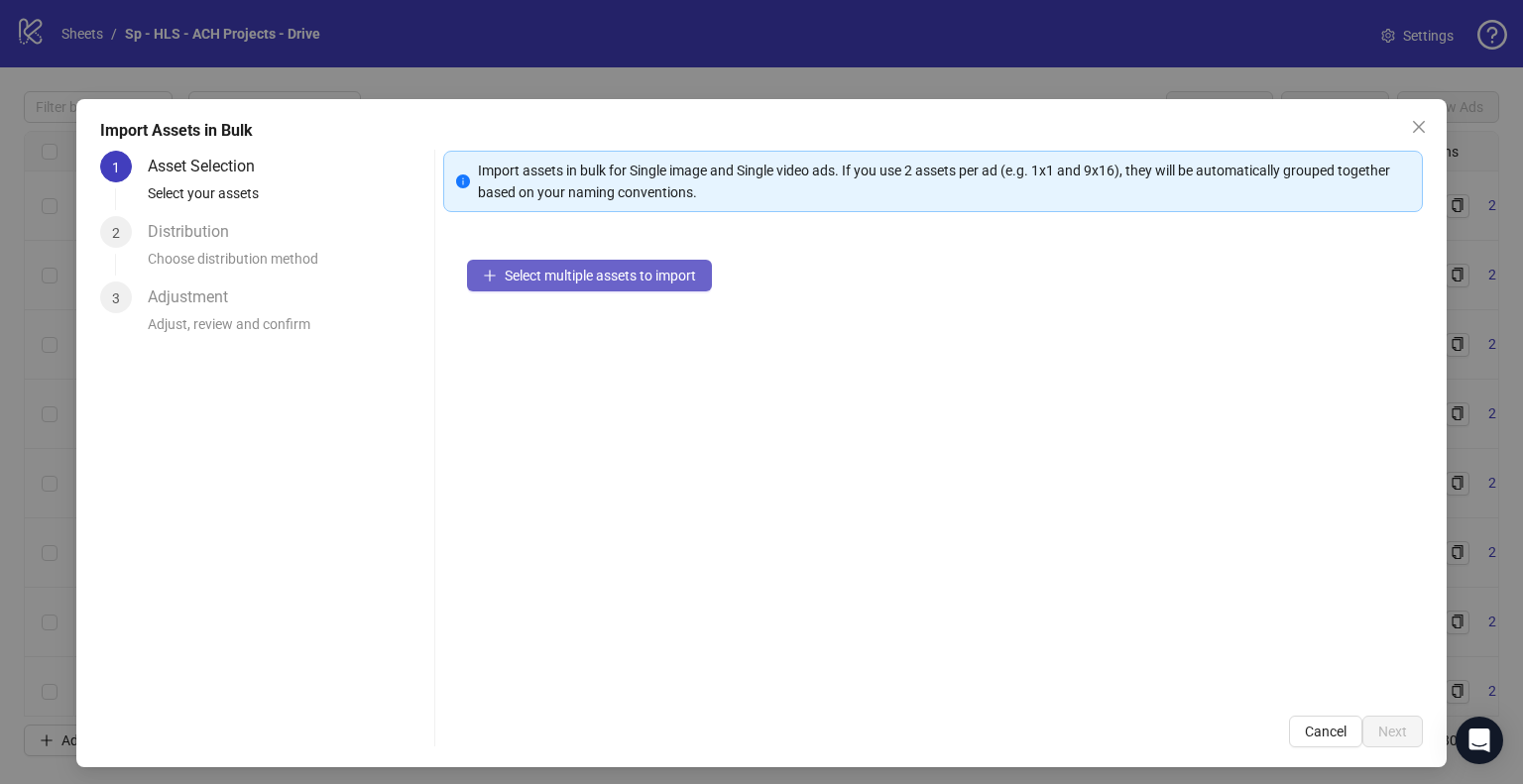click on "Select multiple assets to import" at bounding box center (600, 276) 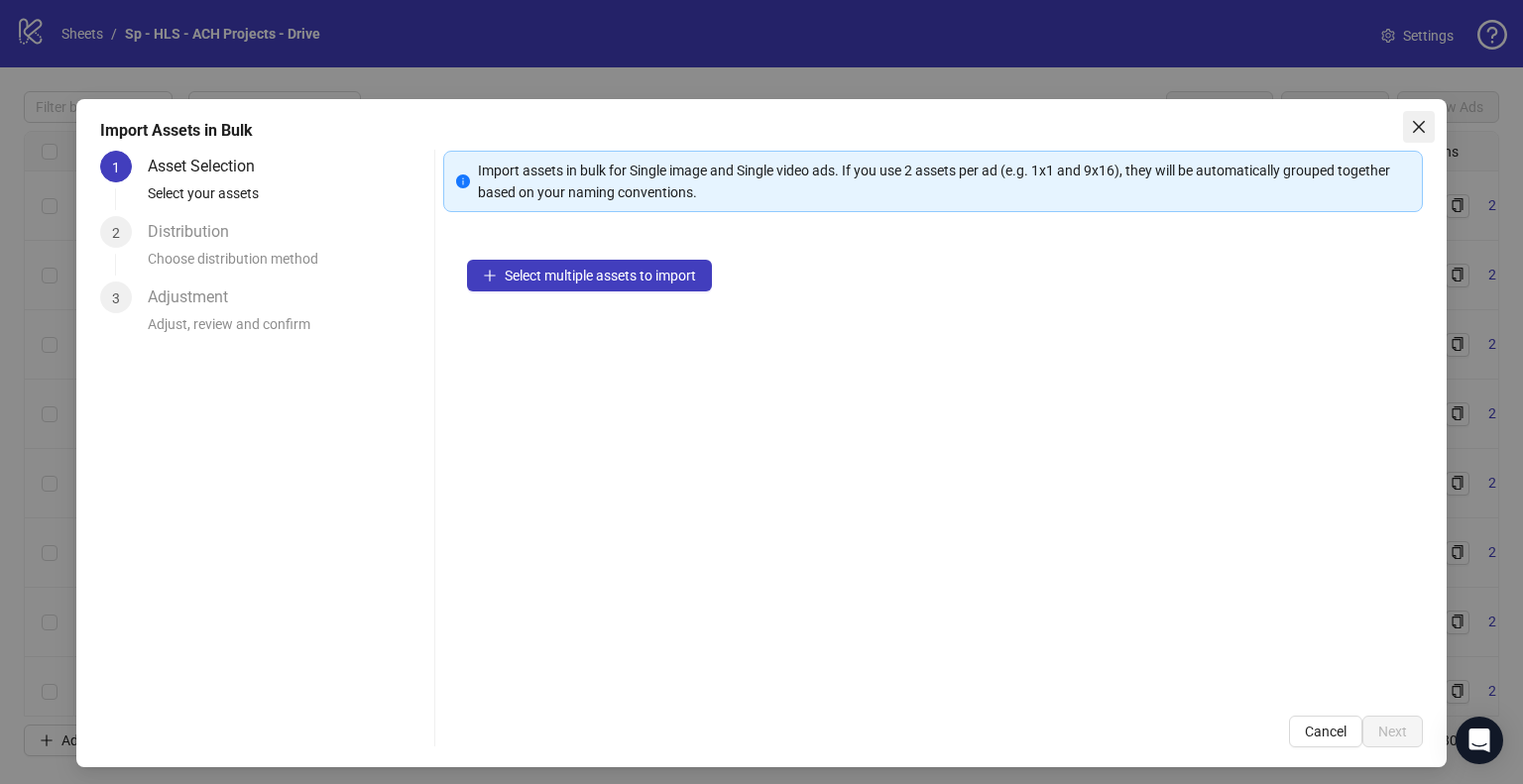 click 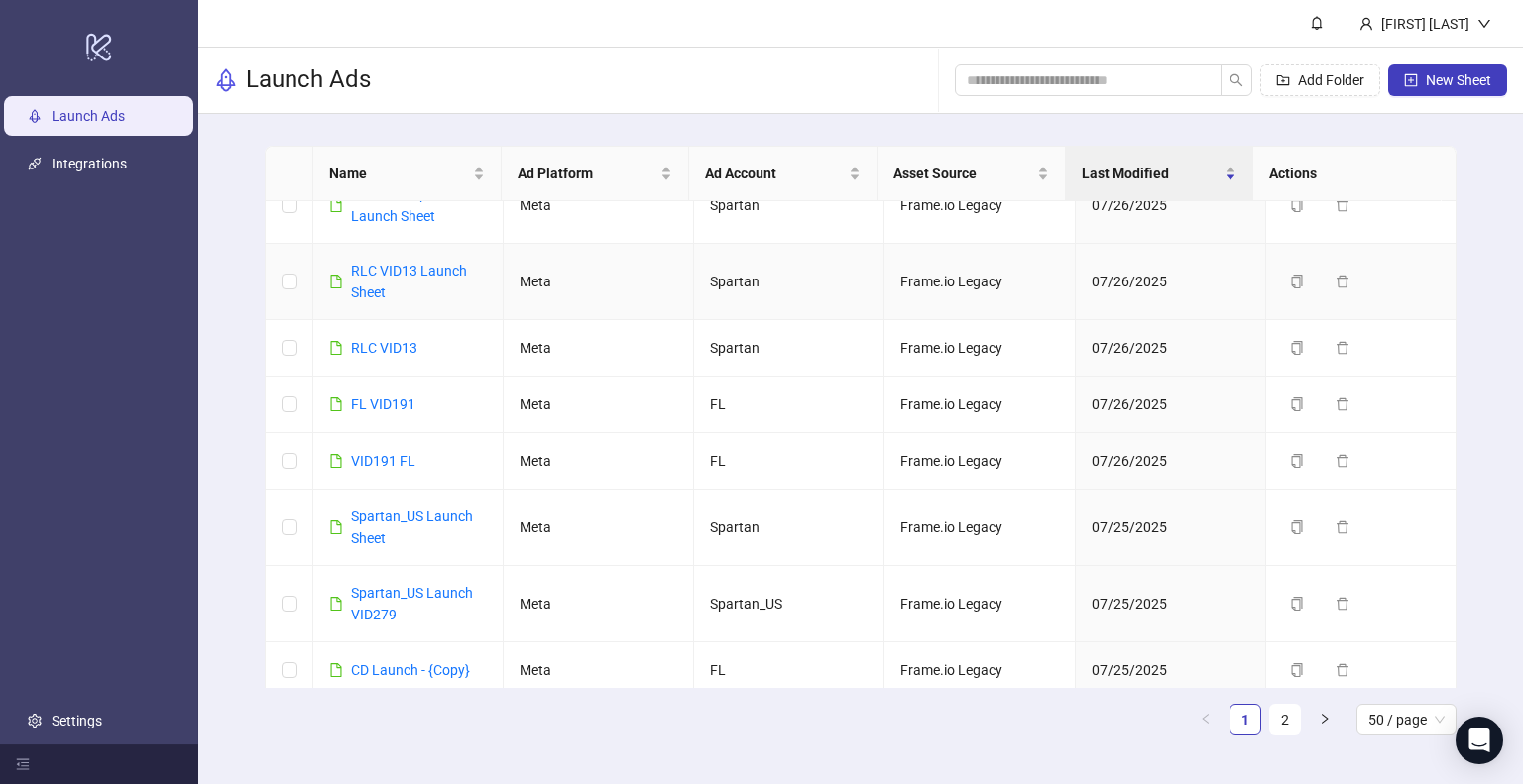 scroll, scrollTop: 198, scrollLeft: 0, axis: vertical 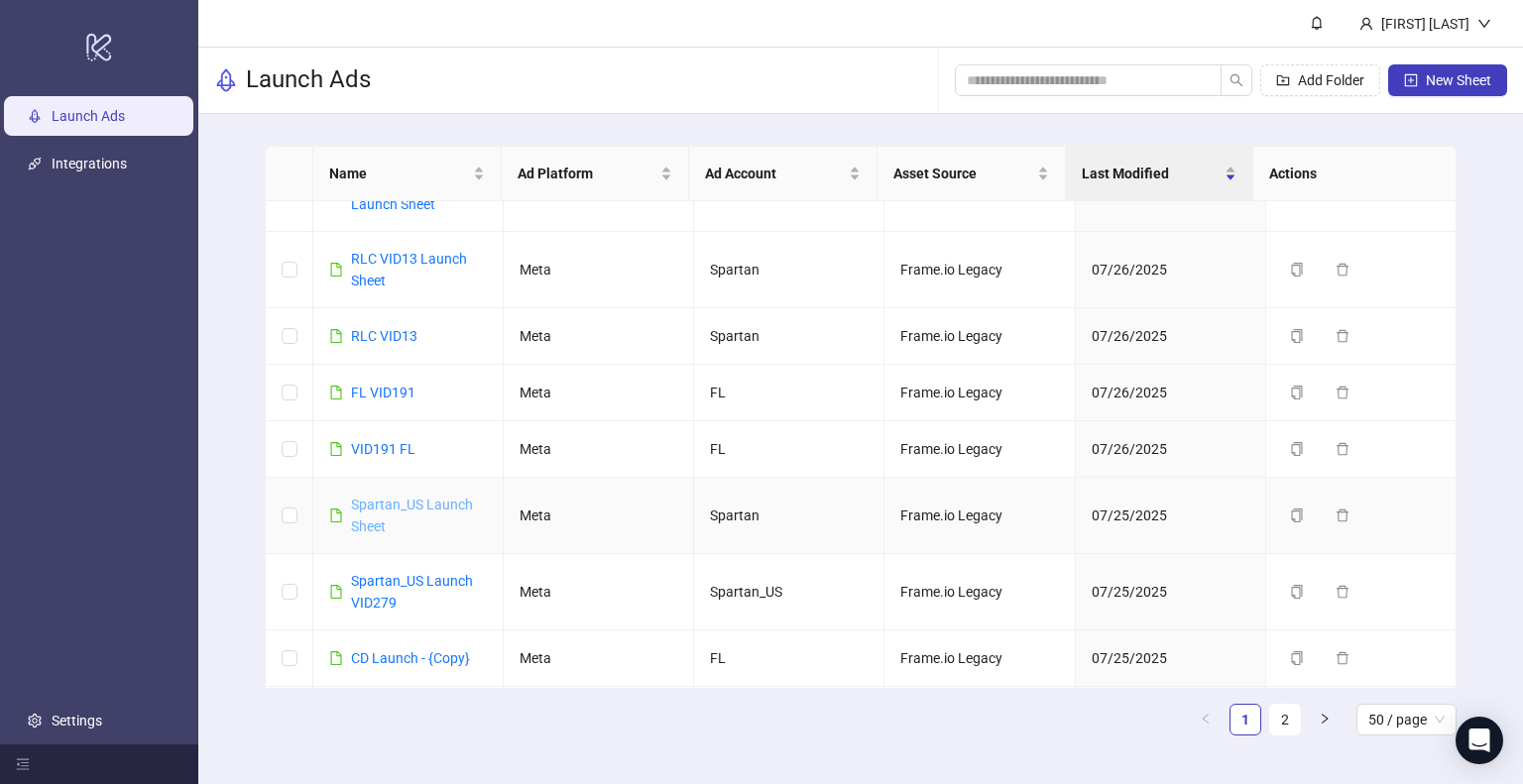click on "Spartan_US Launch Sheet" at bounding box center (411, 515) 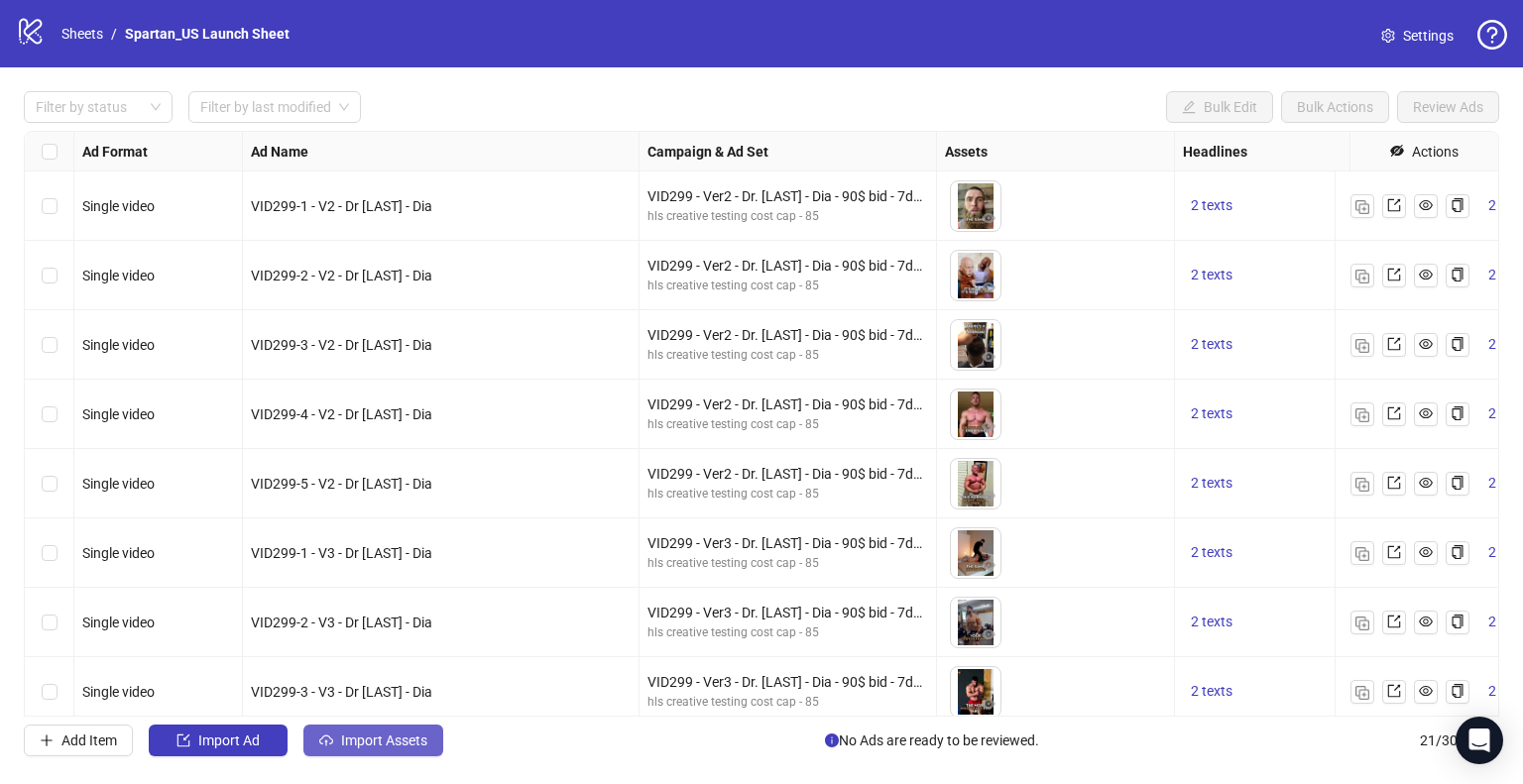 click on "Import Assets" at bounding box center [384, 740] 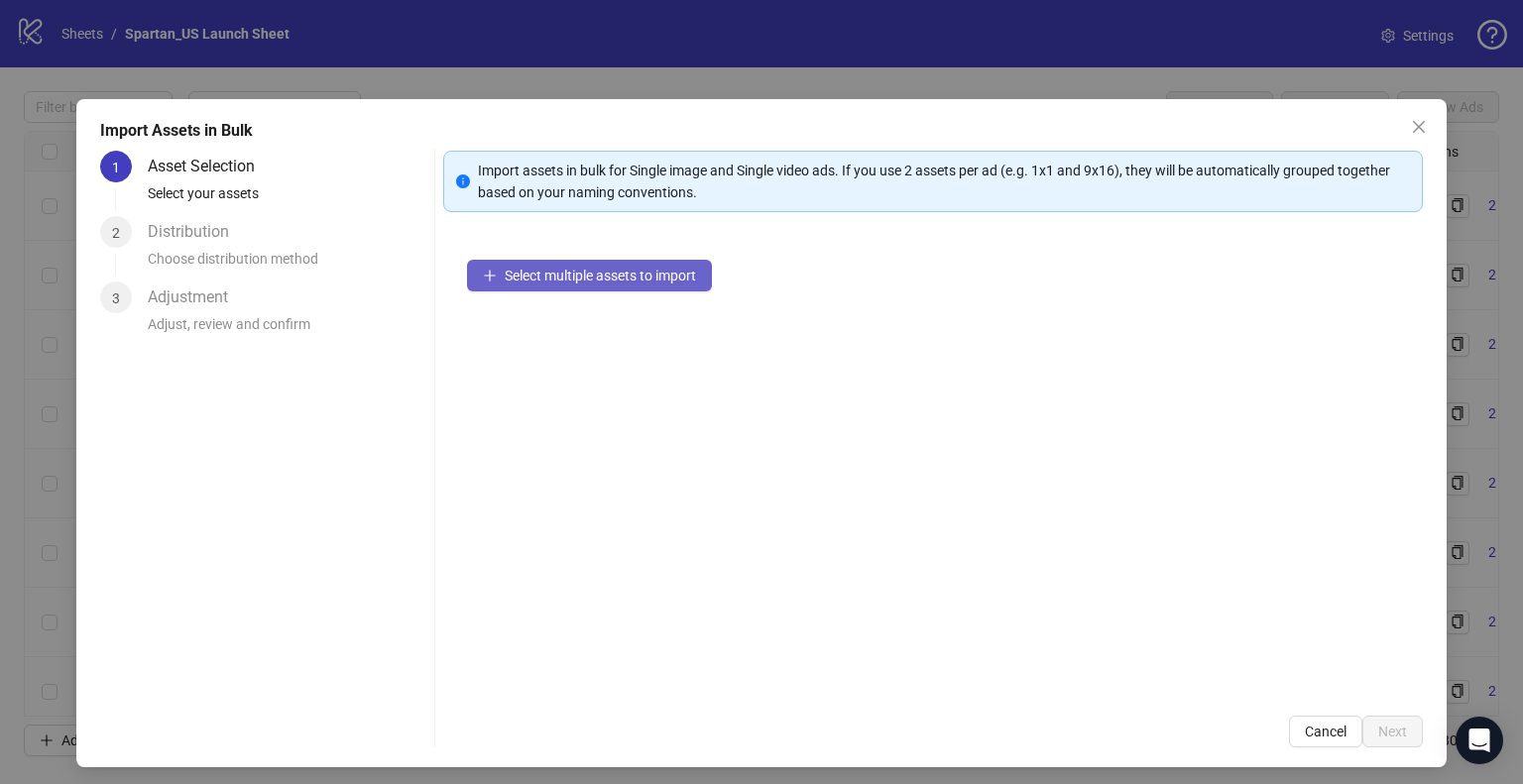 click on "Select multiple assets to import" at bounding box center [600, 276] 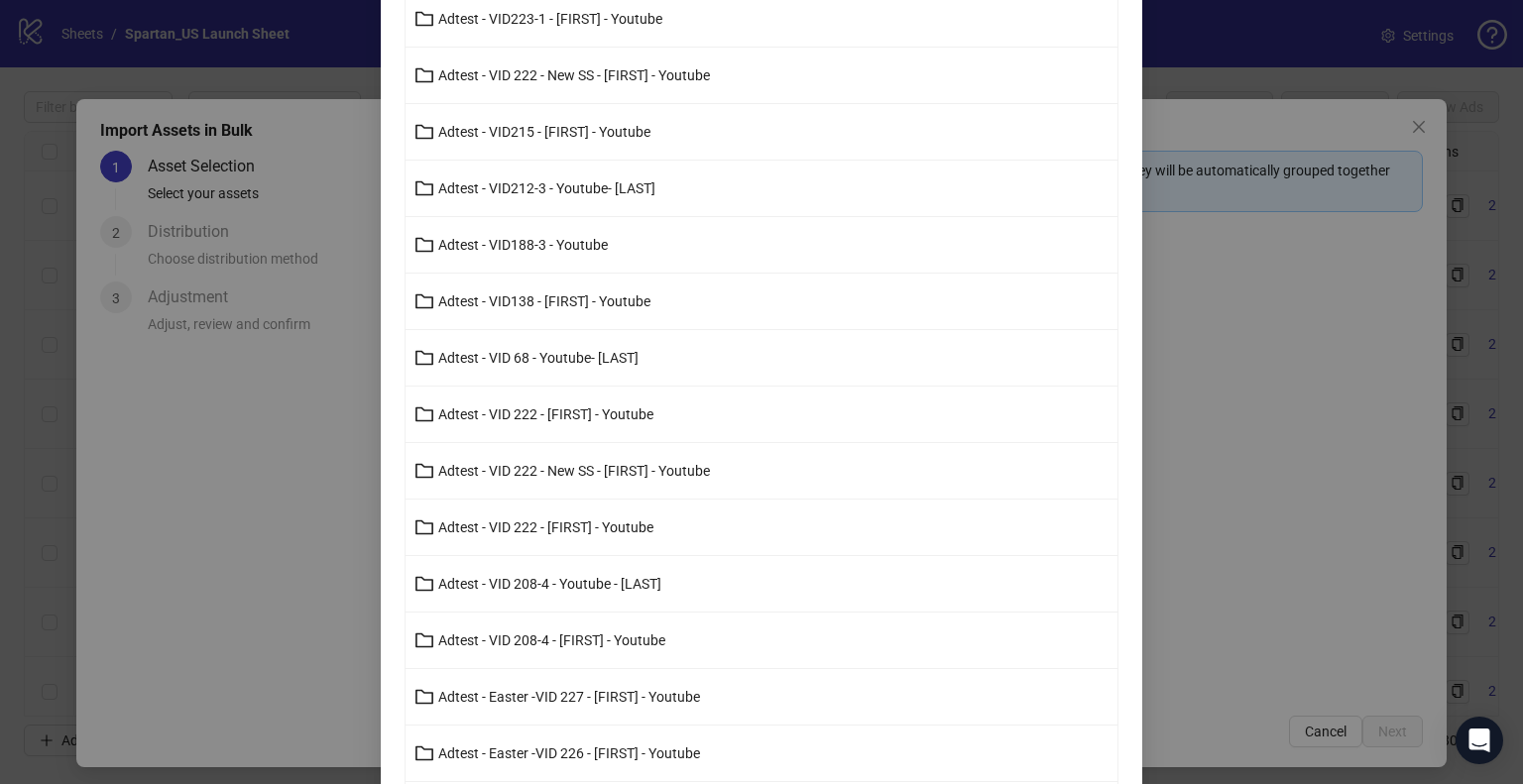 scroll, scrollTop: 3962, scrollLeft: 0, axis: vertical 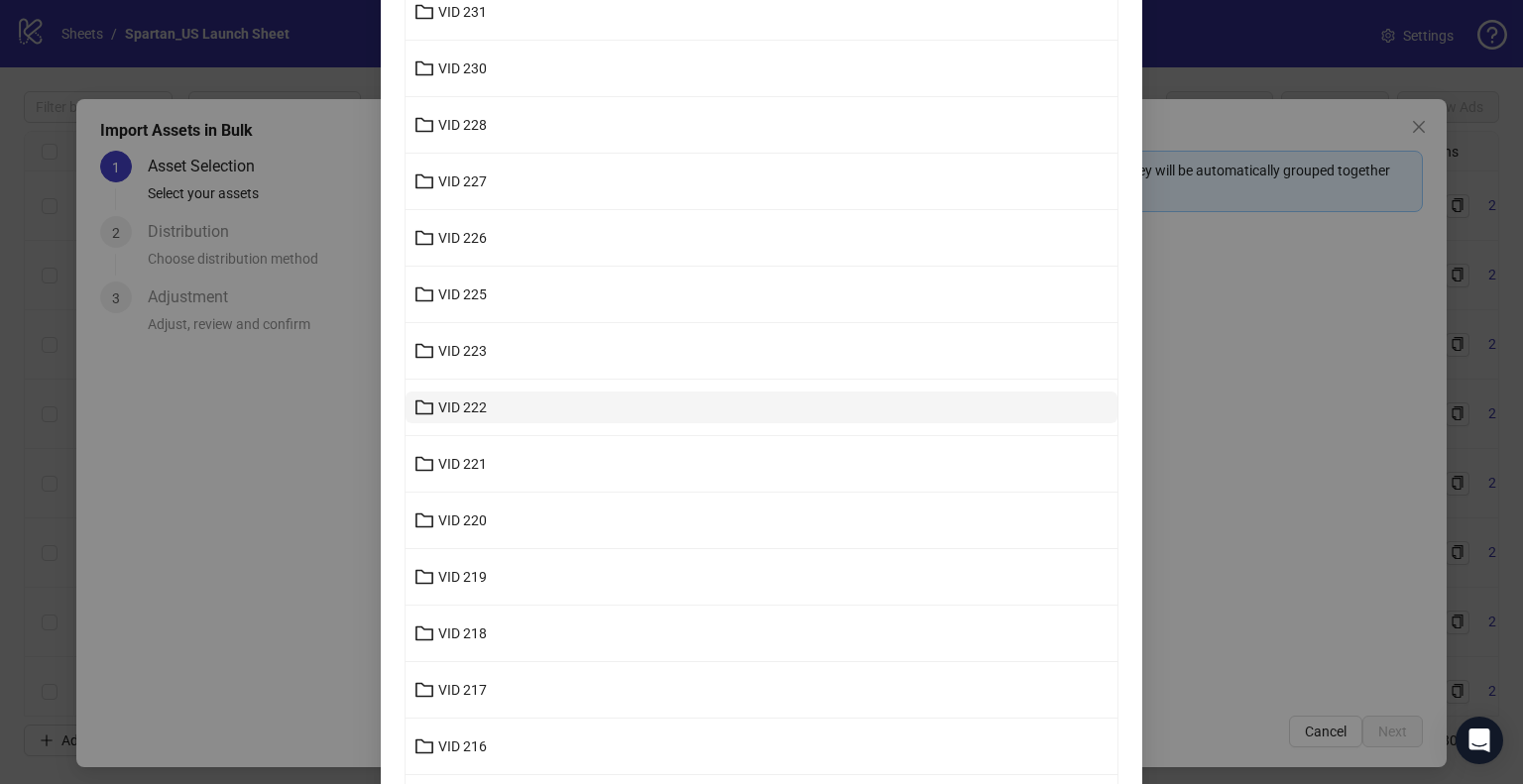 click on "VID 222" at bounding box center (462, 407) 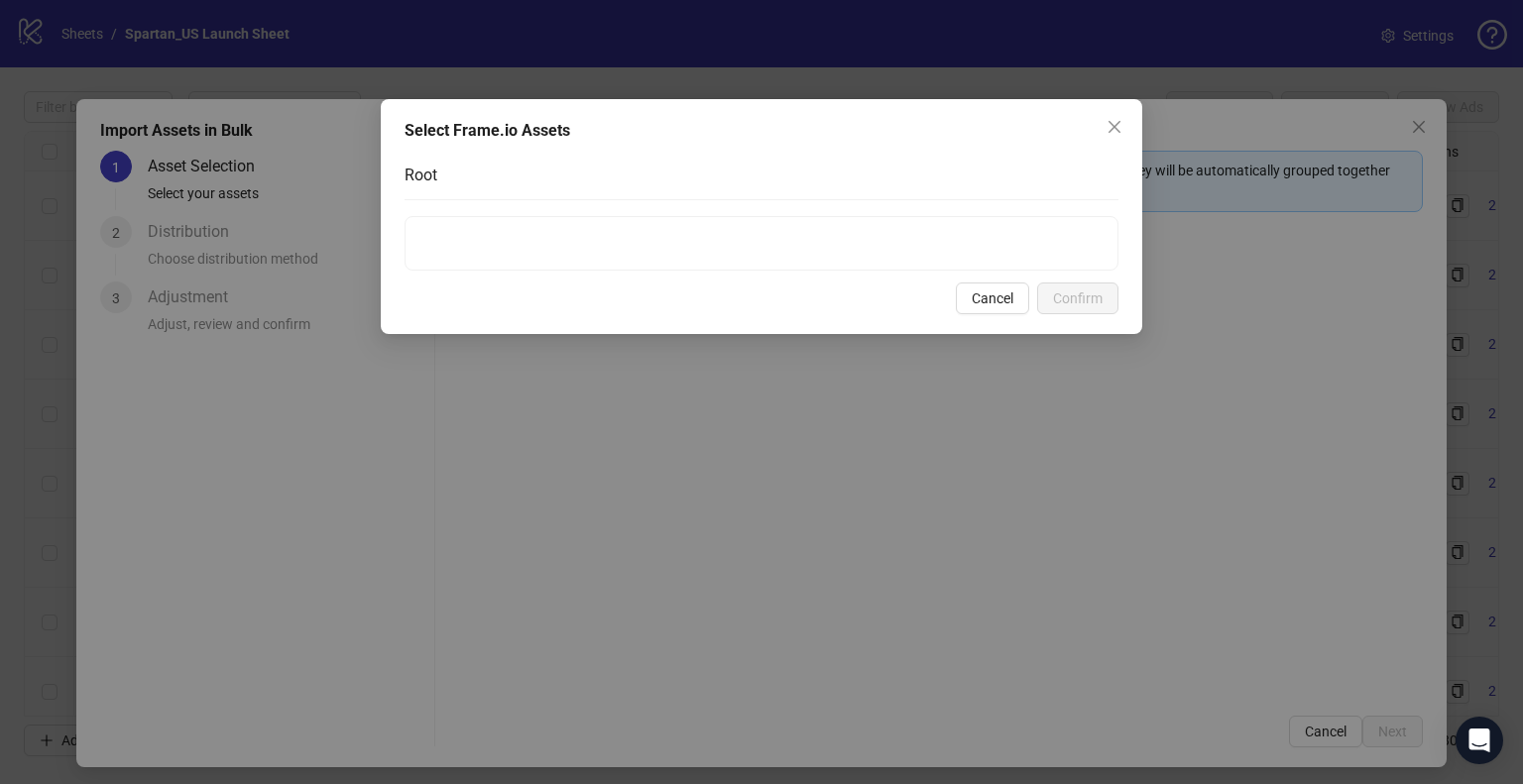 scroll, scrollTop: 0, scrollLeft: 0, axis: both 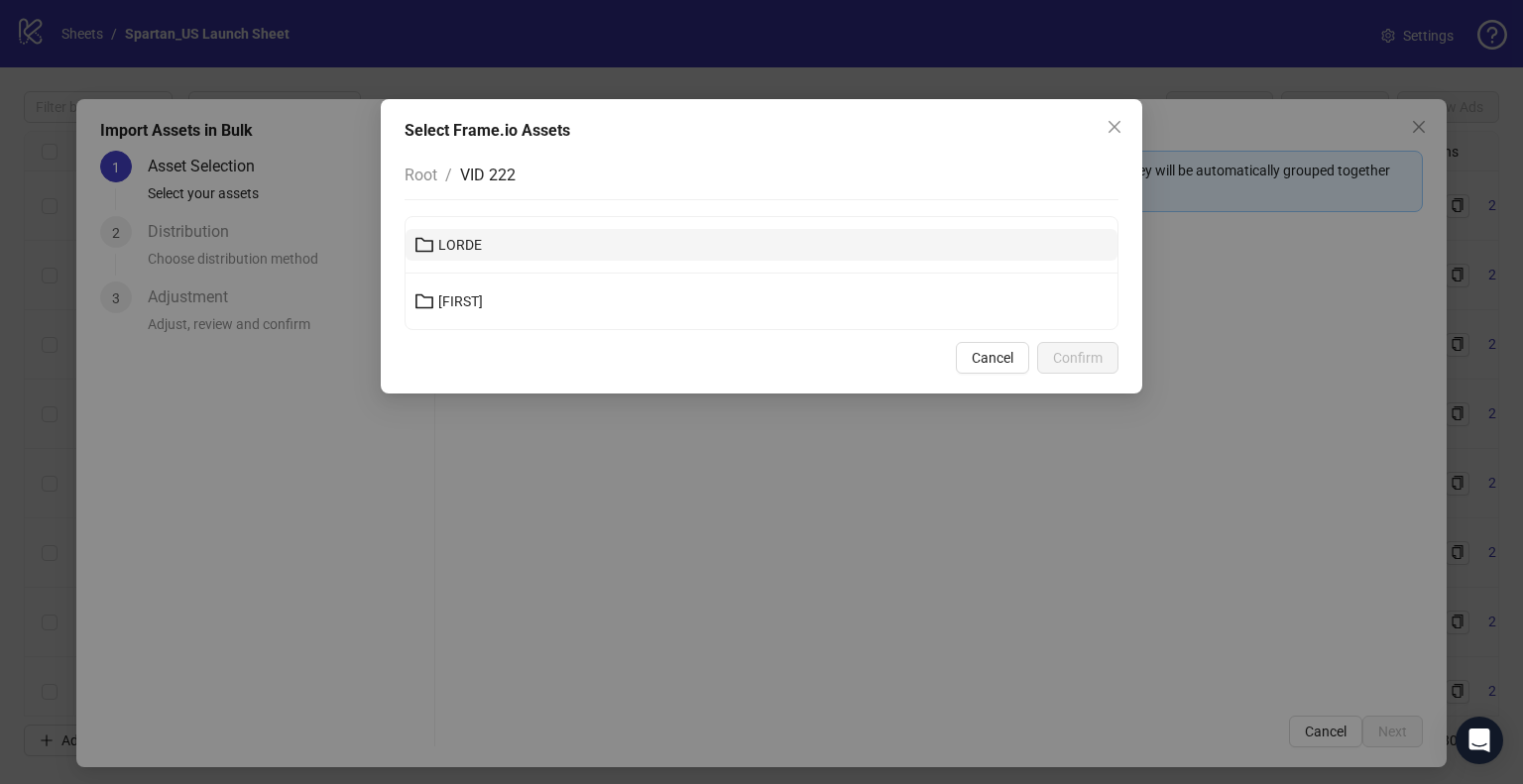 click on "LORDE" at bounding box center [762, 245] 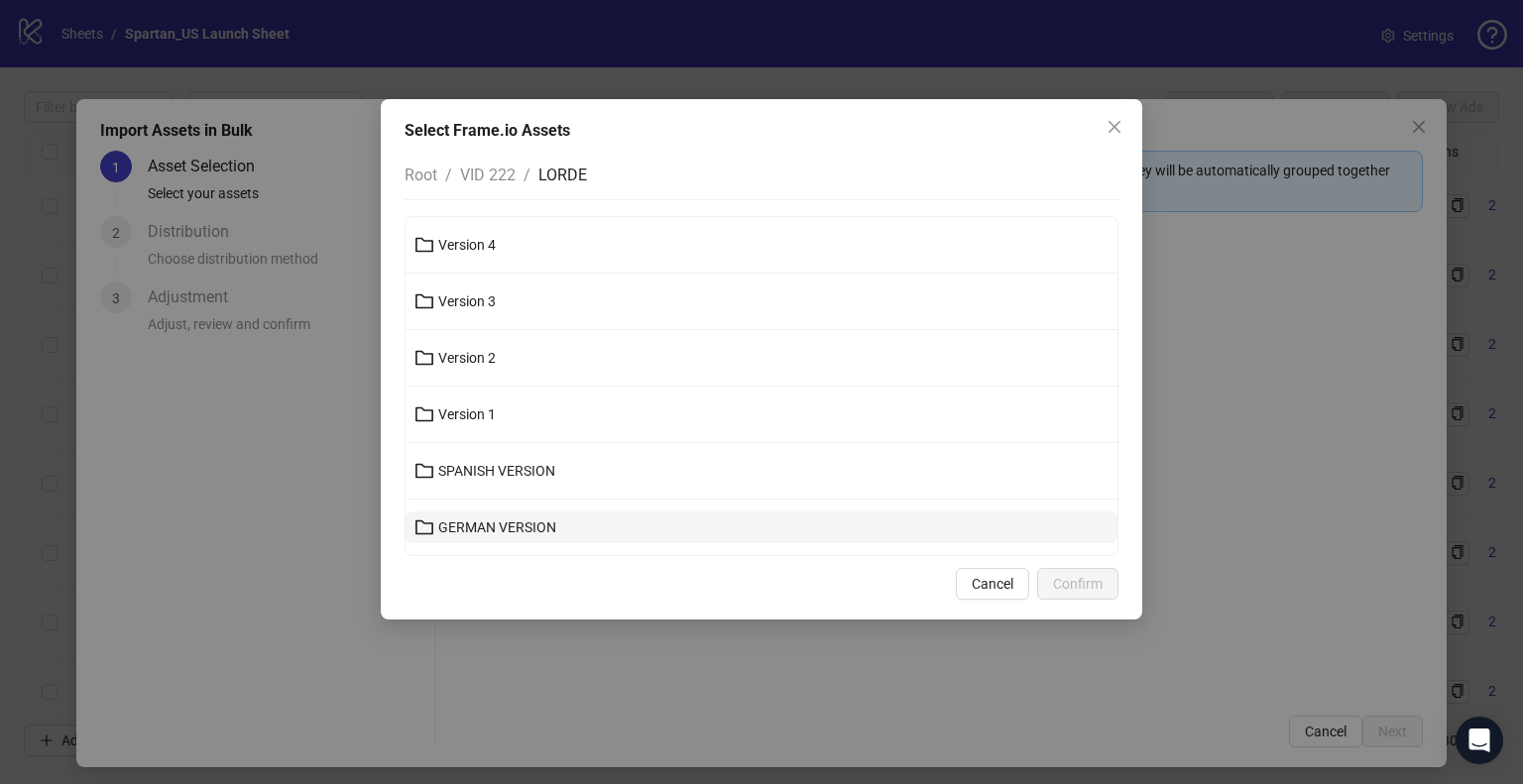 click on "GERMAN VERSION" at bounding box center (497, 527) 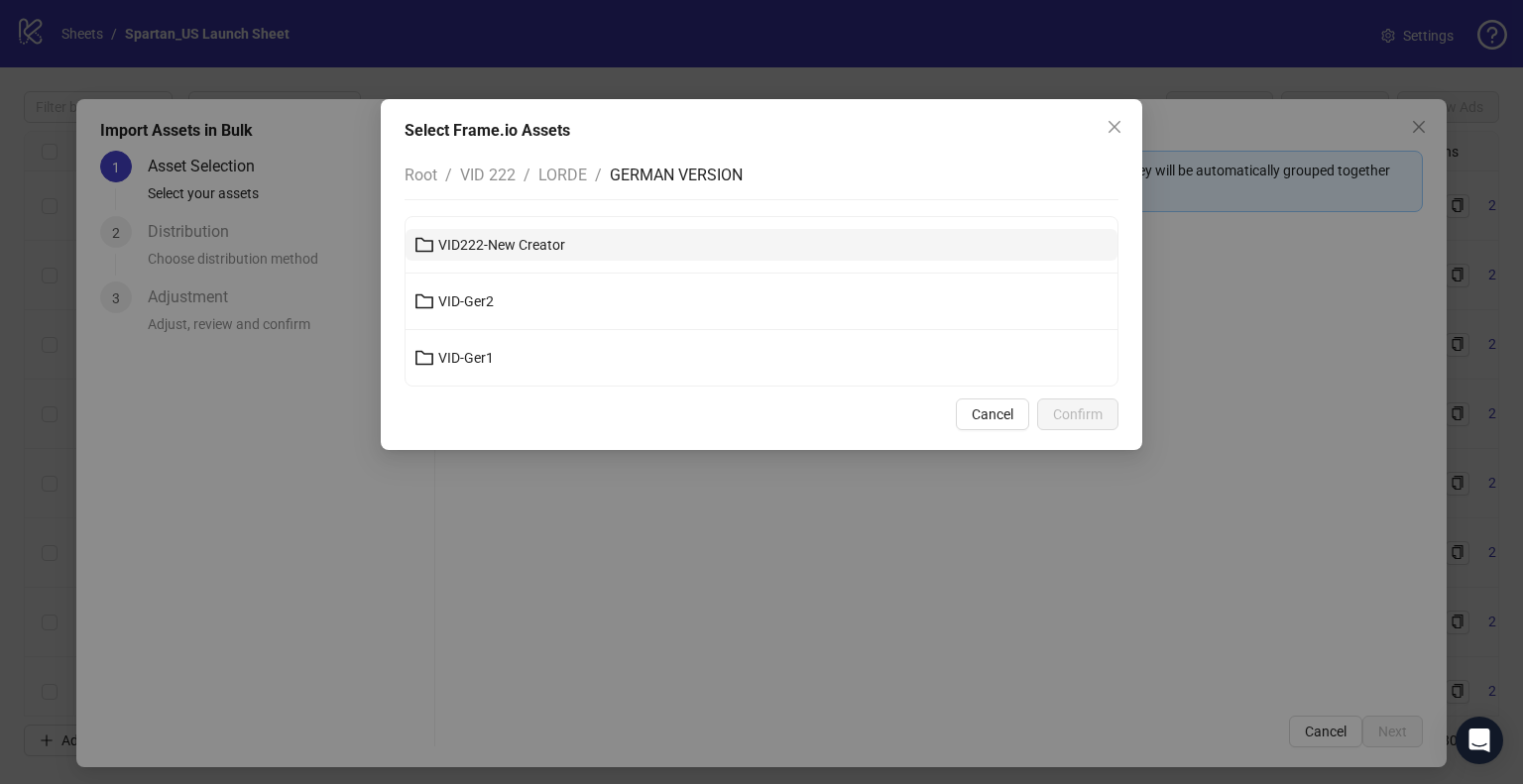 click on "VID222-New Creator" at bounding box center [502, 245] 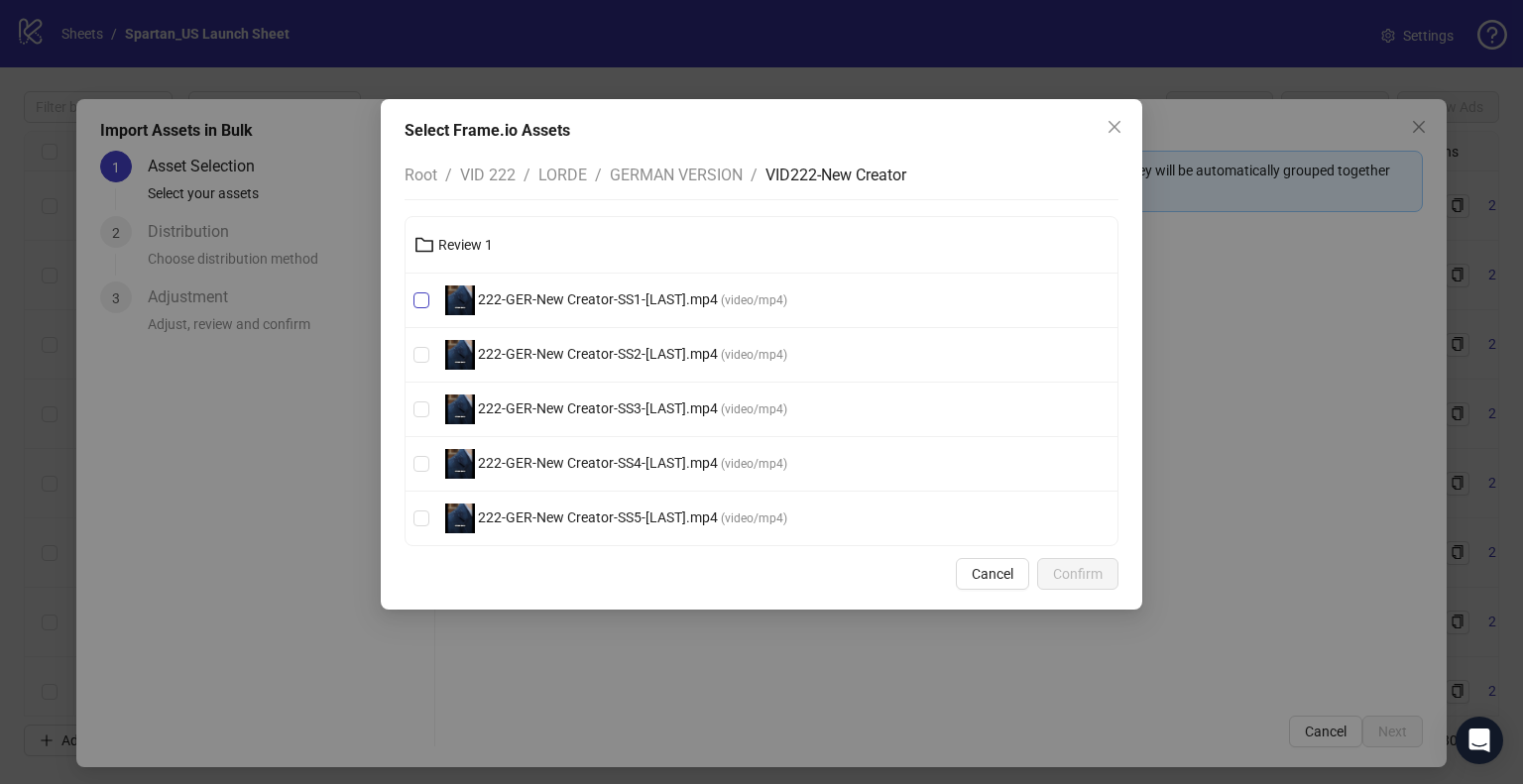 click on "222-GER-New Creator-SS1-[LAST].mp4" at bounding box center [598, 299] 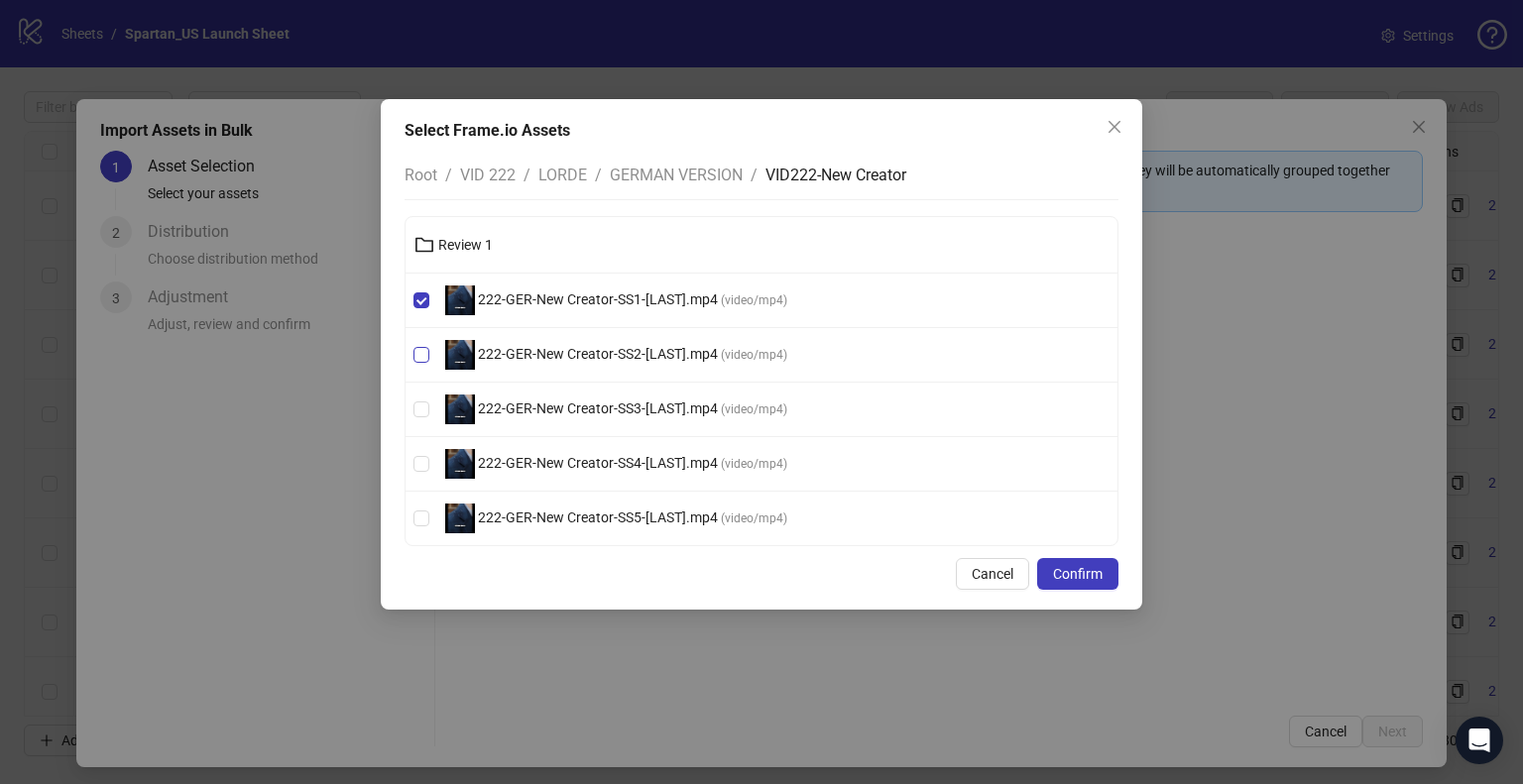 click on "222-GER-New Creator-SS2-[LAST].mp4" at bounding box center [598, 354] 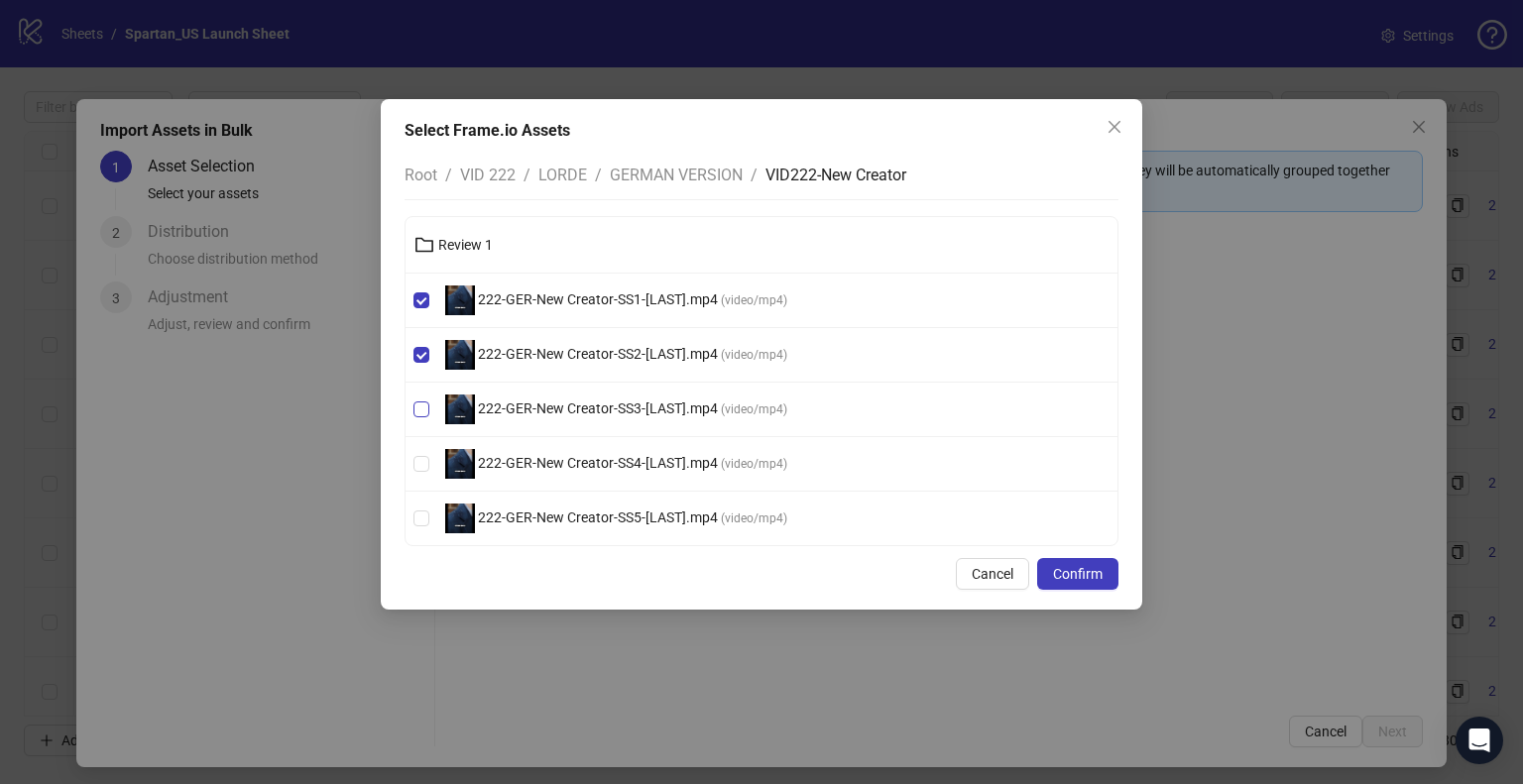click on "222-GER-New Creator-SS3-[LAST].mp4" at bounding box center [598, 408] 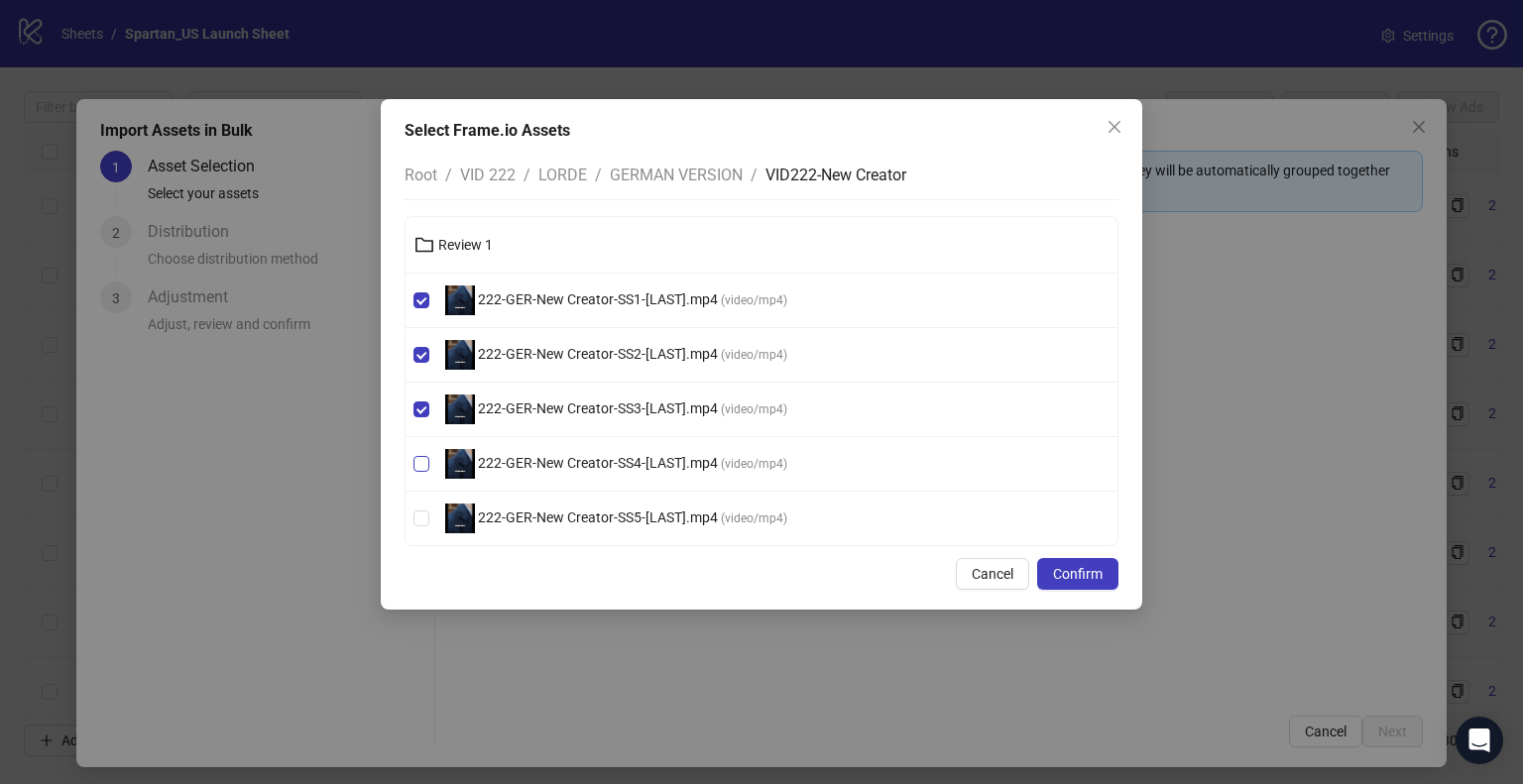 click on "222-GER-New Creator-SS4-[LAST].mp4" at bounding box center [598, 463] 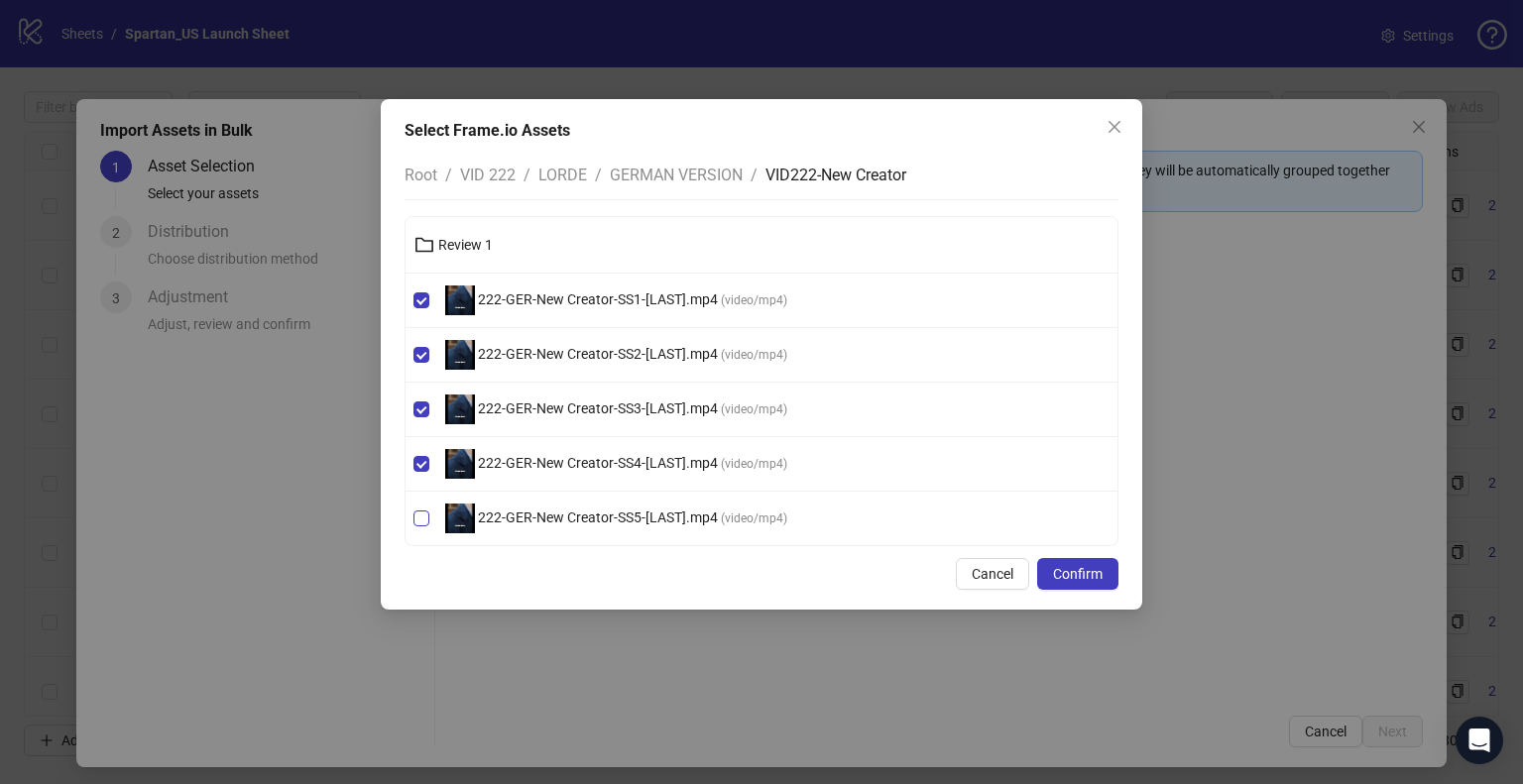 click on "222-GER-New Creator-SS5-[LAST].mp4   ( video/mp4 )" at bounding box center (616, 518) 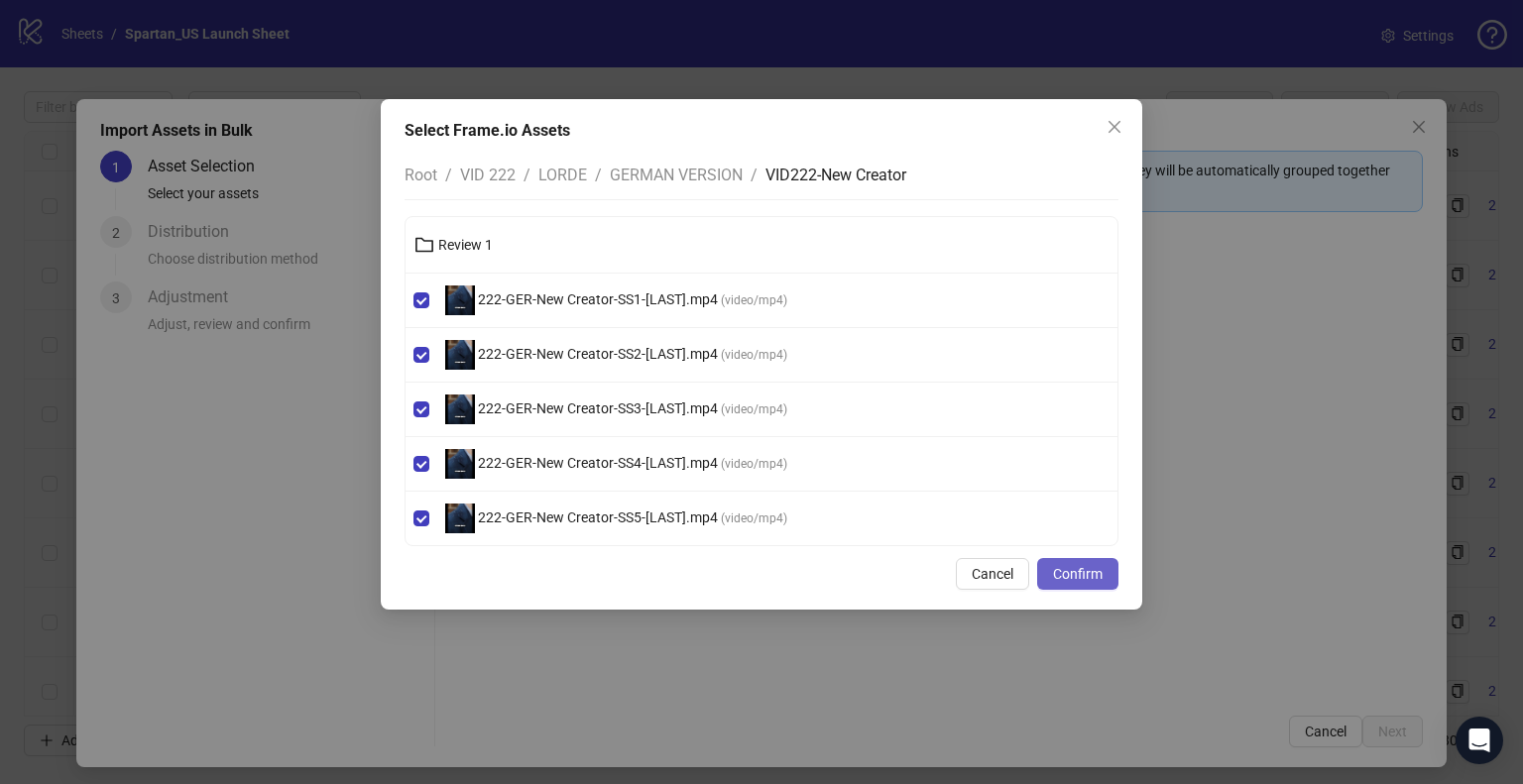 click on "Confirm" at bounding box center (1078, 574) 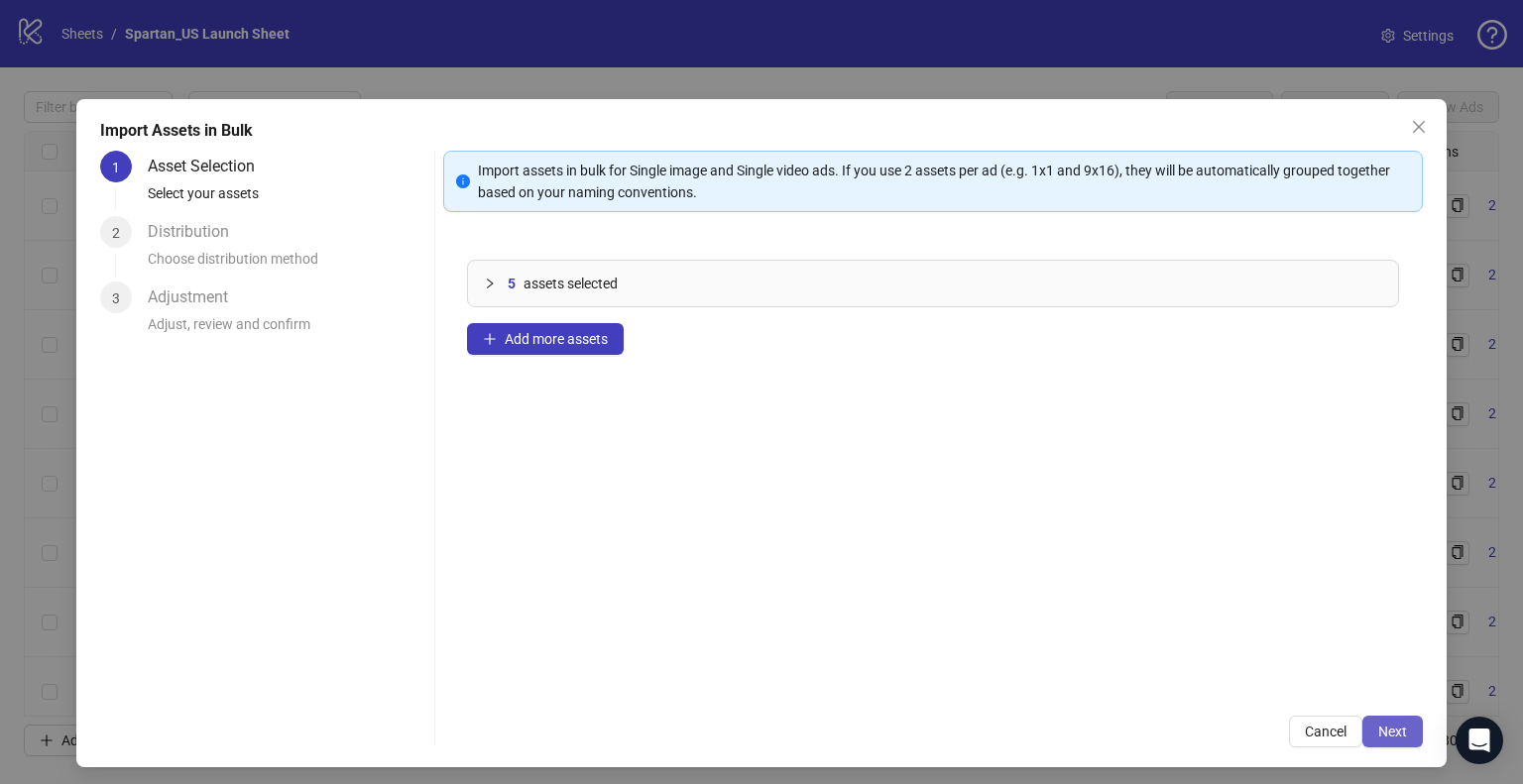 click on "Next" at bounding box center (1392, 731) 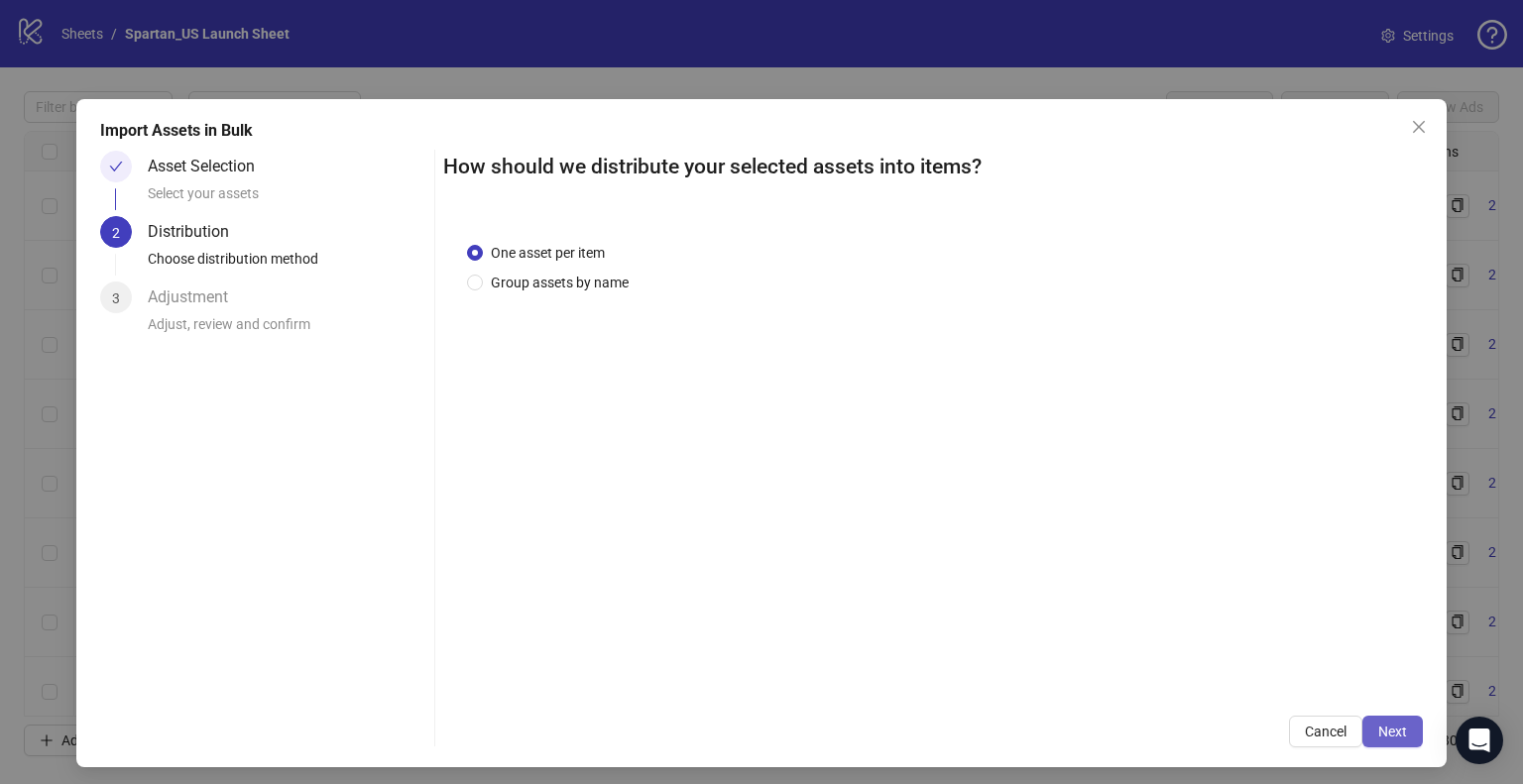 click on "Next" at bounding box center (1392, 731) 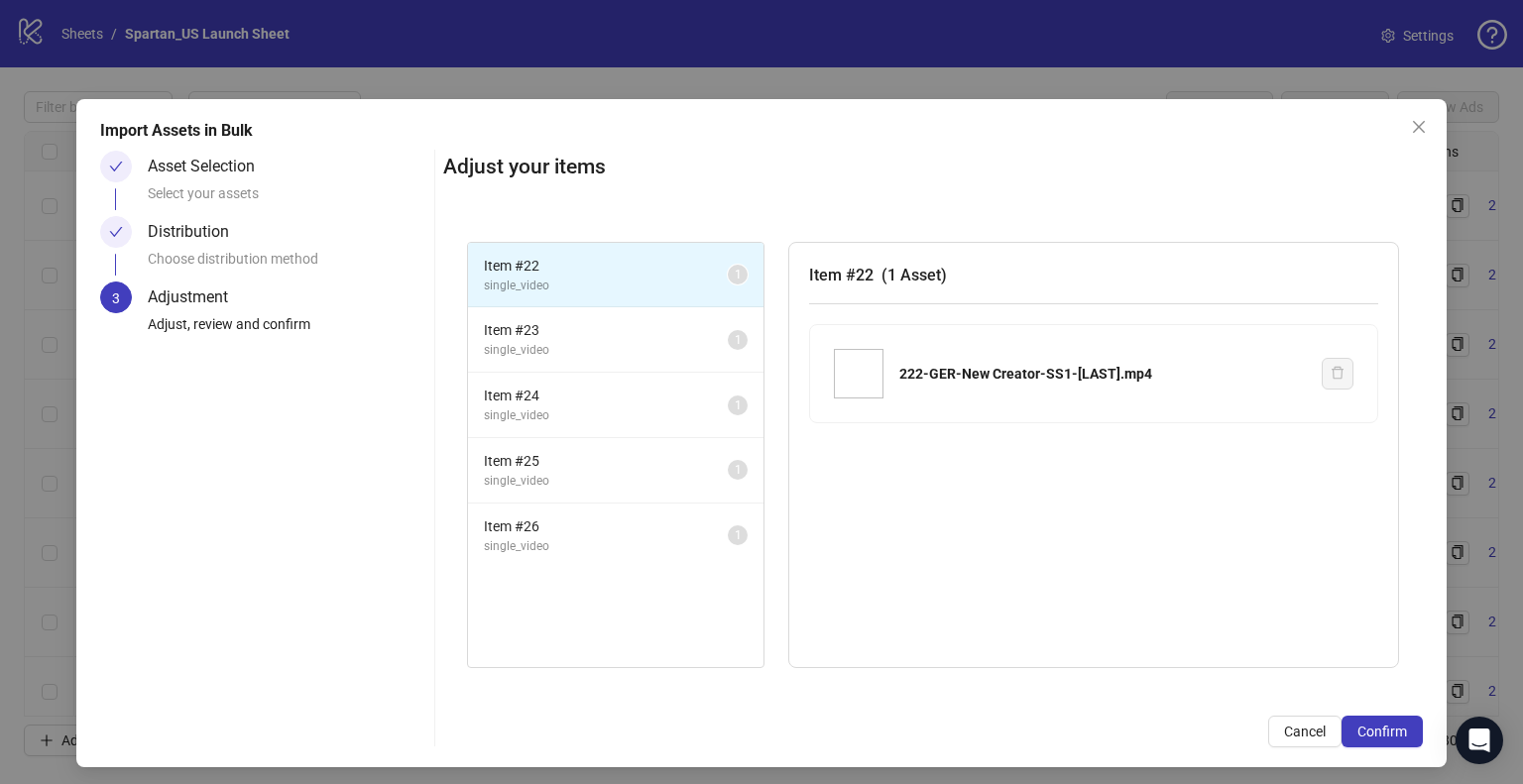 click on "Confirm" at bounding box center (1382, 731) 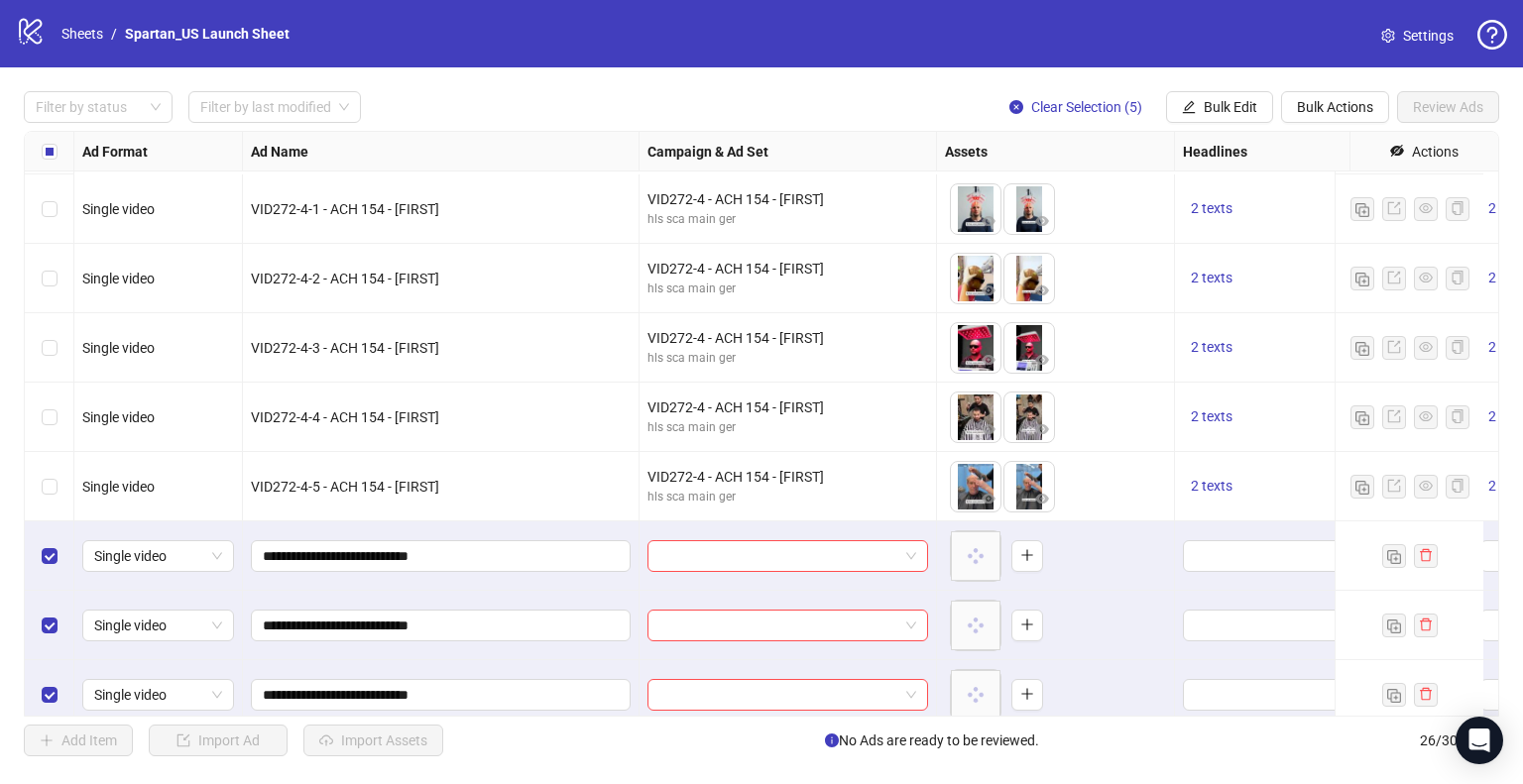 scroll, scrollTop: 1274, scrollLeft: 0, axis: vertical 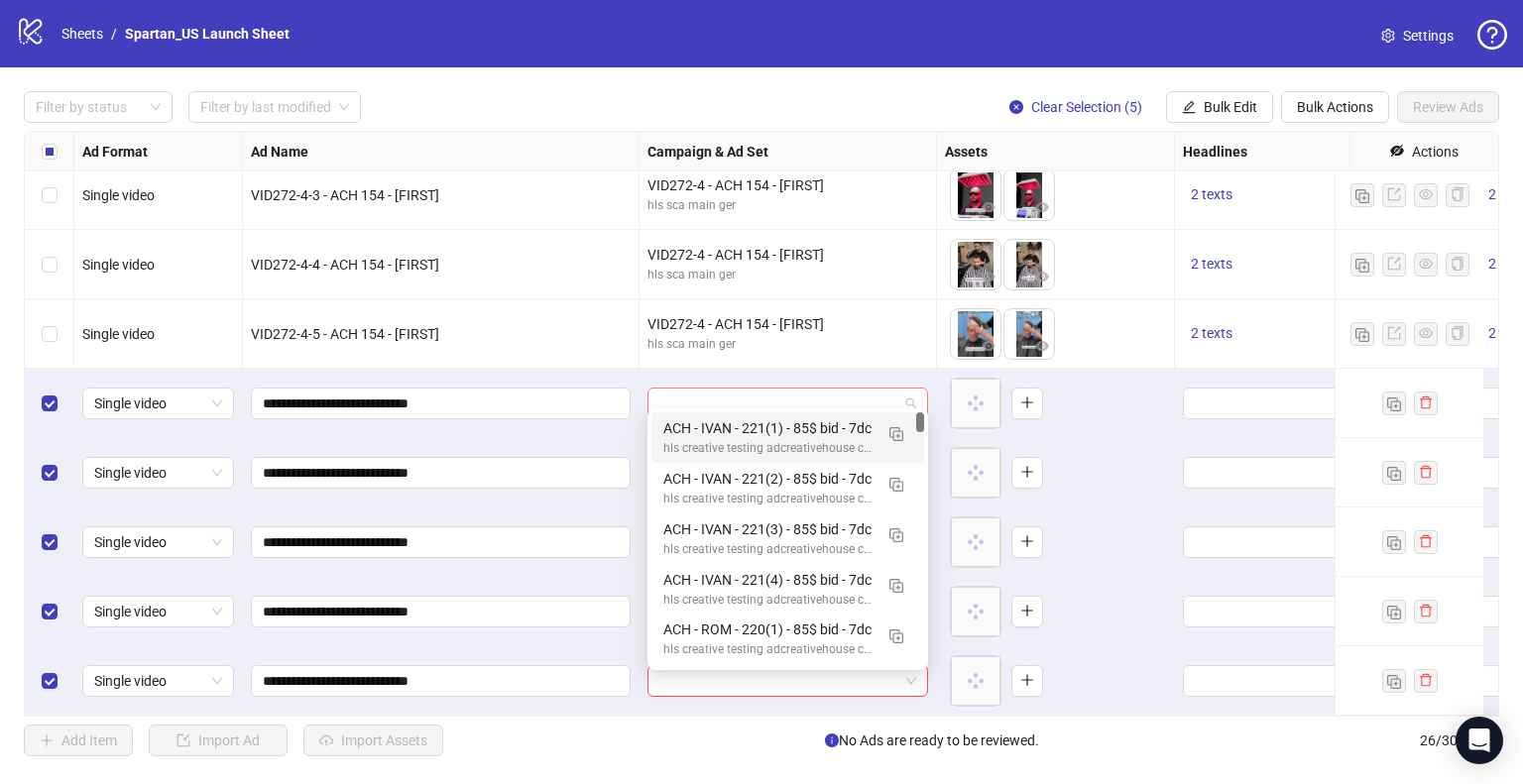 click at bounding box center [787, 403] 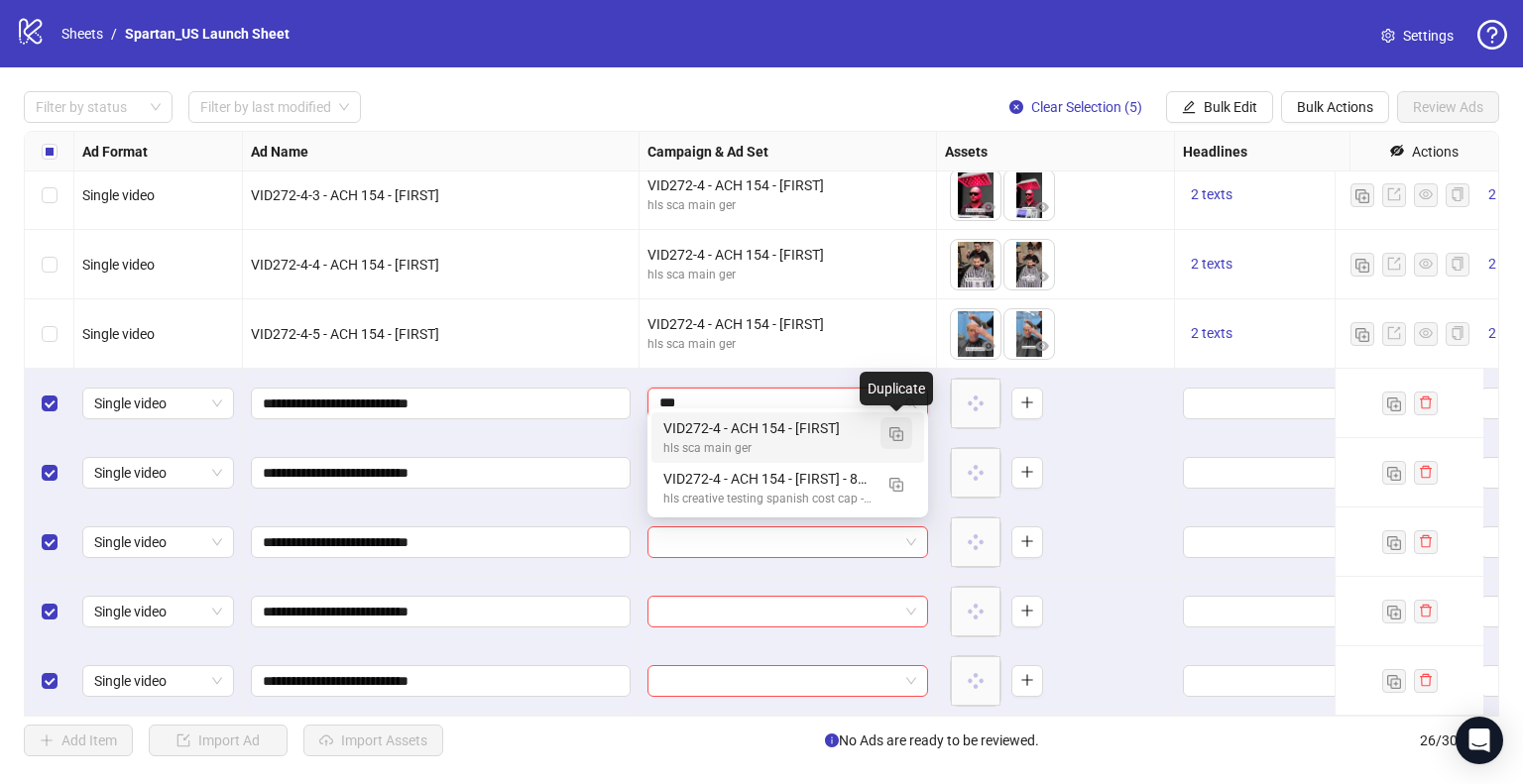 click at bounding box center [896, 434] 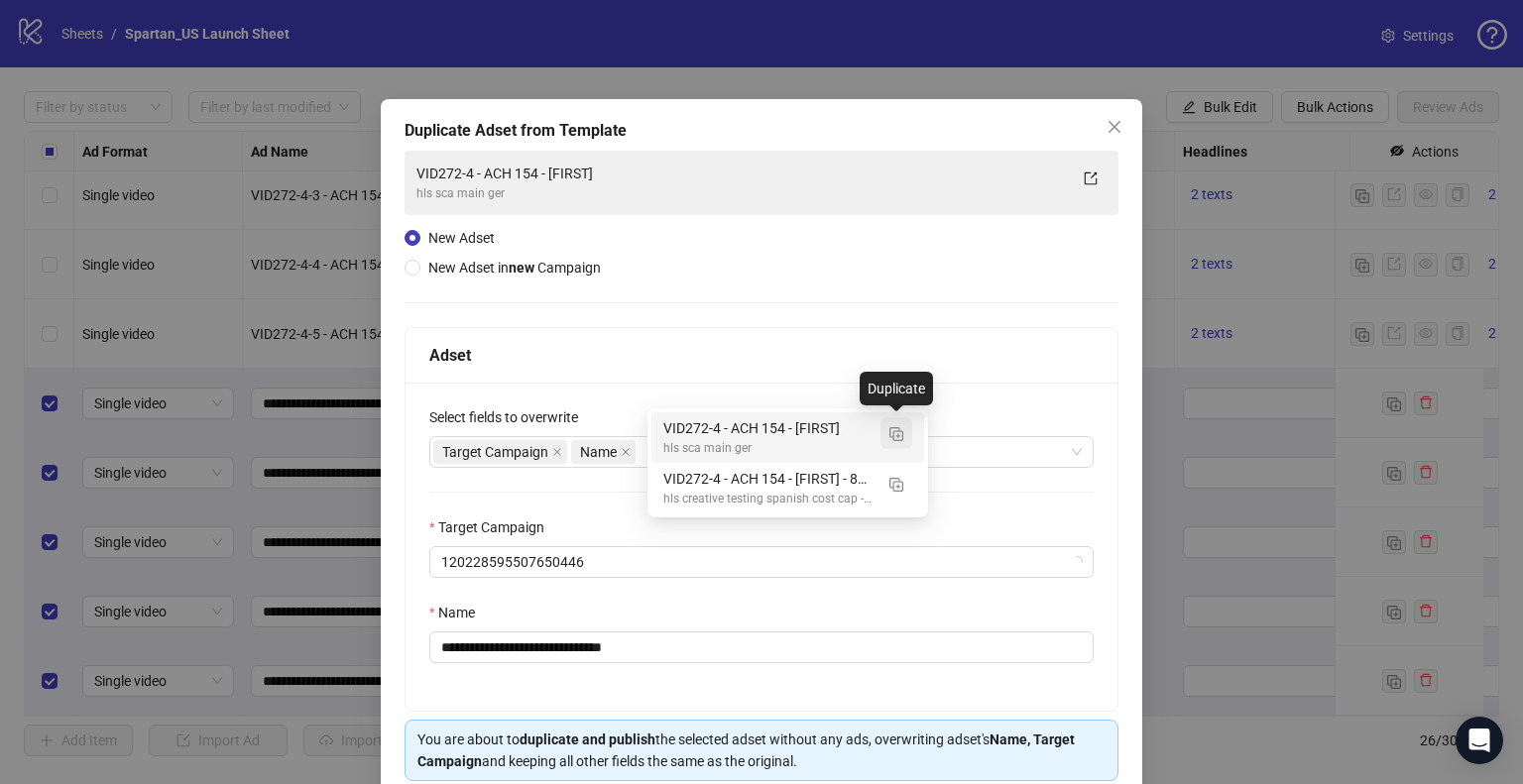 type on "***" 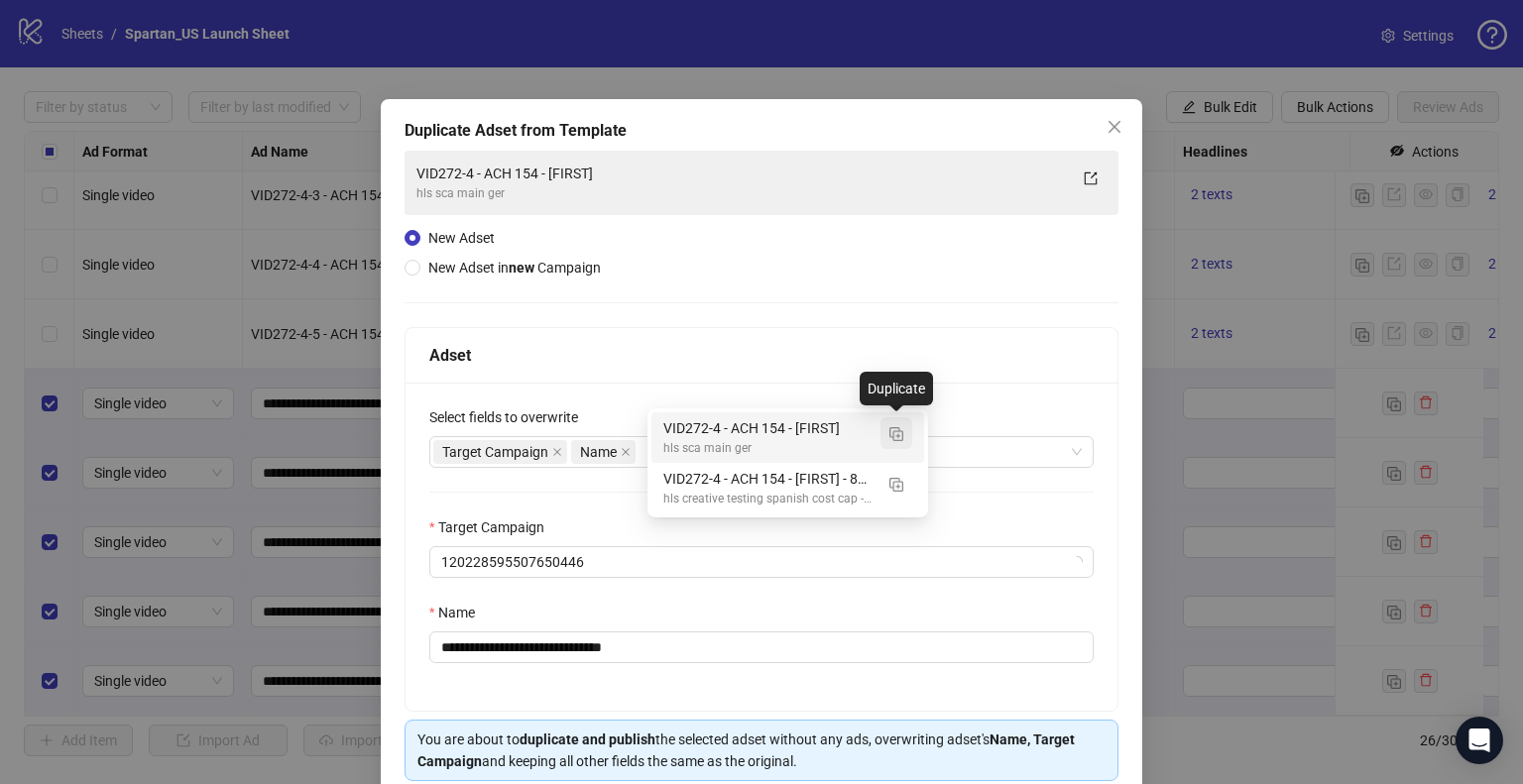 type 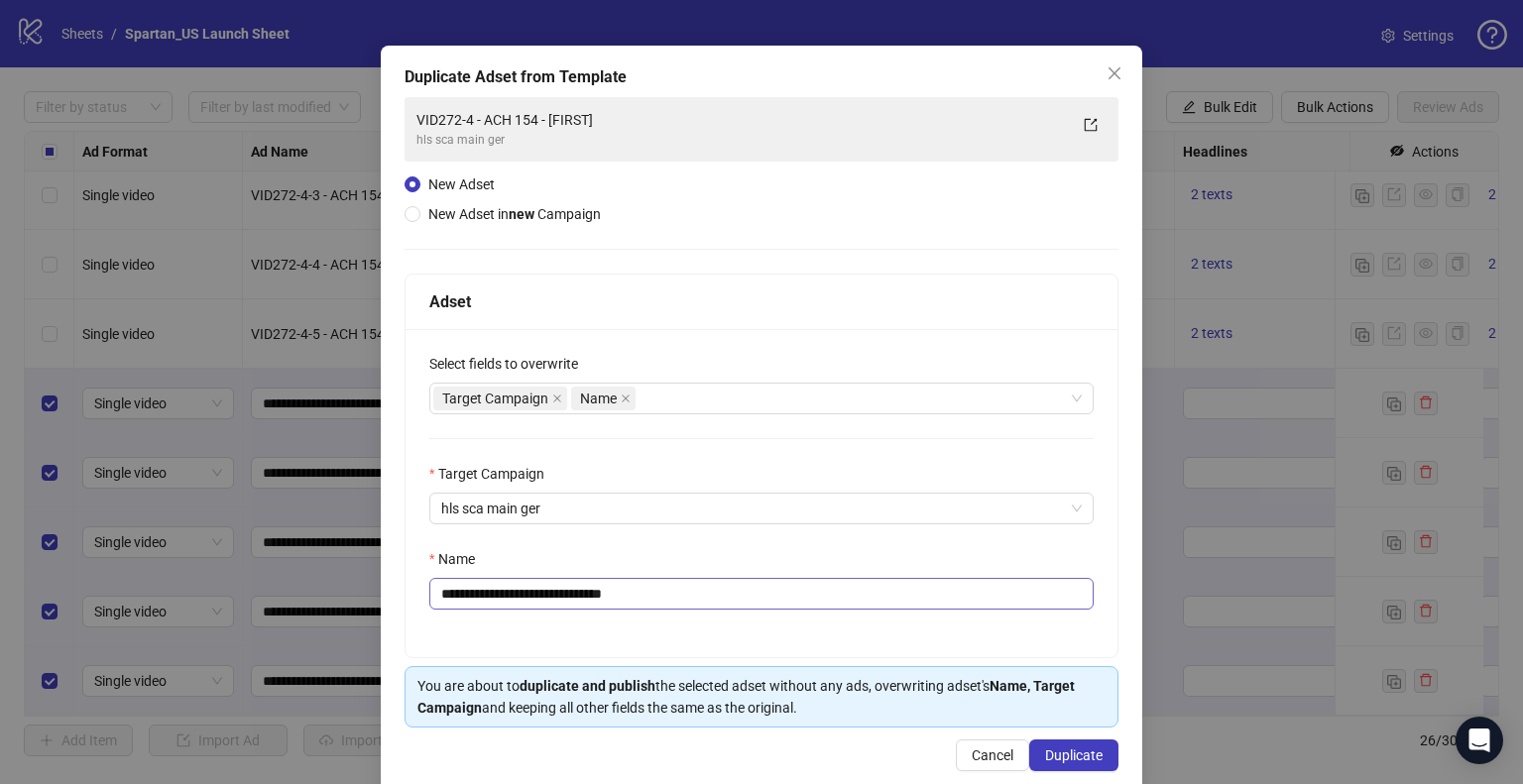 scroll, scrollTop: 83, scrollLeft: 0, axis: vertical 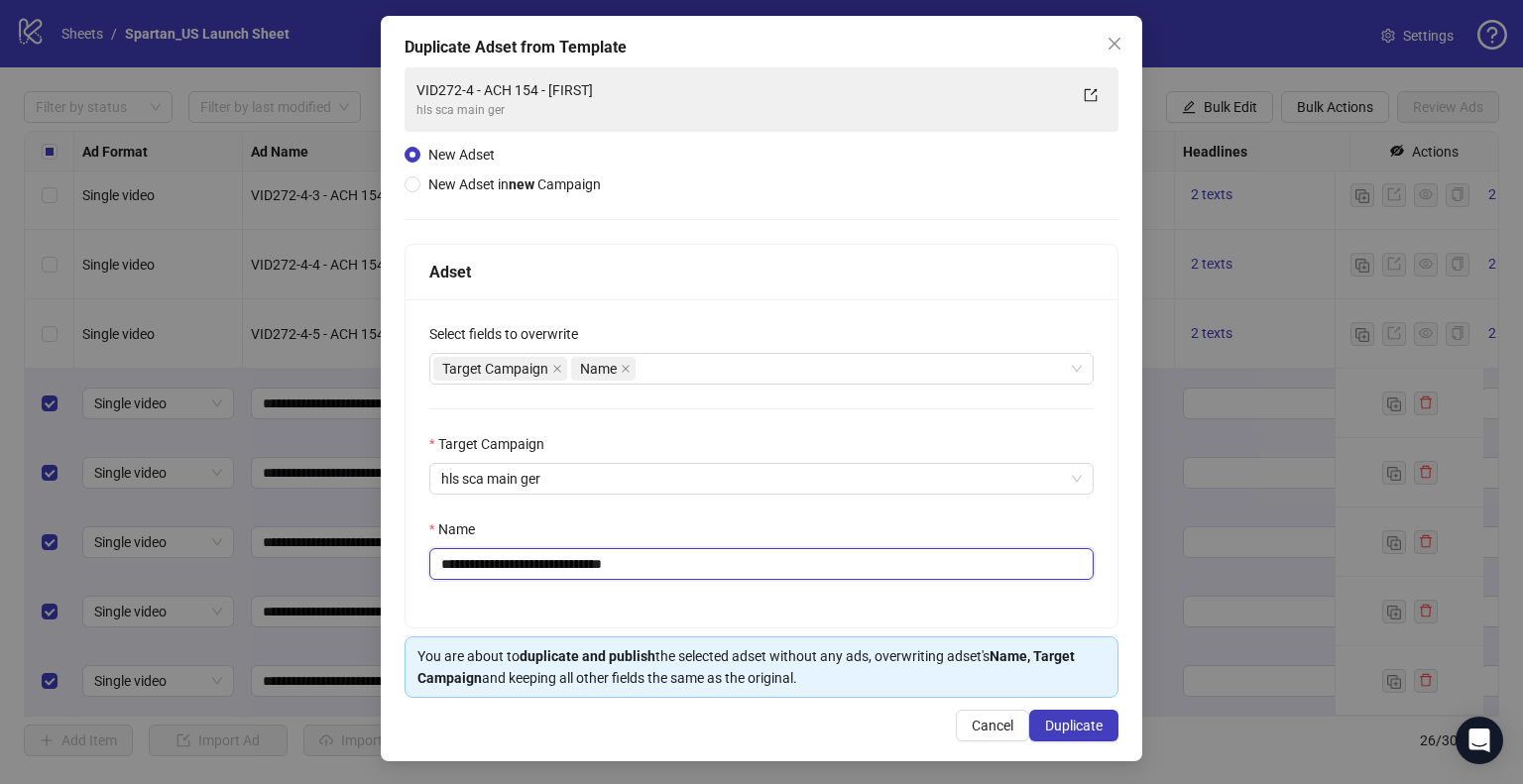 click on "**********" at bounding box center [762, 564] 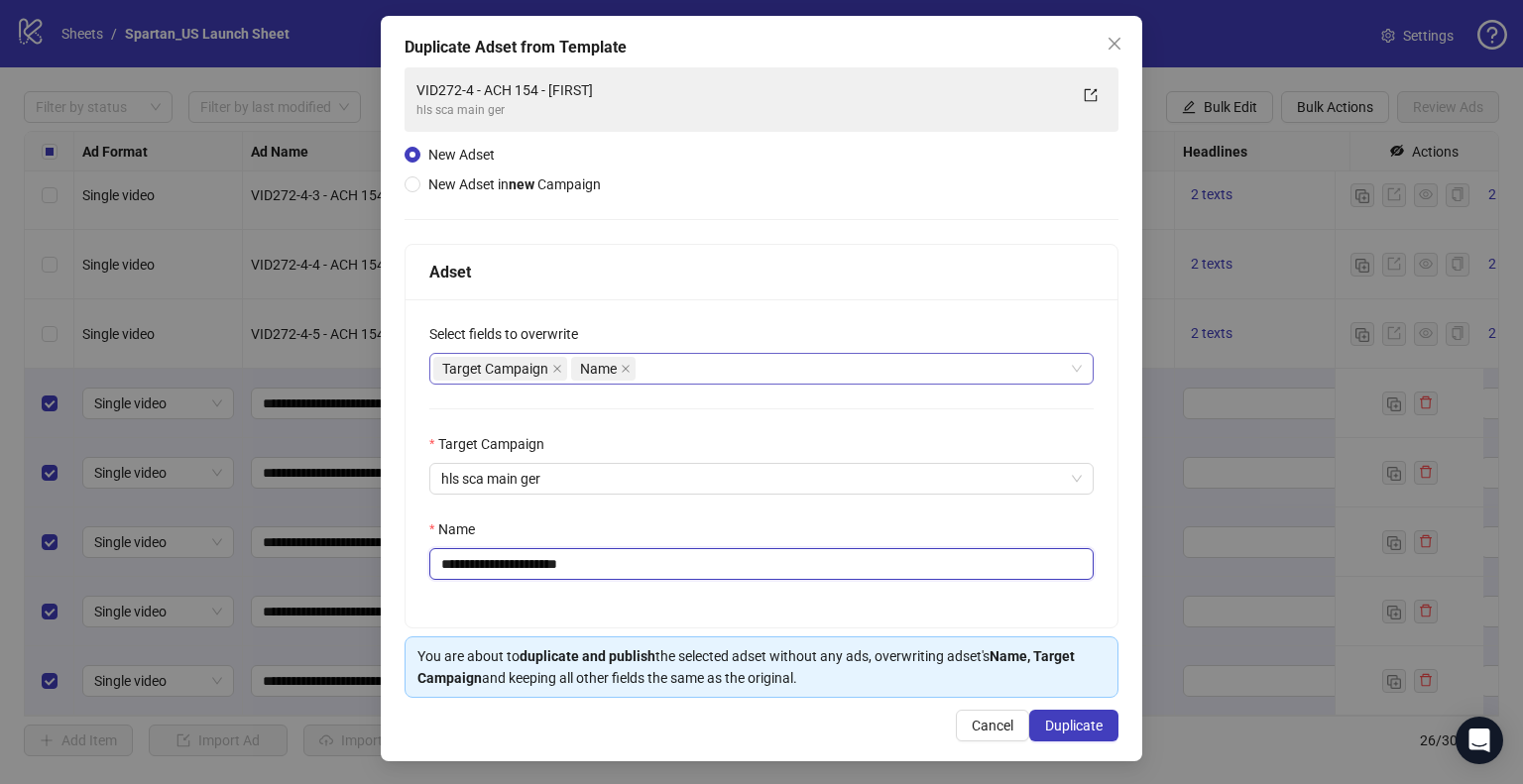 click on "Target Campaign Name" at bounding box center (751, 369) 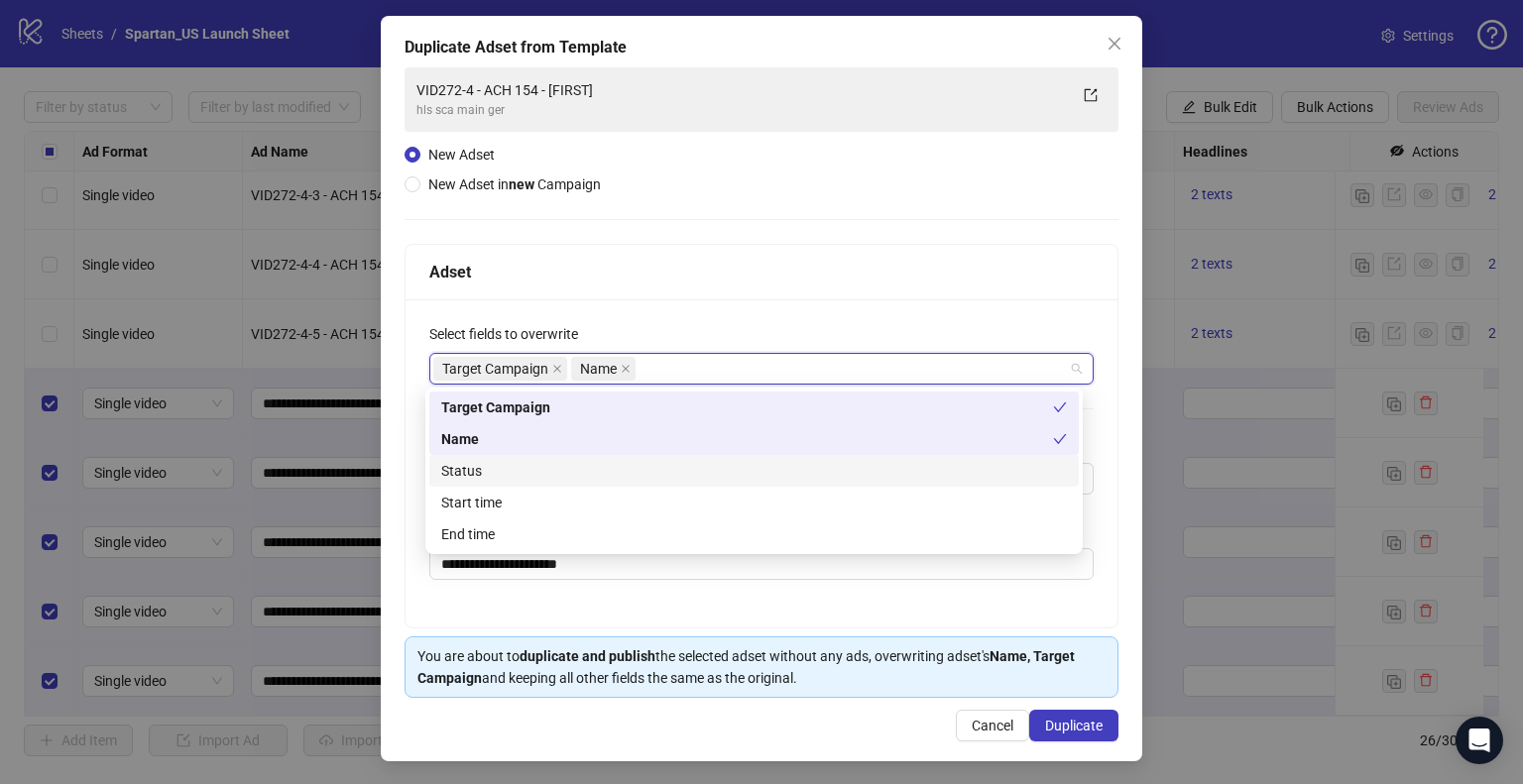 click on "Status" at bounding box center [754, 471] 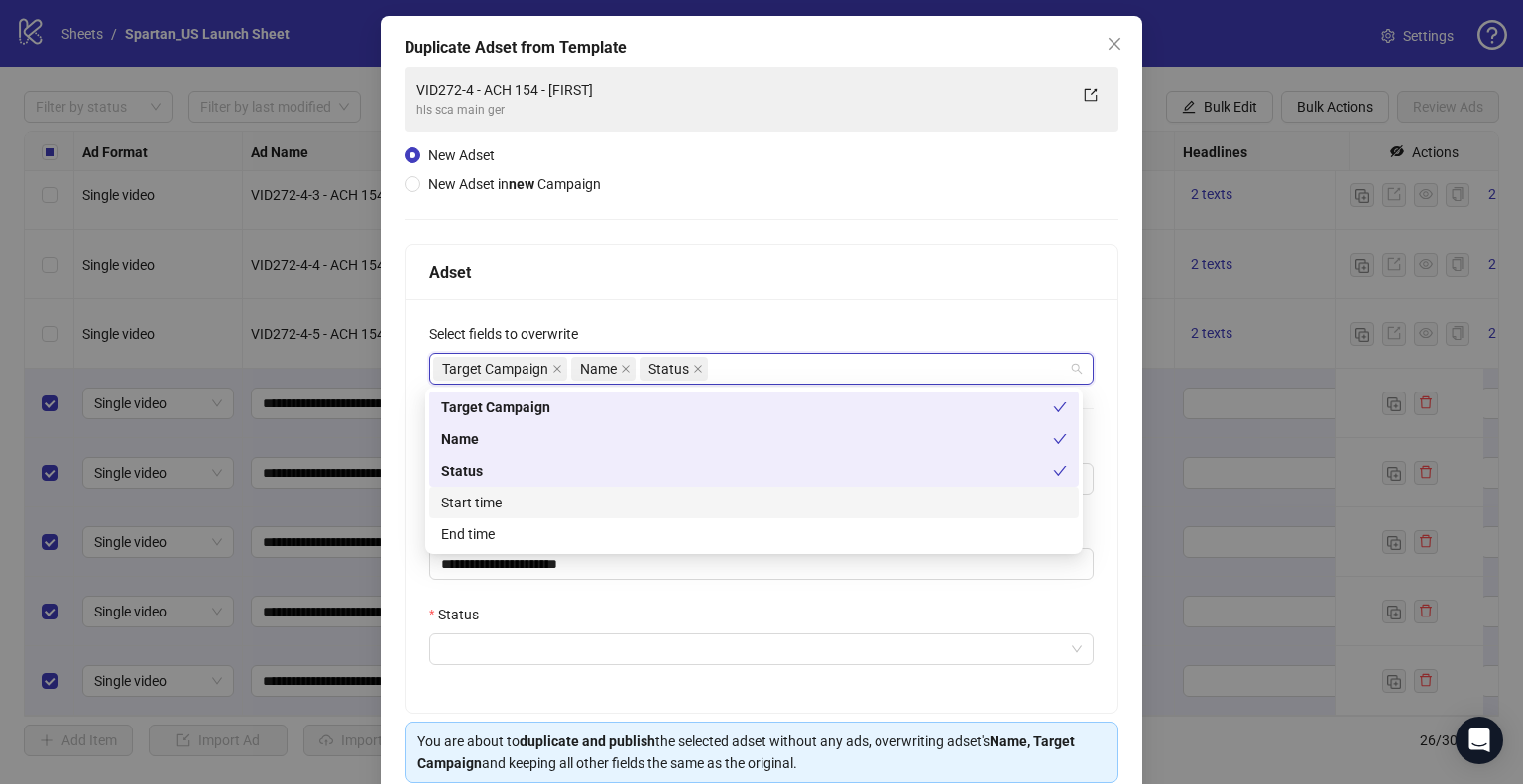 click on "Start time" at bounding box center [754, 503] 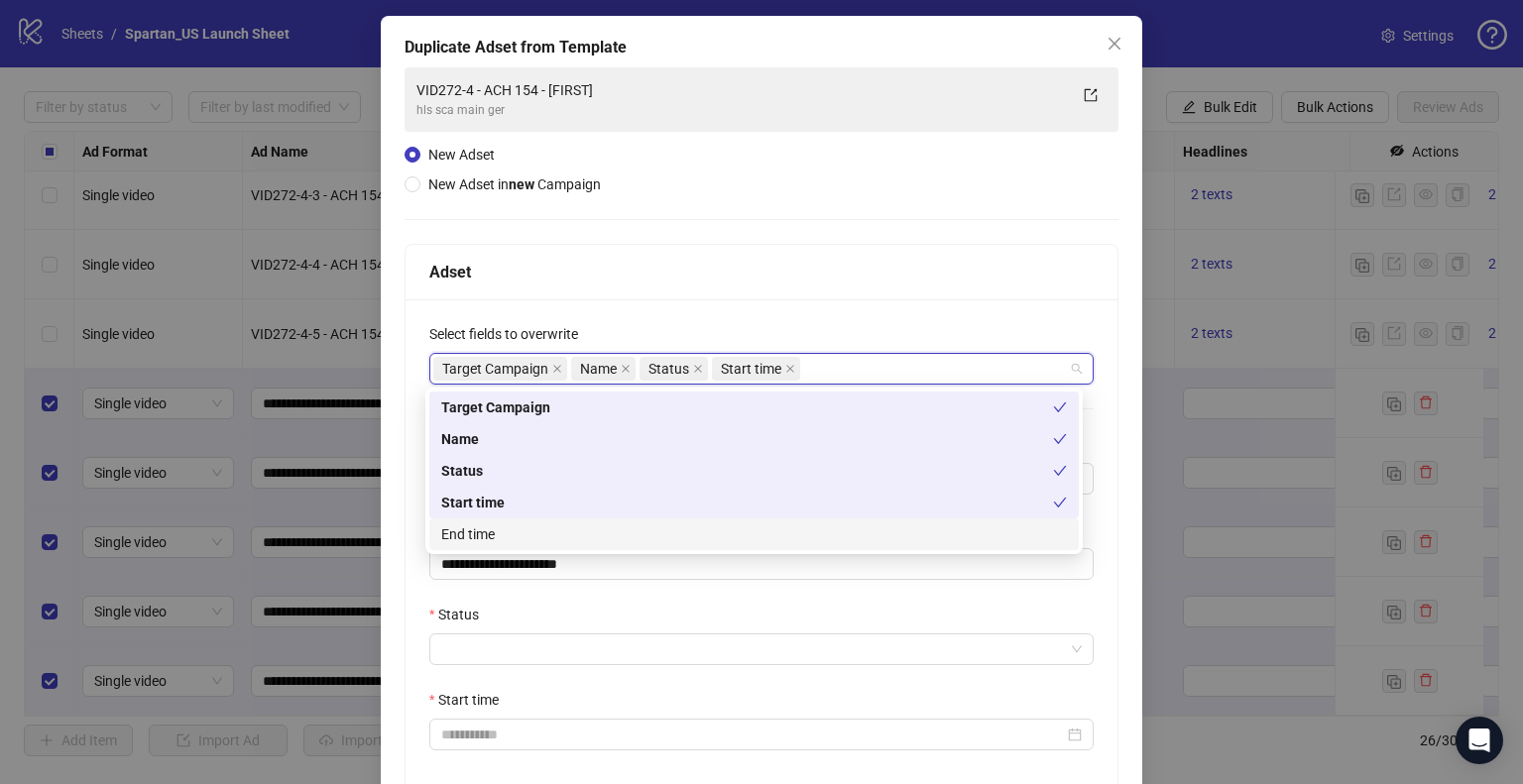 click on "**********" at bounding box center (762, 474) 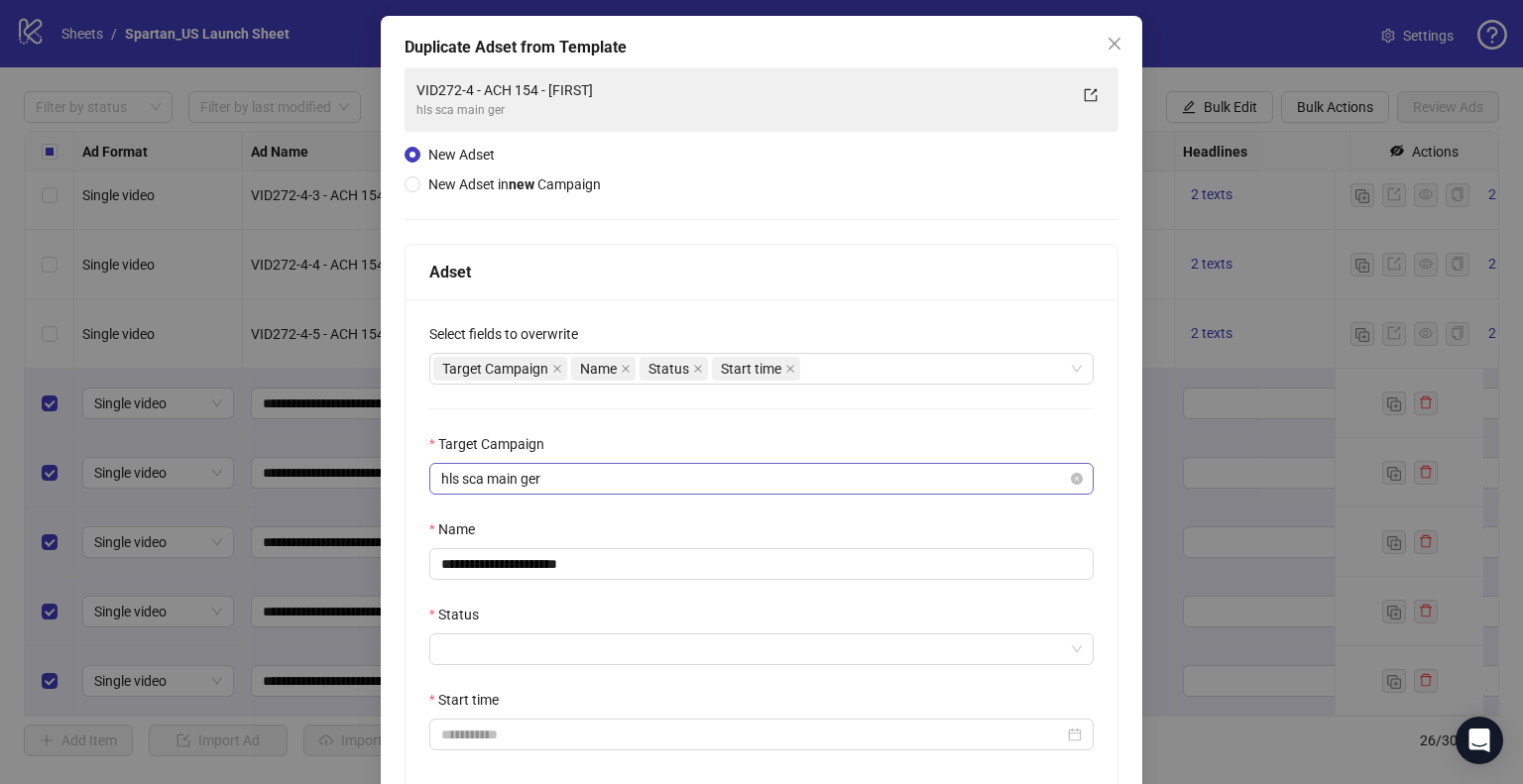 scroll, scrollTop: 254, scrollLeft: 0, axis: vertical 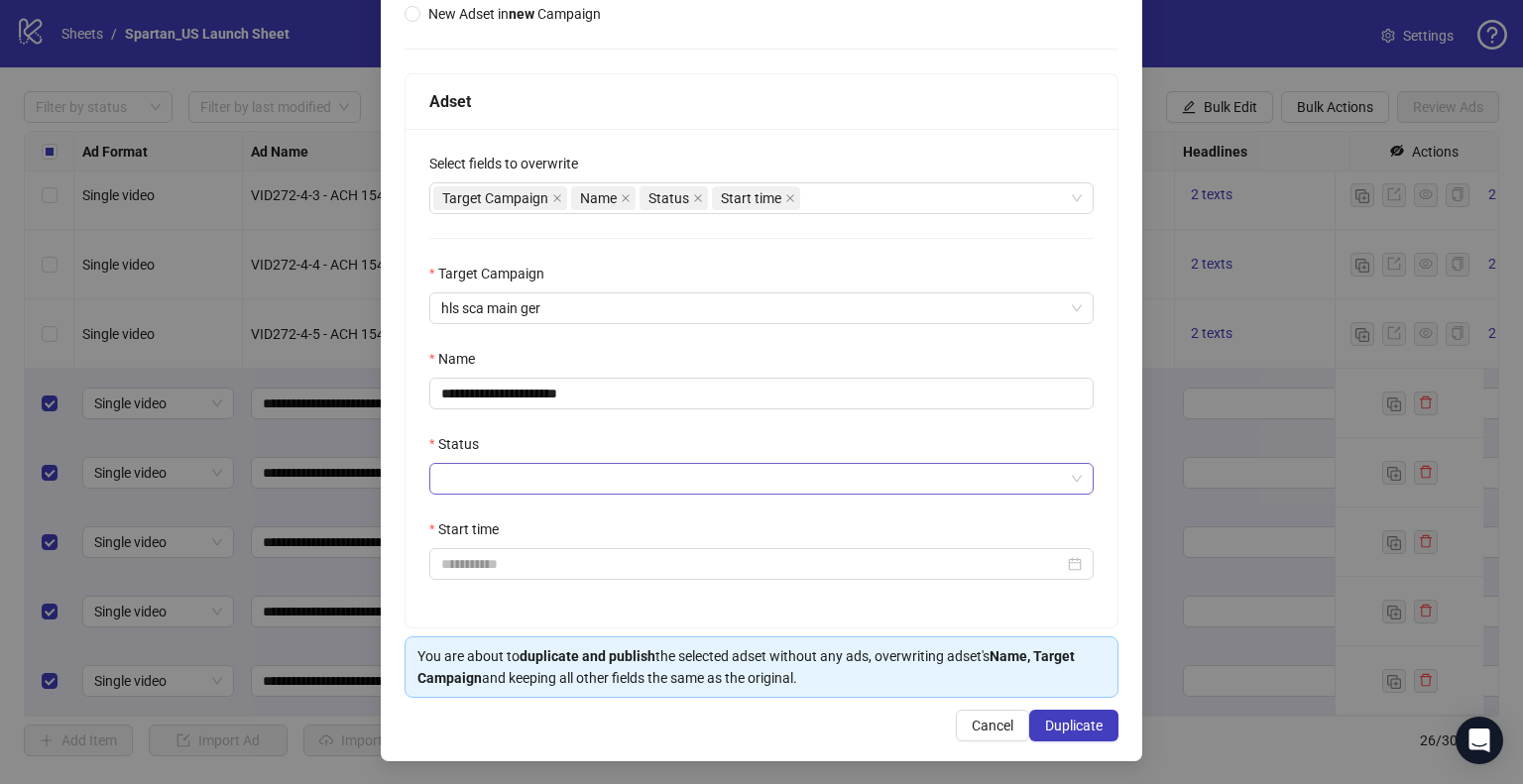click on "Status" at bounding box center [753, 479] 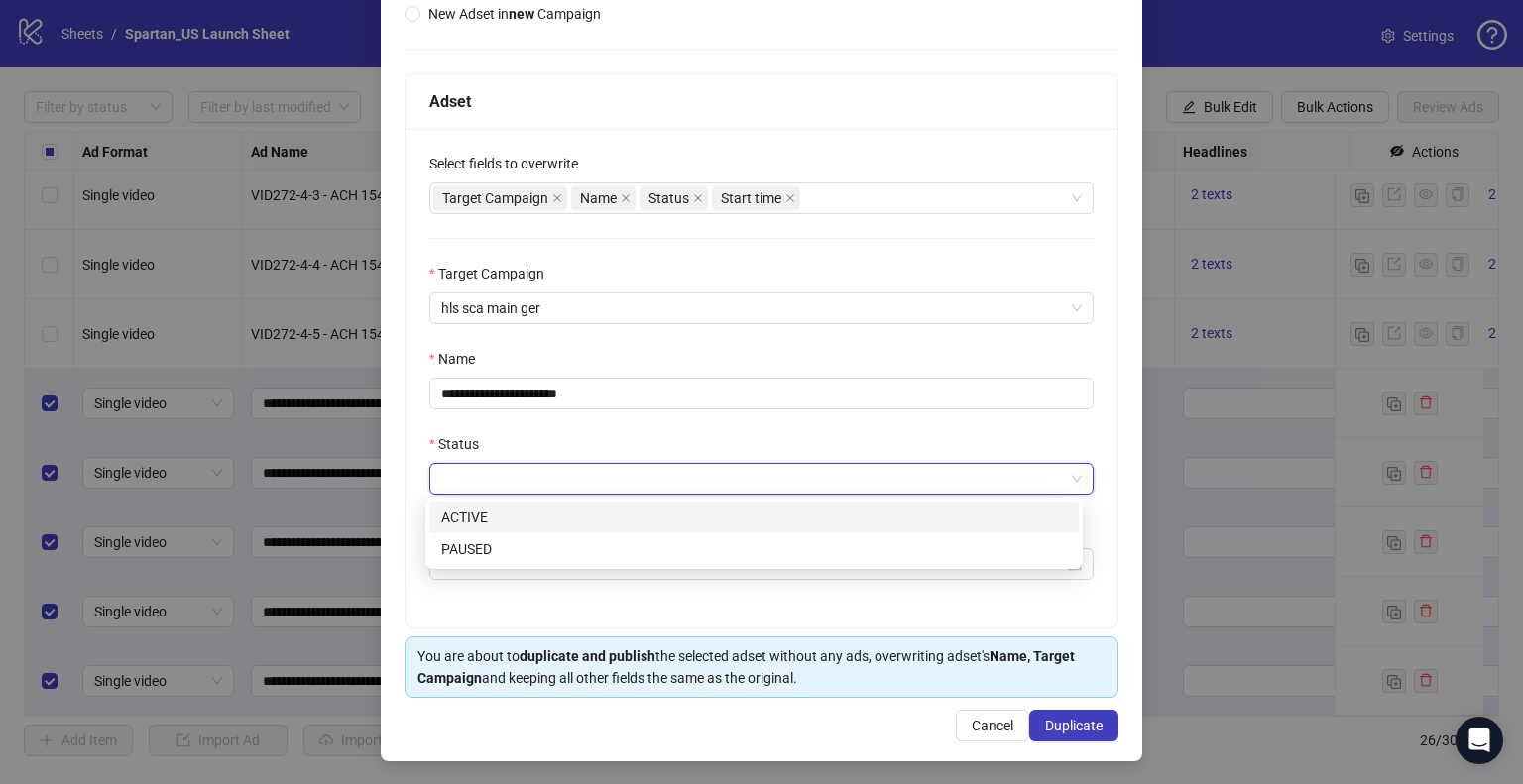 click on "ACTIVE" at bounding box center [754, 517] 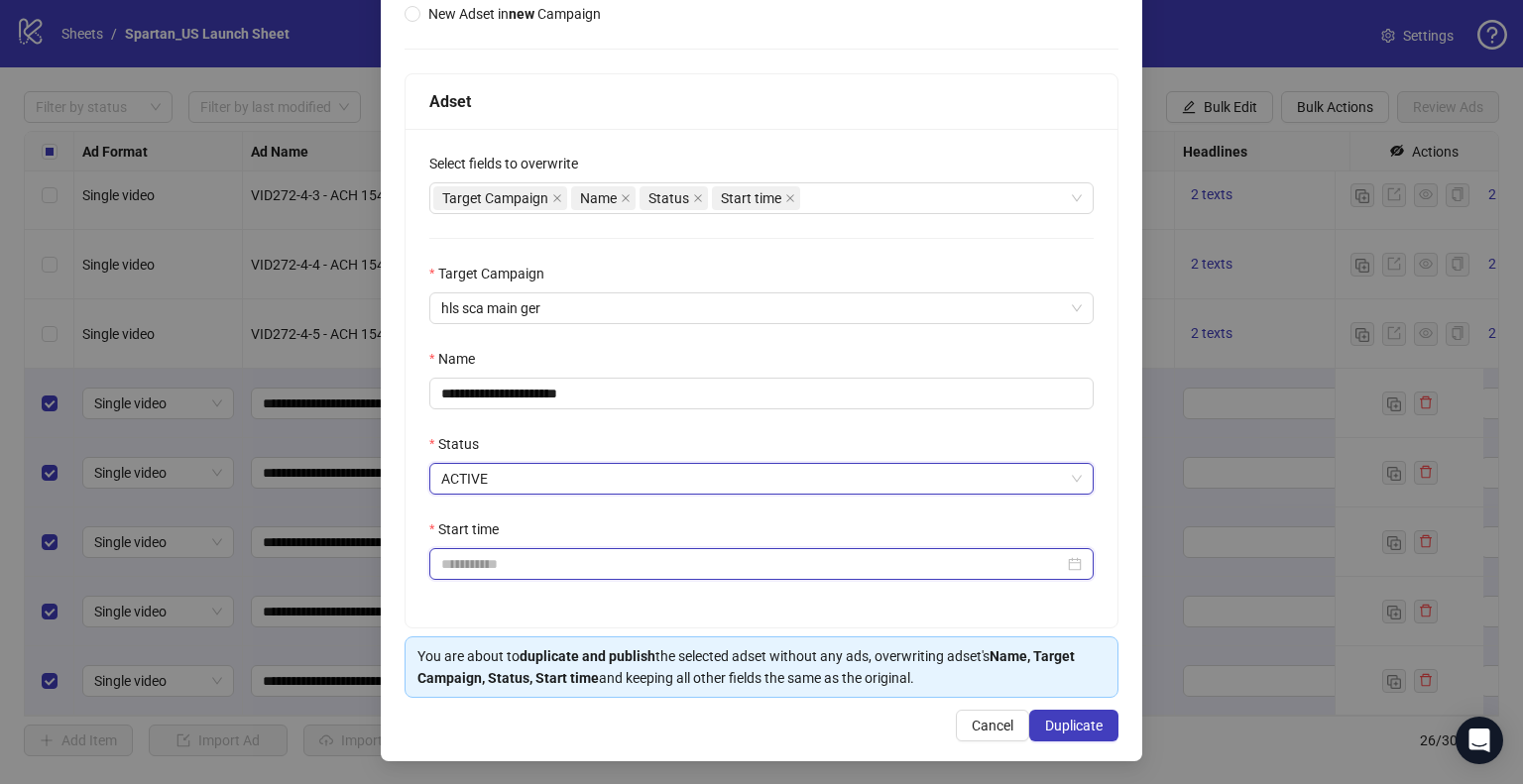 click on "Start time" at bounding box center (753, 564) 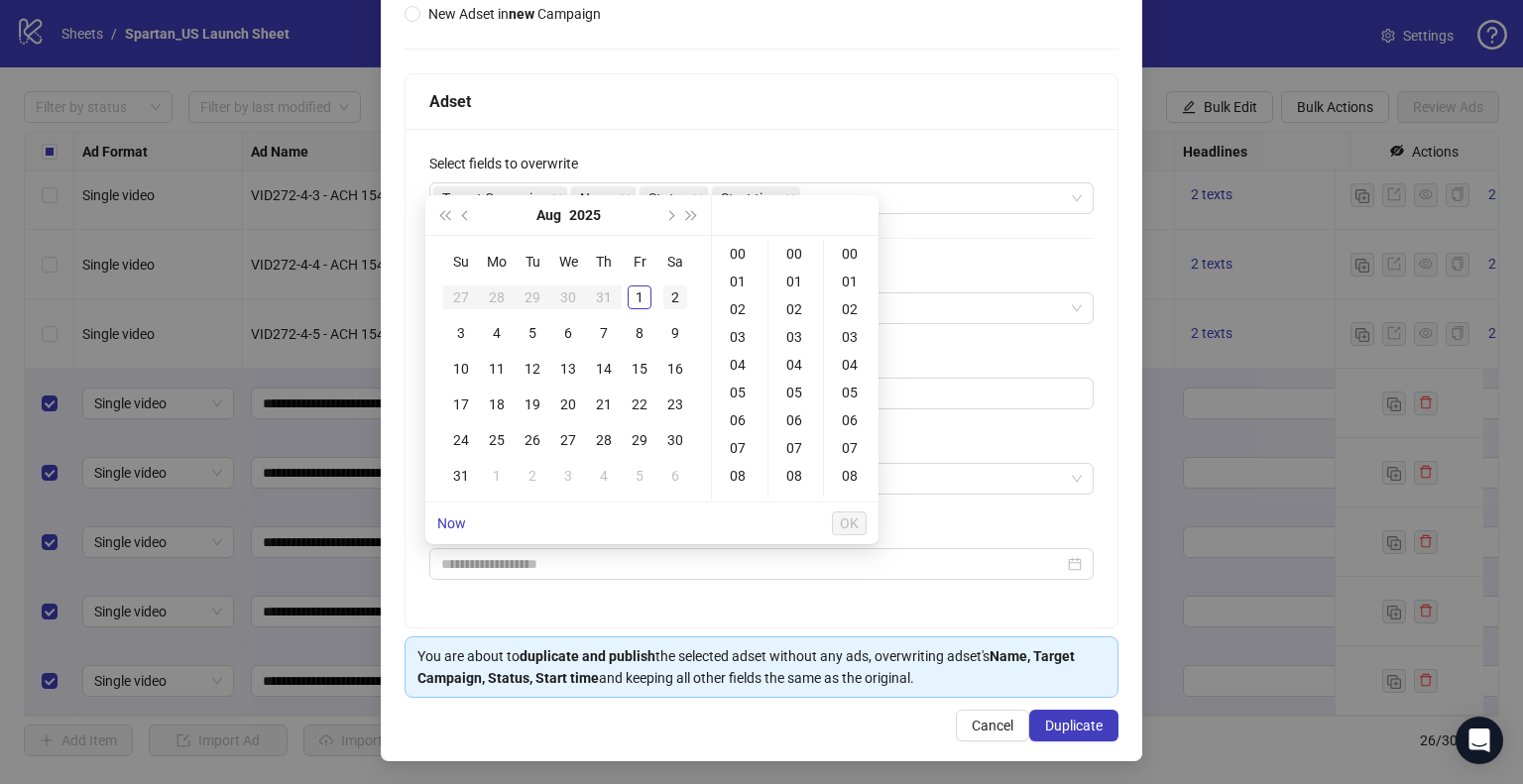 click on "2" at bounding box center (675, 297) 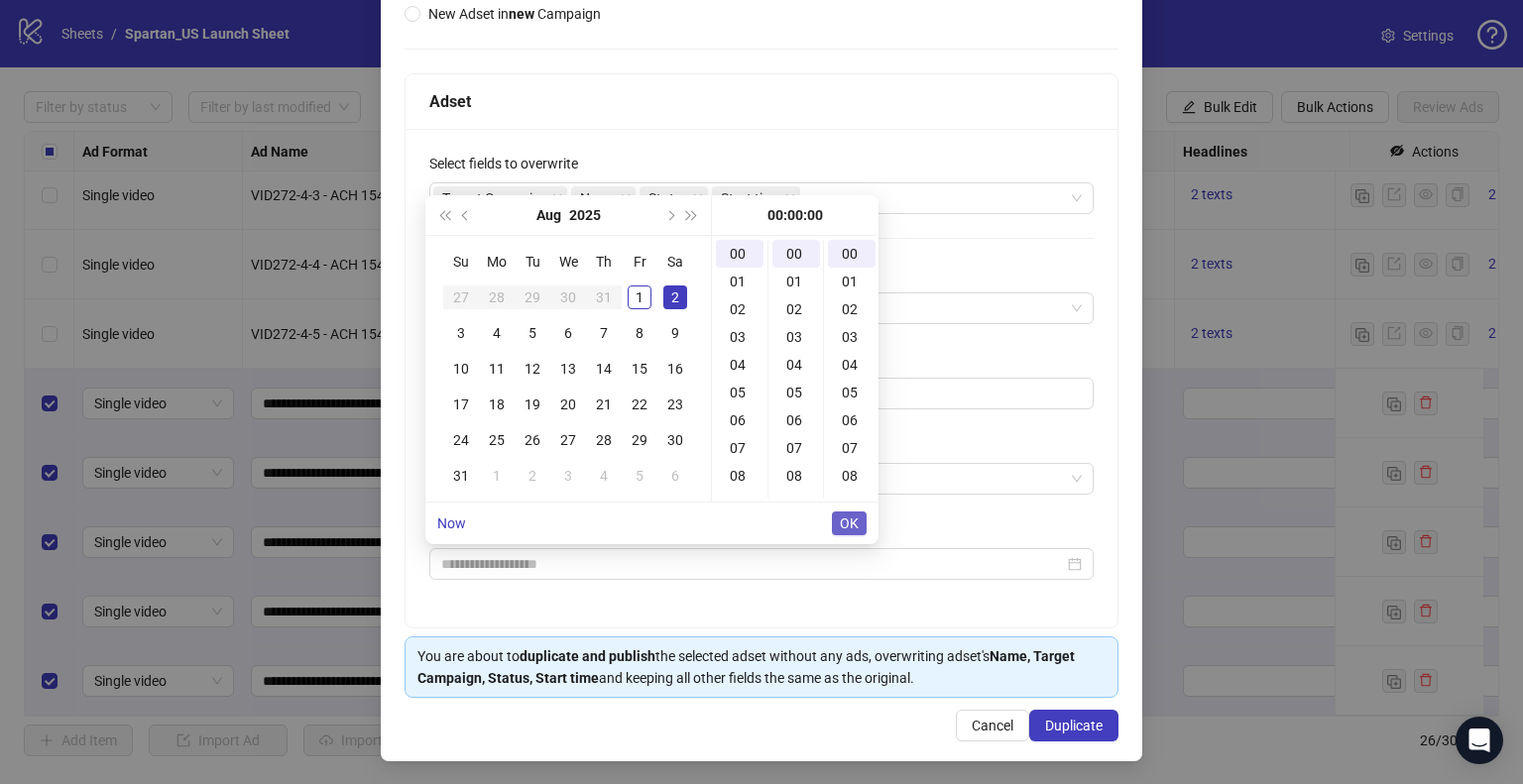 type on "**********" 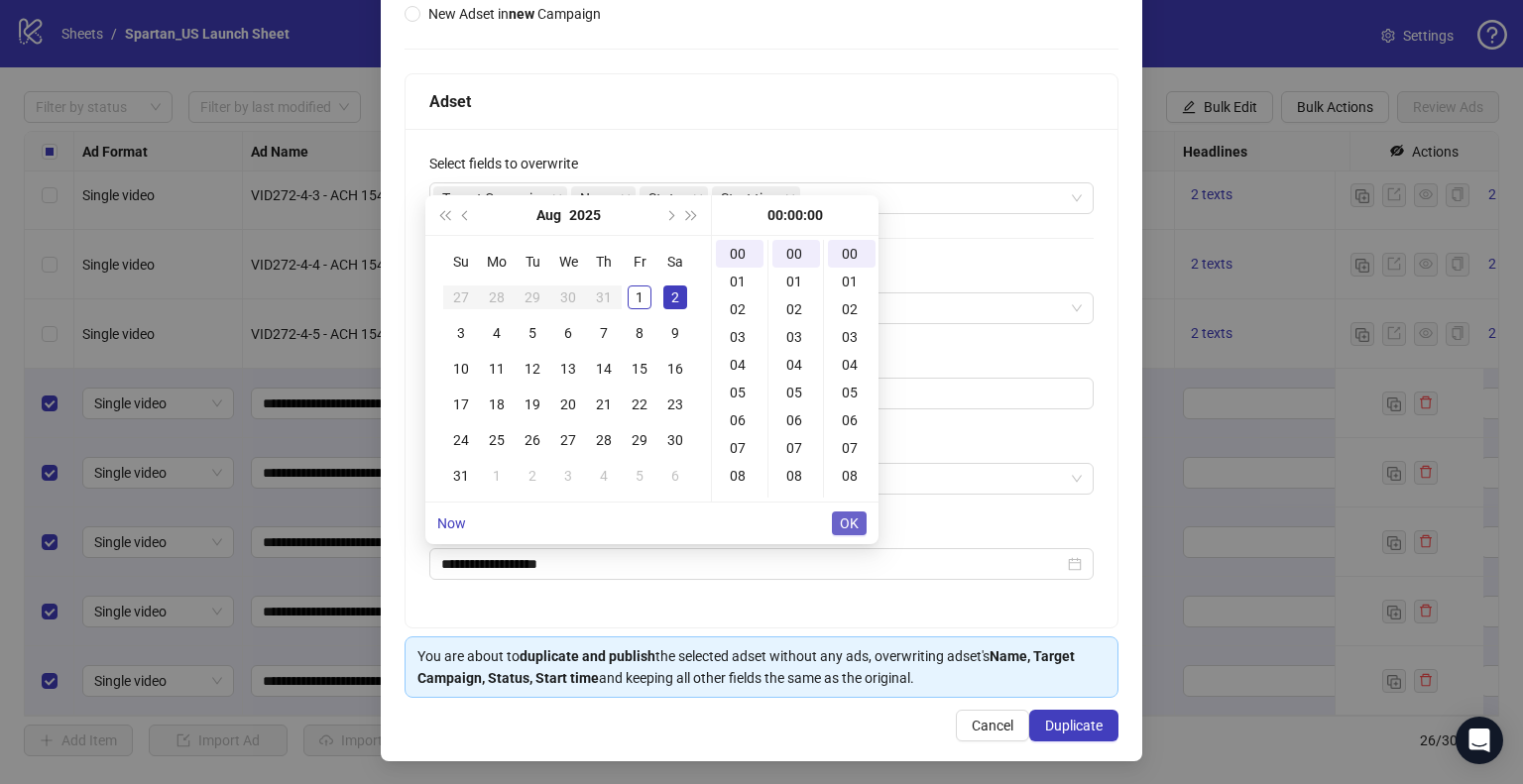 click on "OK" at bounding box center [849, 523] 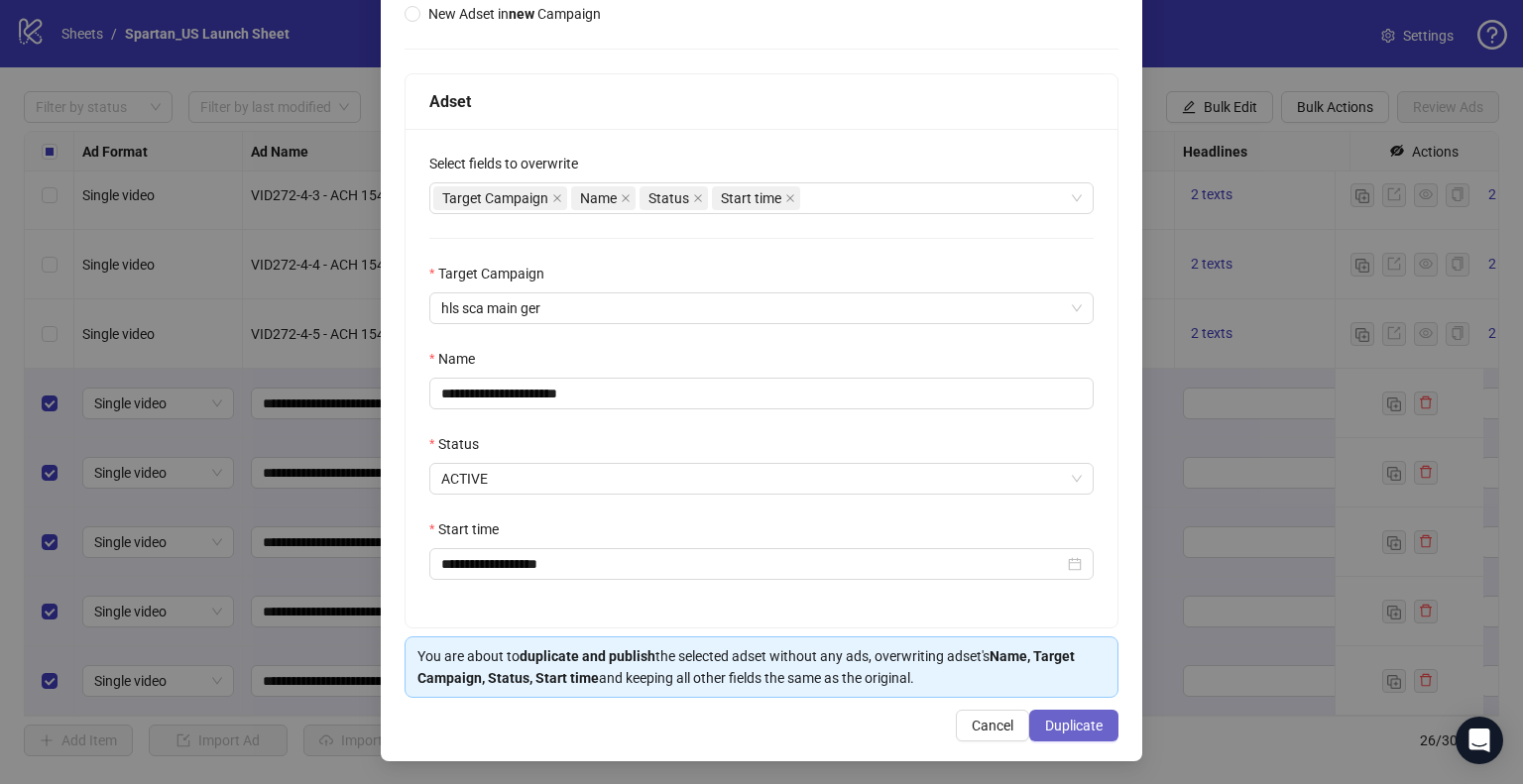click on "Duplicate" at bounding box center (1074, 726) 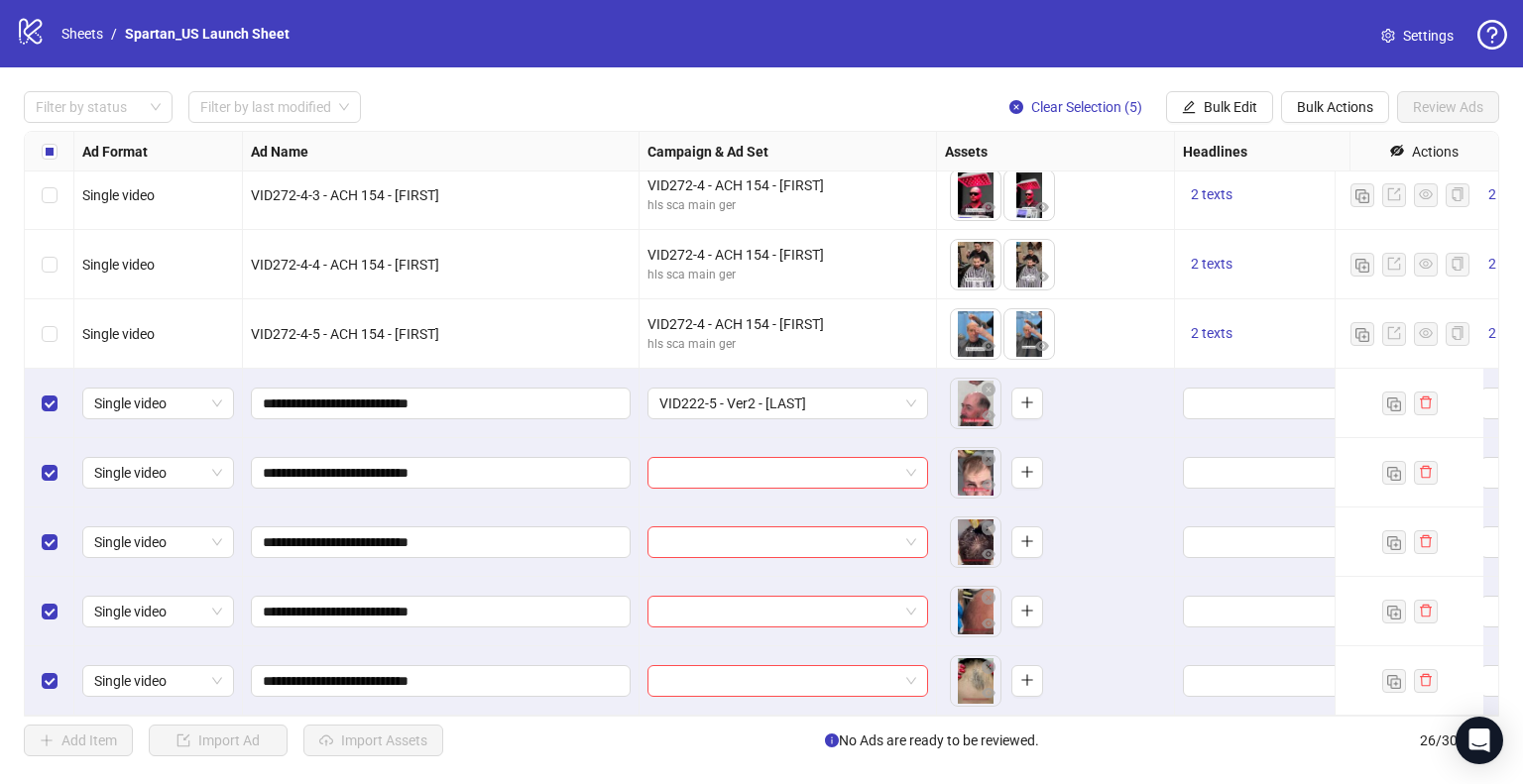 click on "Bulk Edit" at bounding box center [1230, 107] 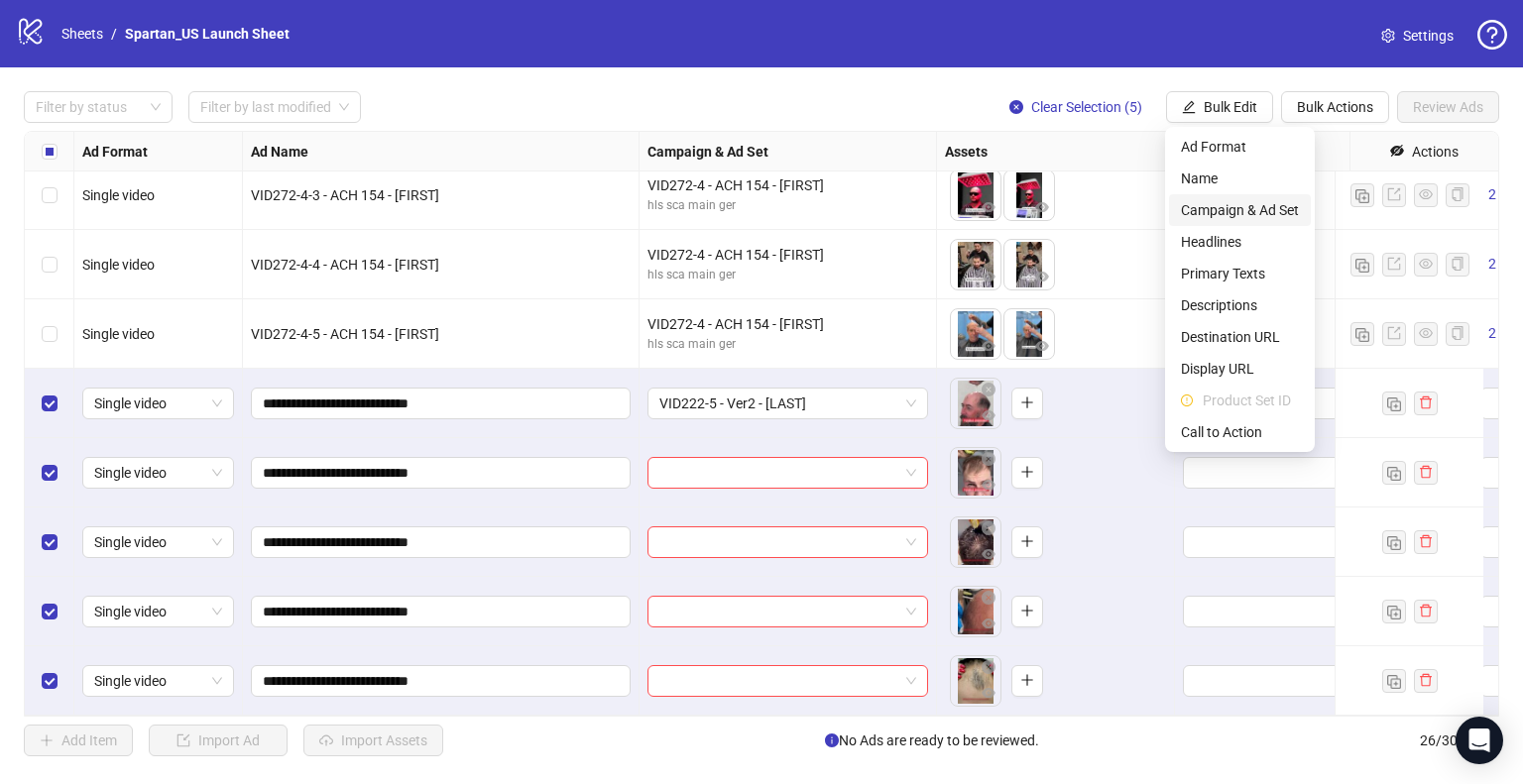 click on "Campaign & Ad Set" at bounding box center [1239, 210] 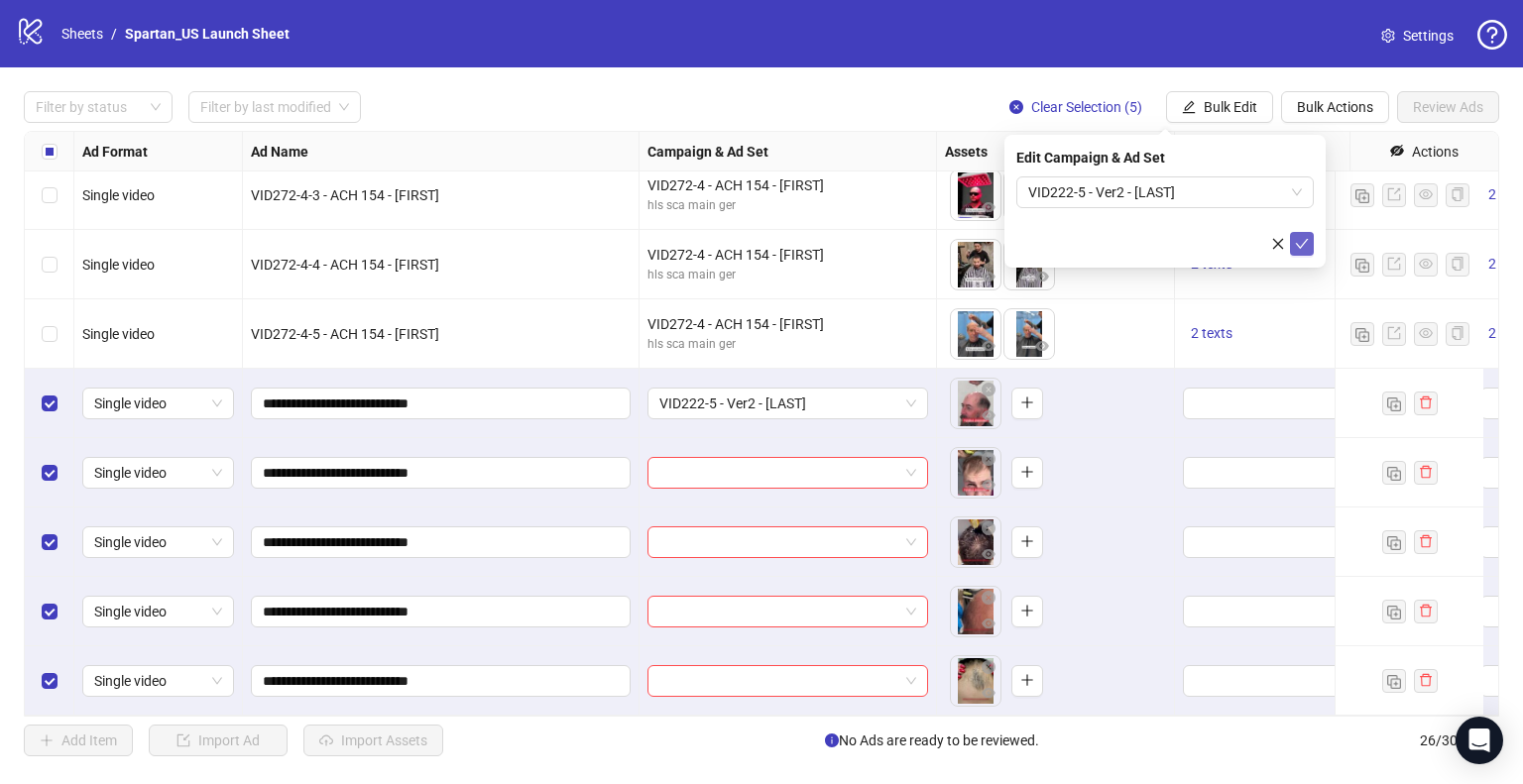 click 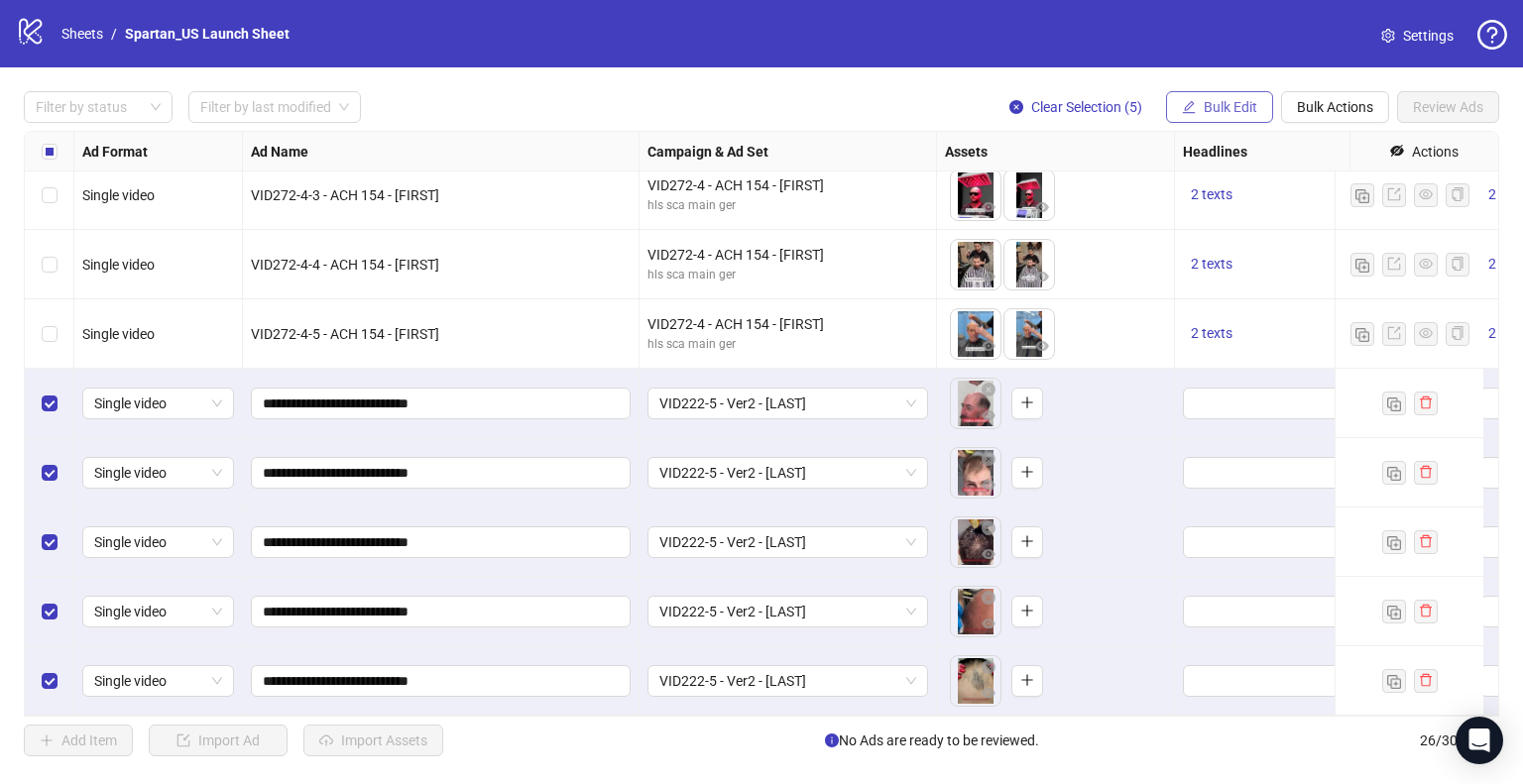 click on "Bulk Edit" at bounding box center [1230, 107] 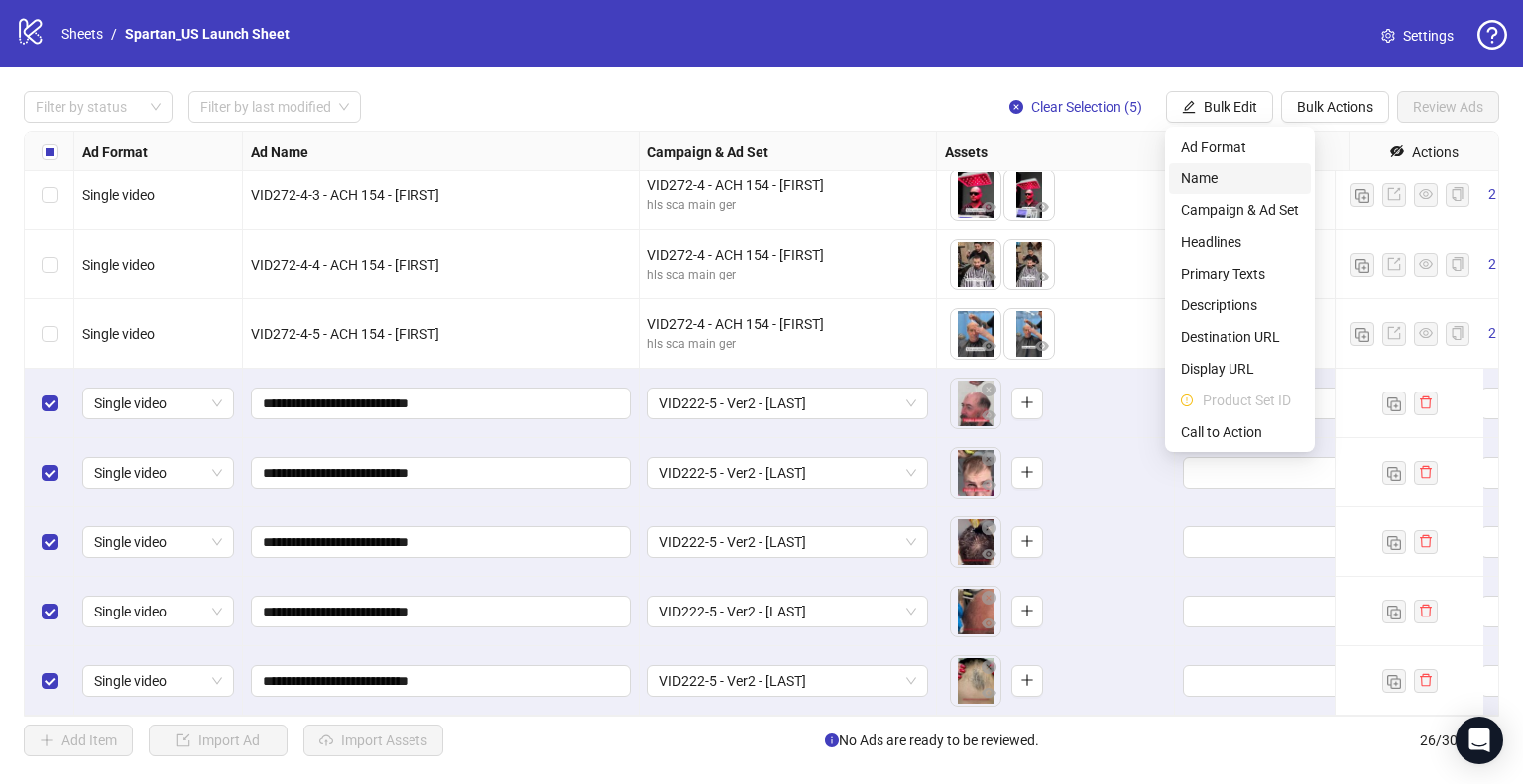 click on "Name" at bounding box center (1239, 178) 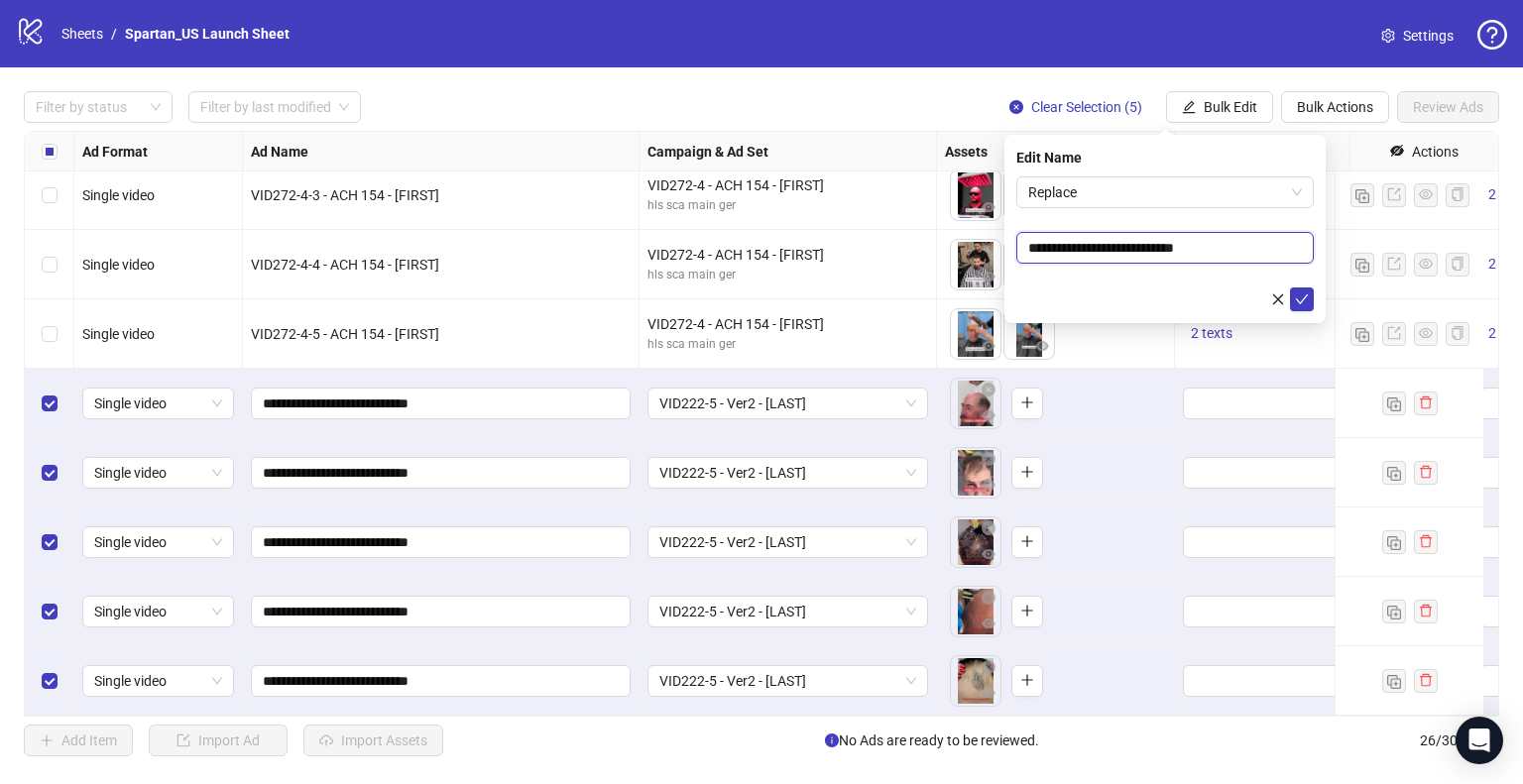 click on "**********" at bounding box center (1165, 248) 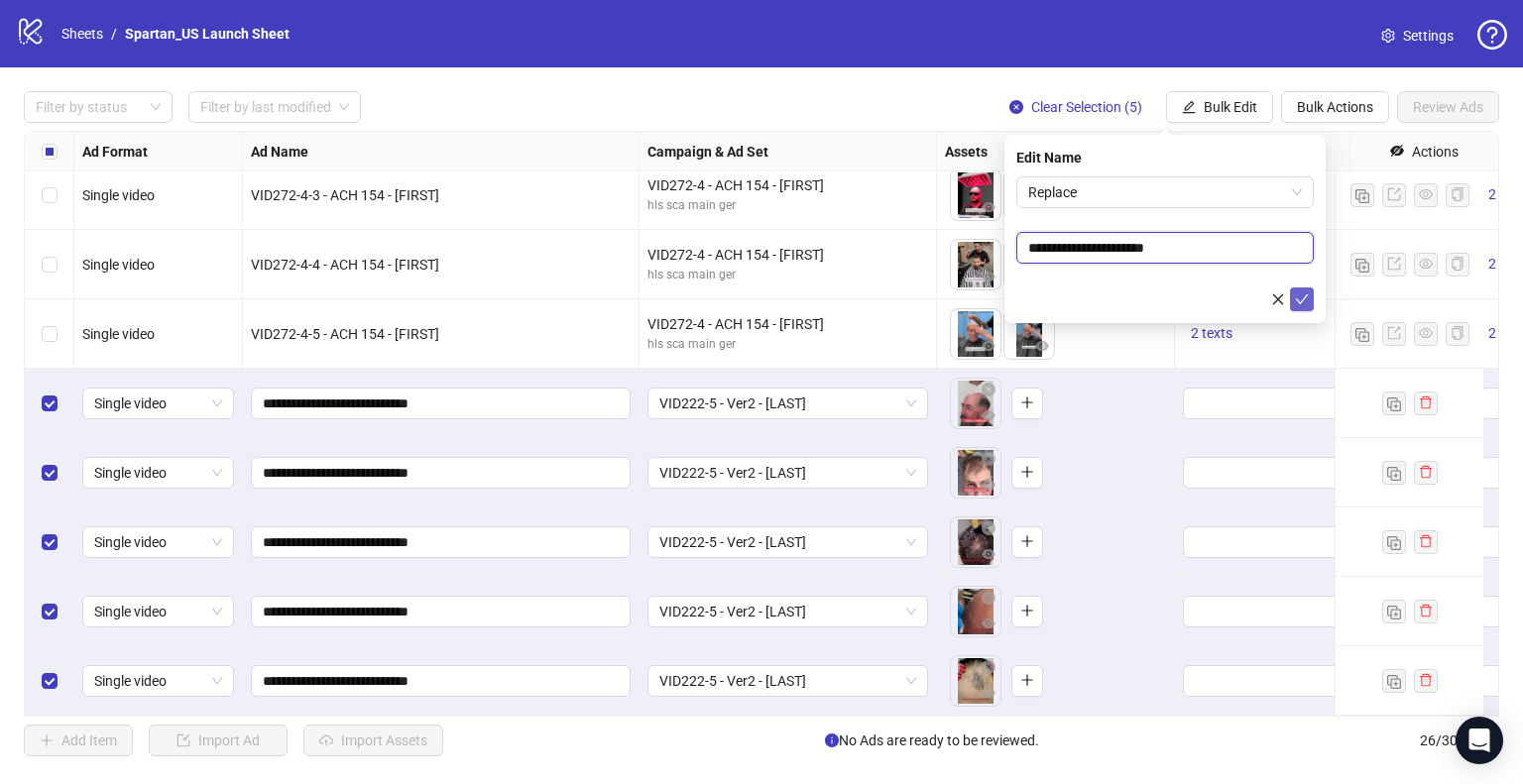 type on "**********" 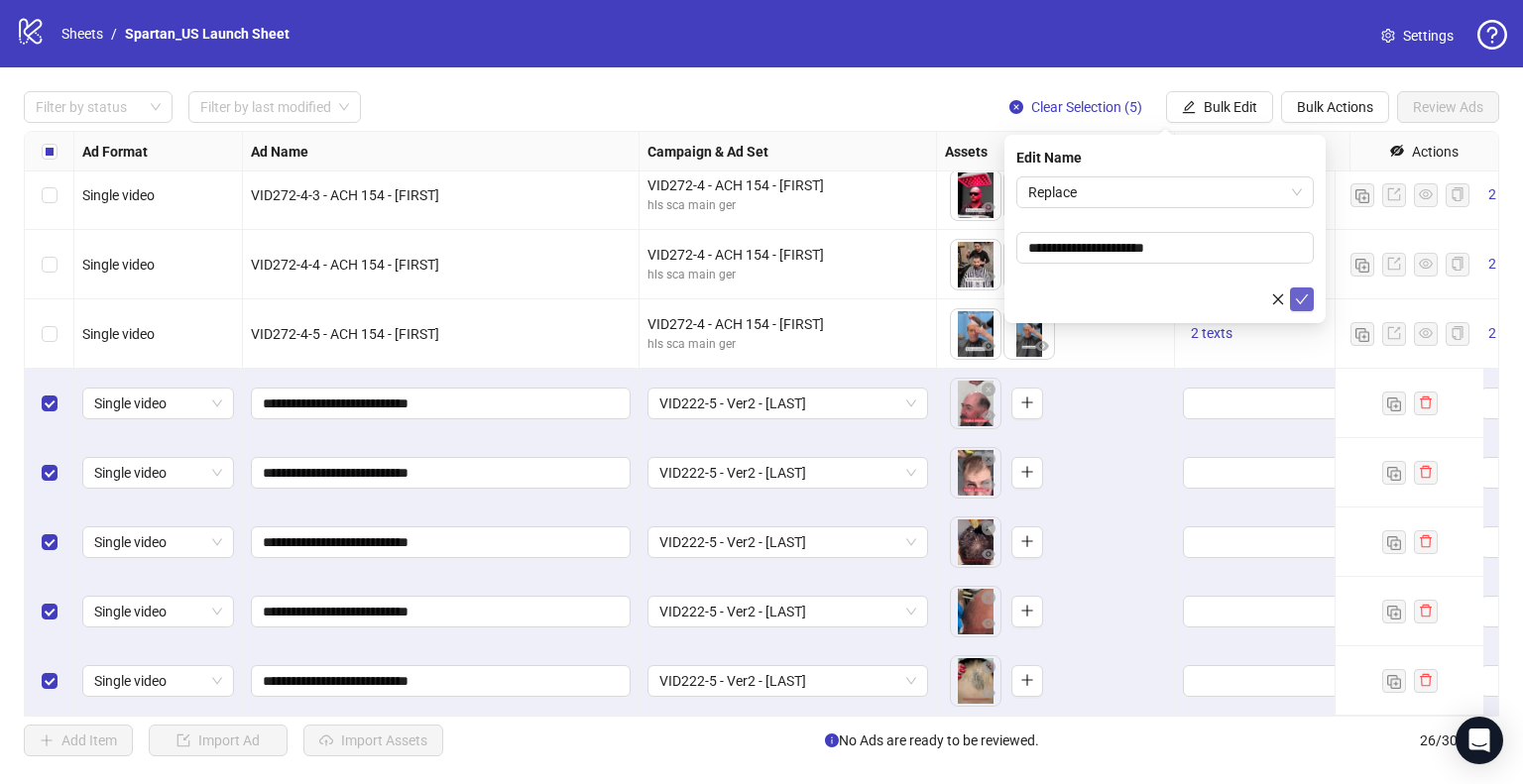 click 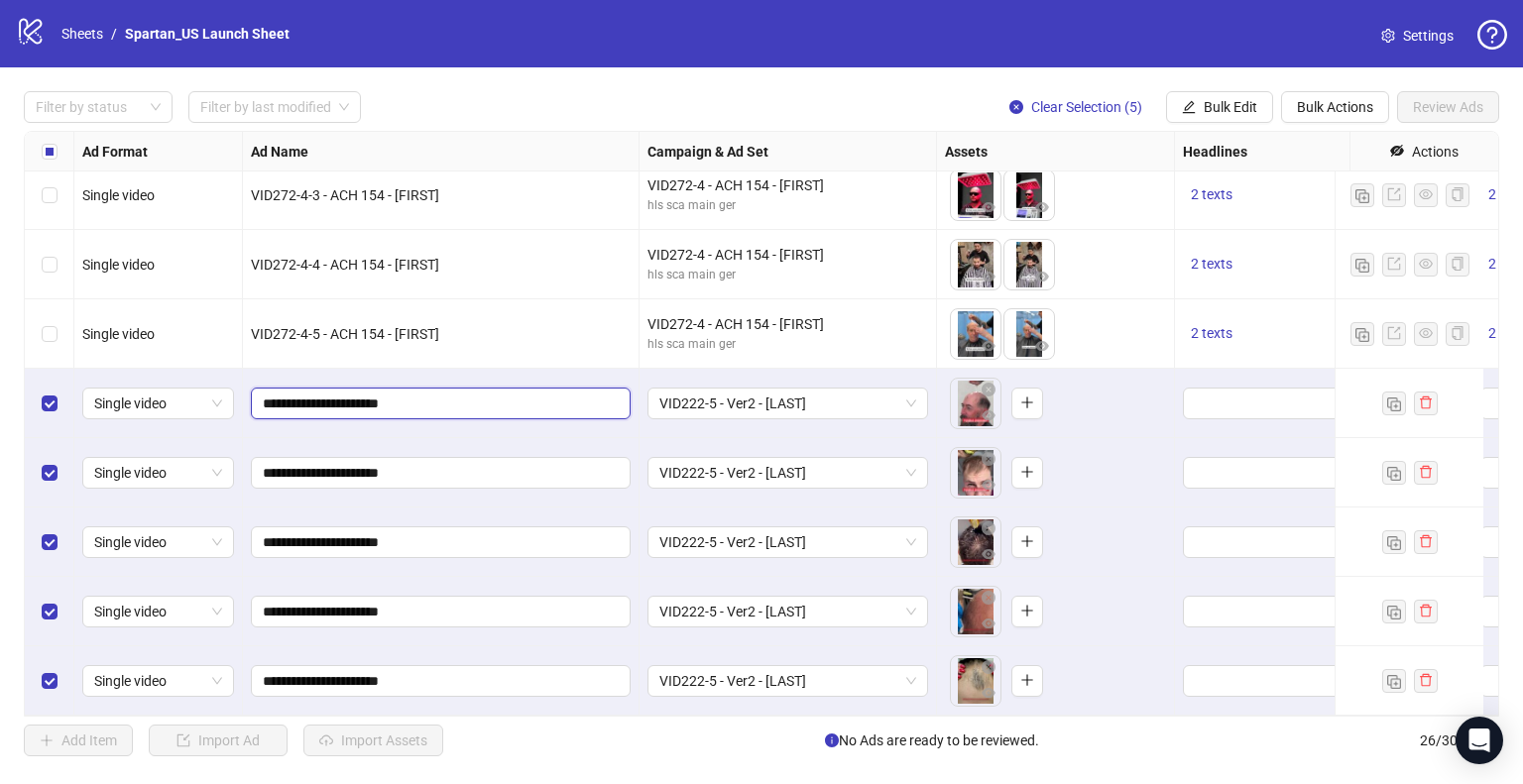 click on "**********" at bounding box center (438, 403) 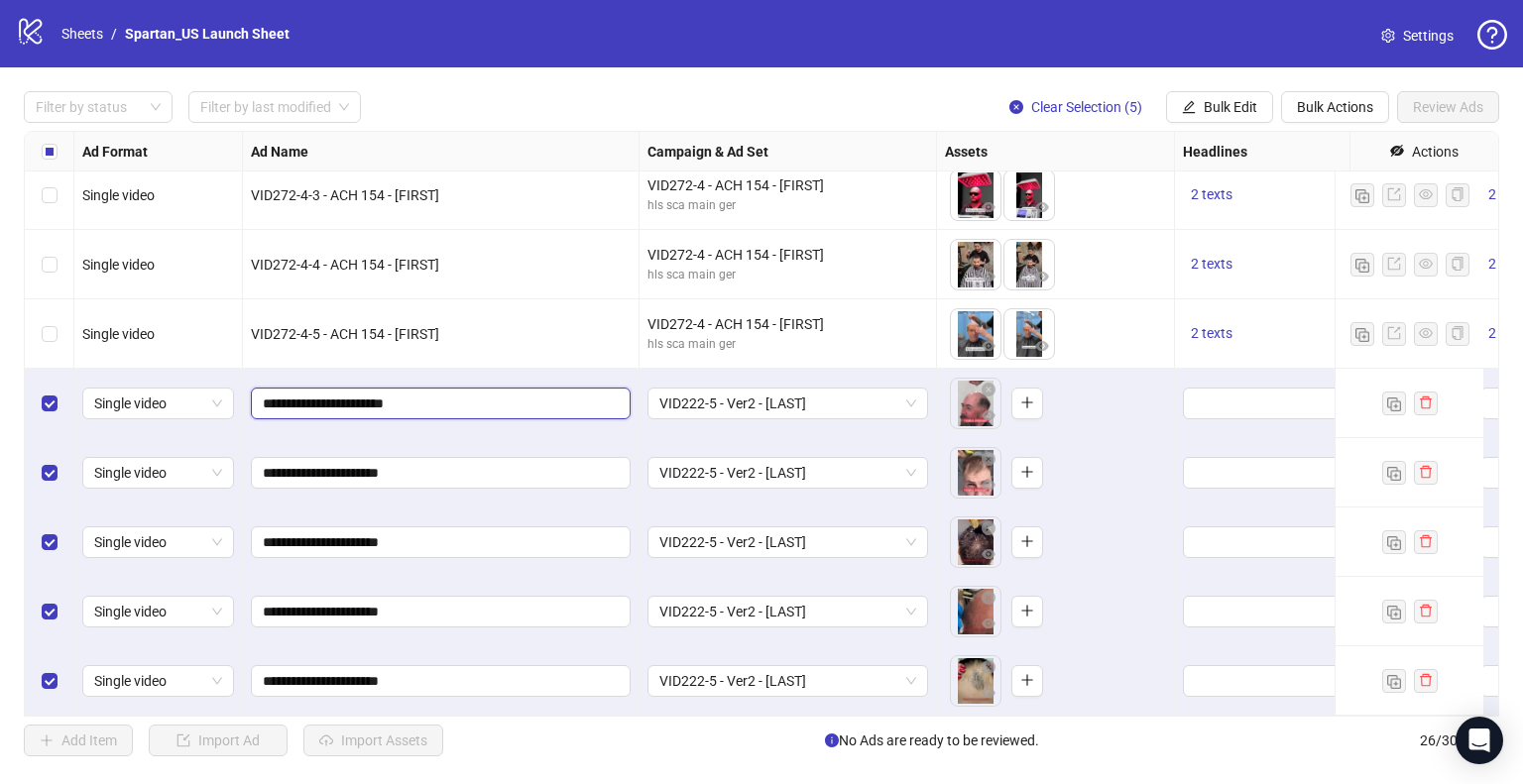 type on "**********" 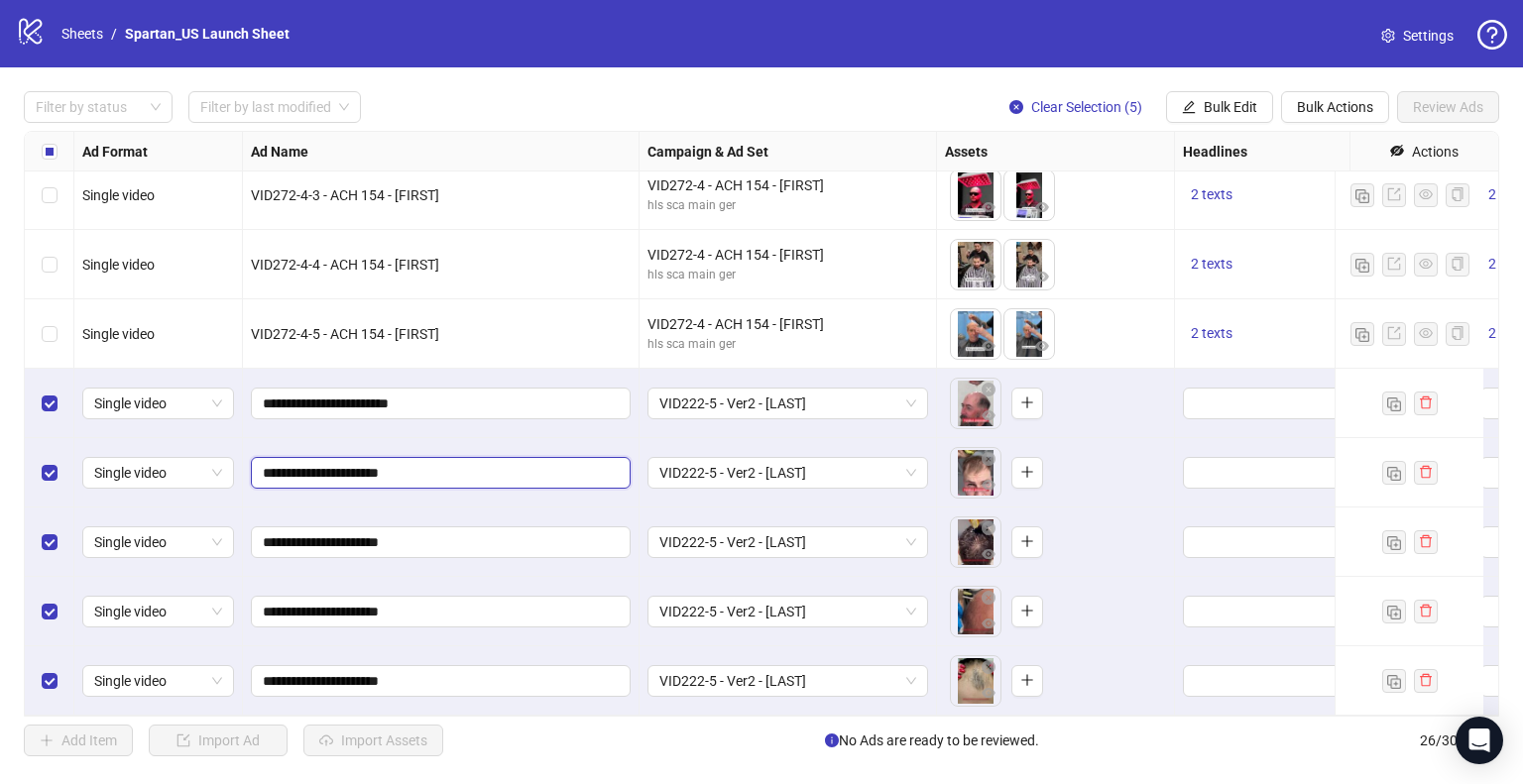 click on "**********" at bounding box center (438, 473) 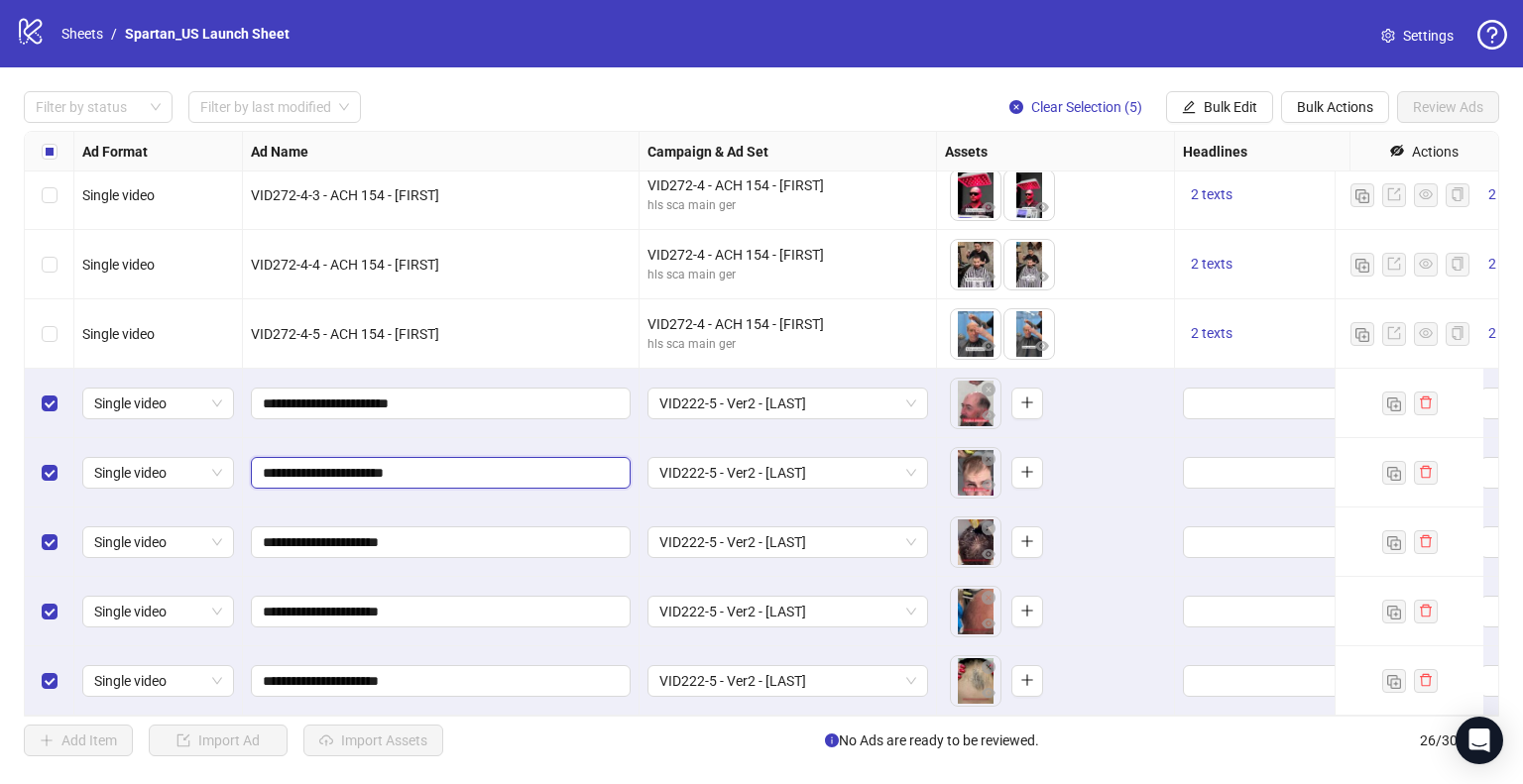 type on "**********" 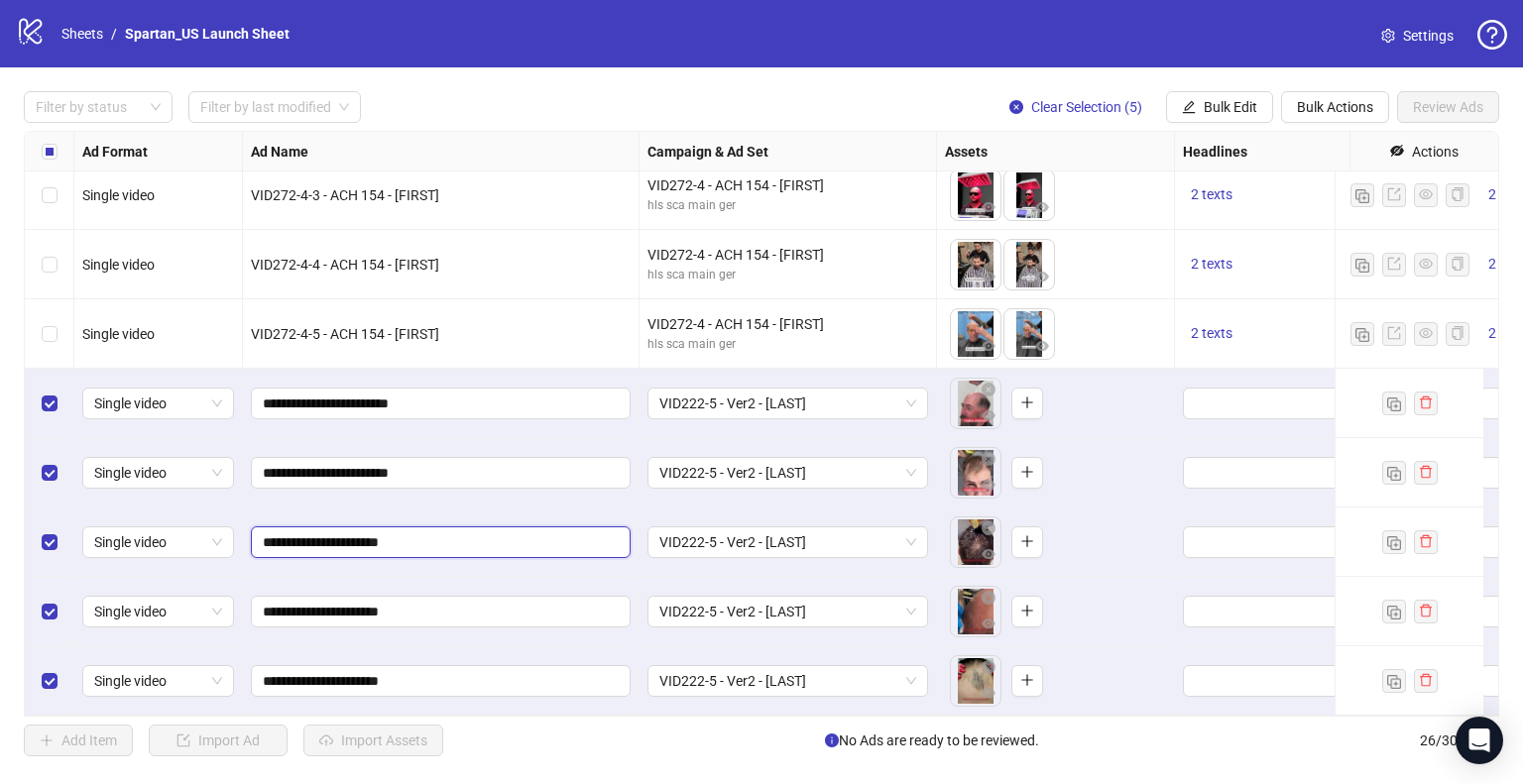 click on "**********" at bounding box center (438, 542) 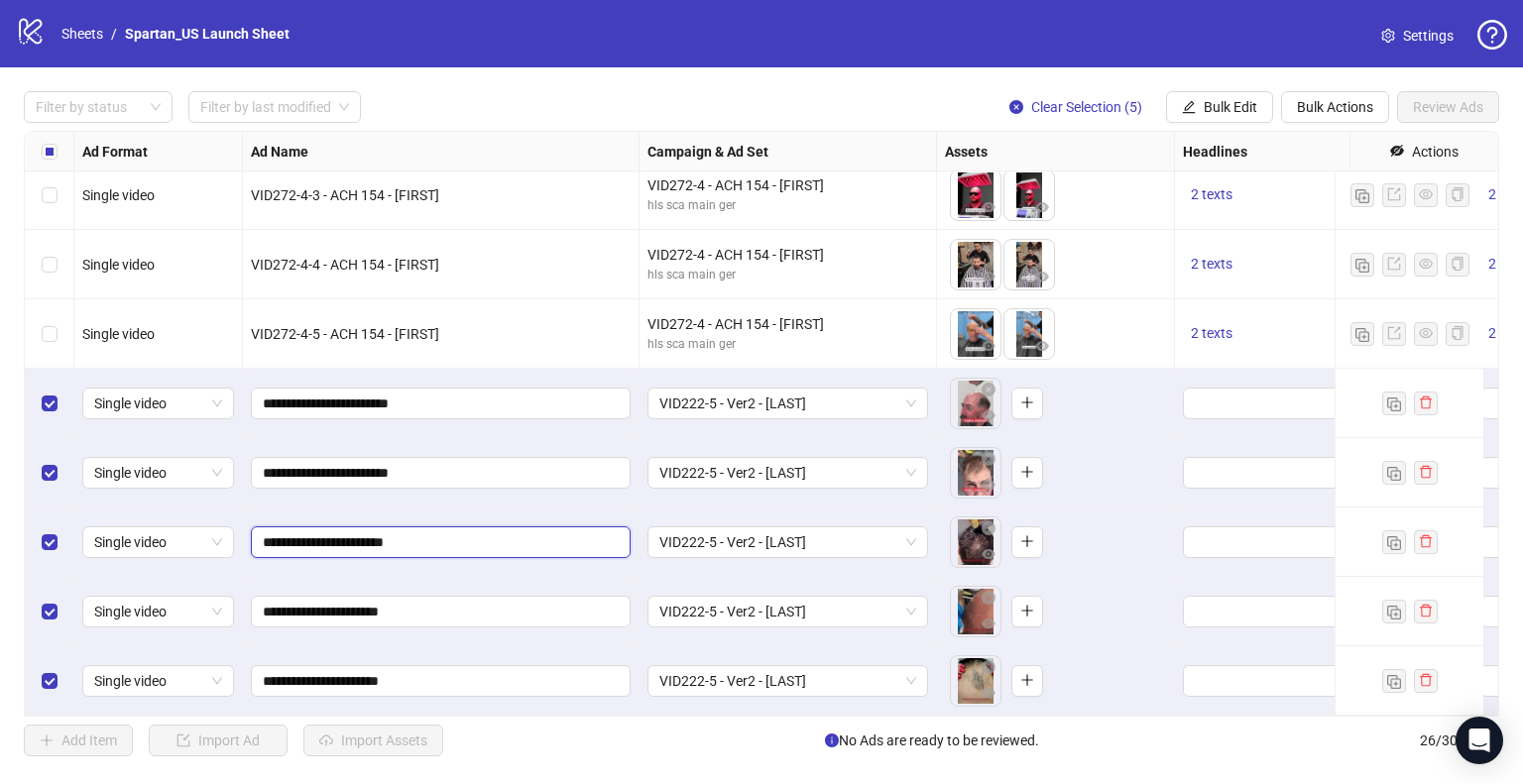 type on "**********" 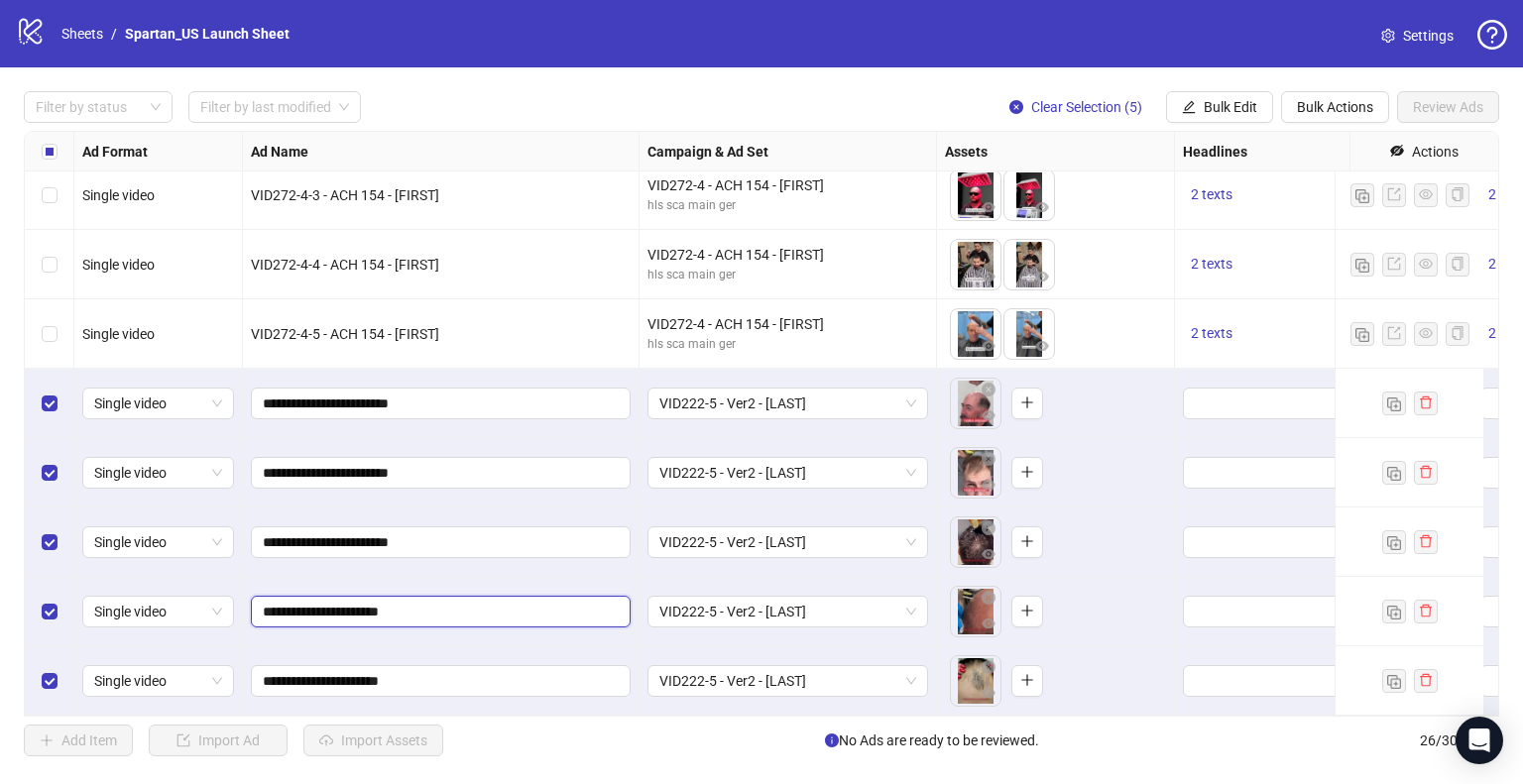 click on "**********" at bounding box center (438, 612) 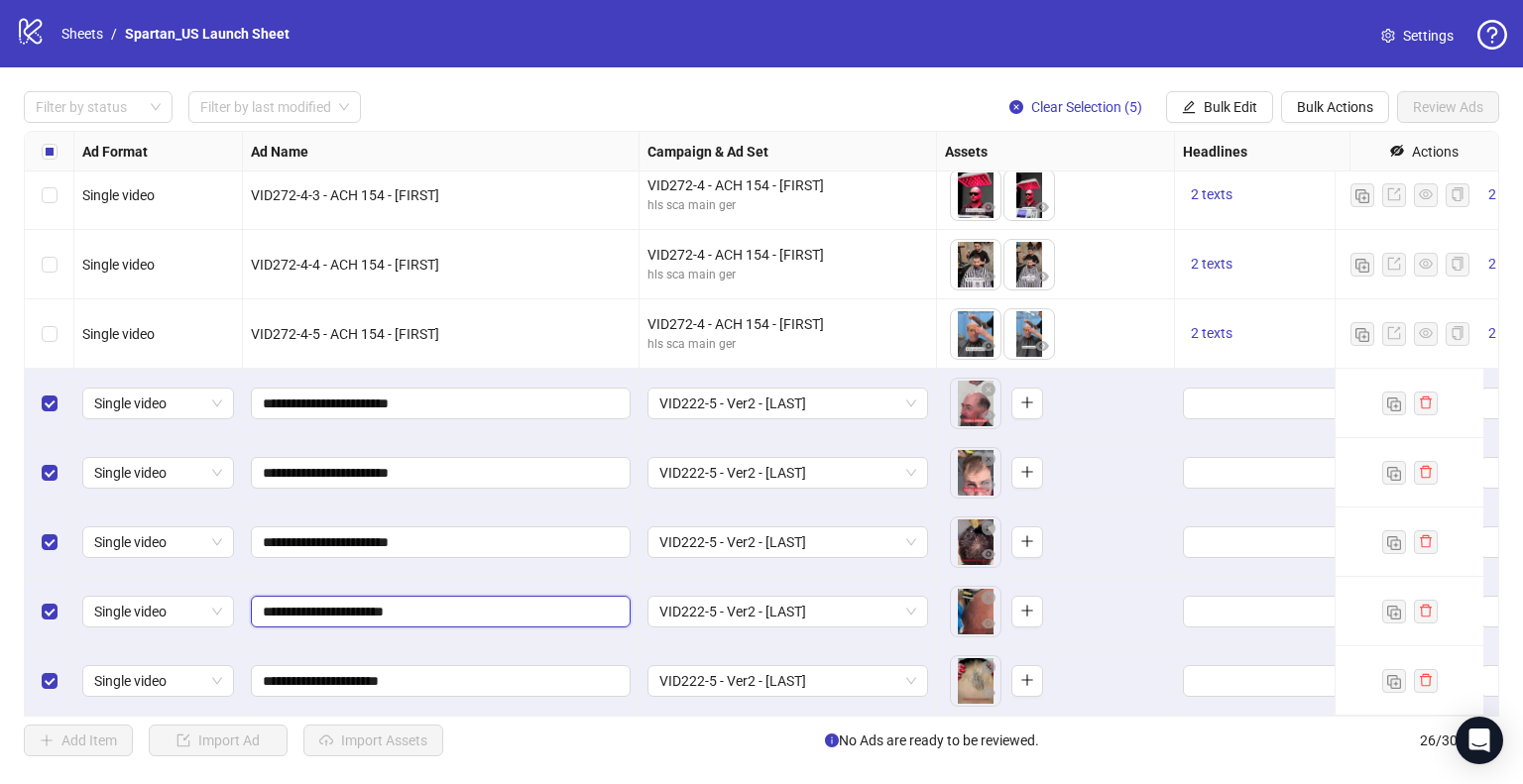 type on "**********" 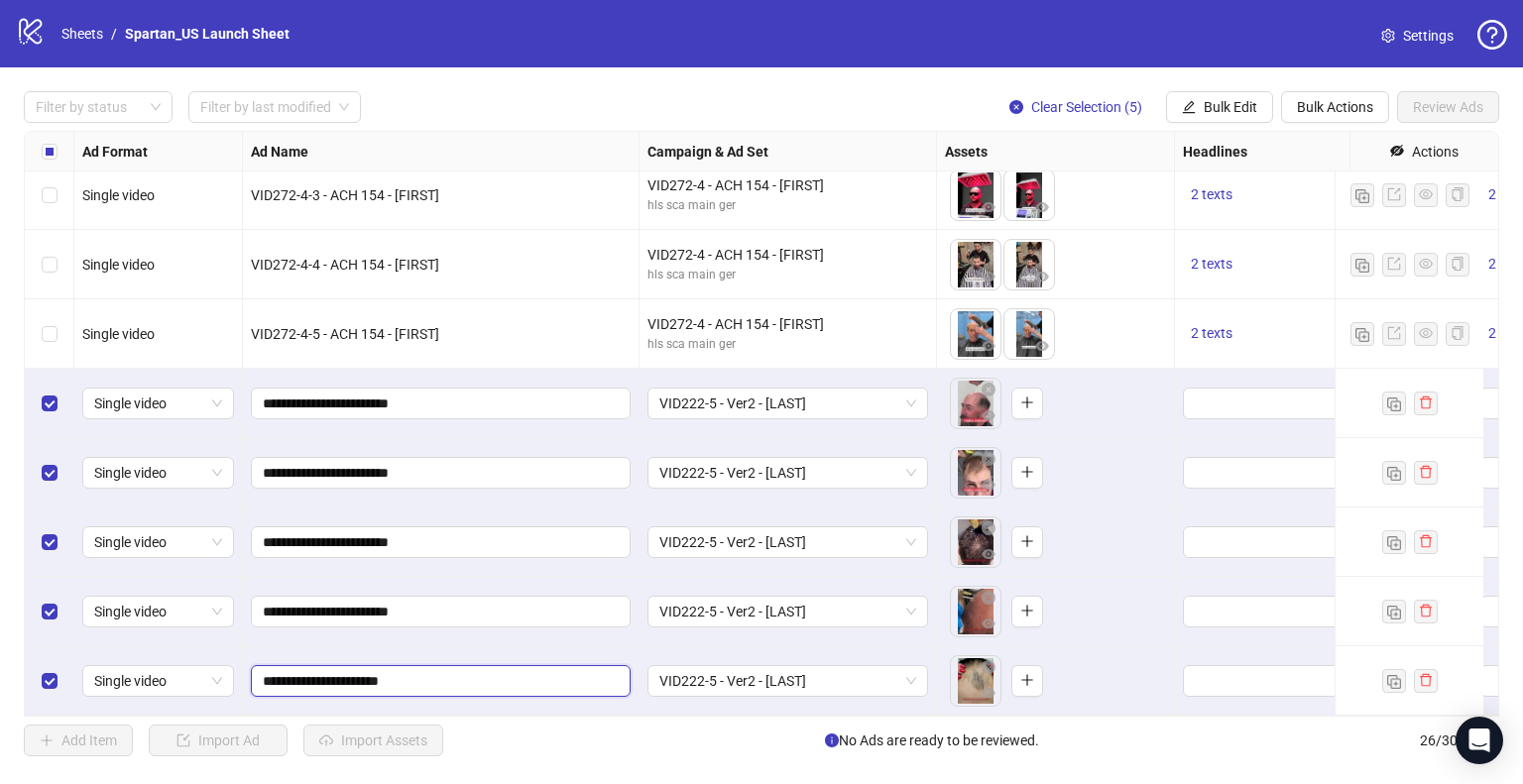 click on "**********" at bounding box center (438, 681) 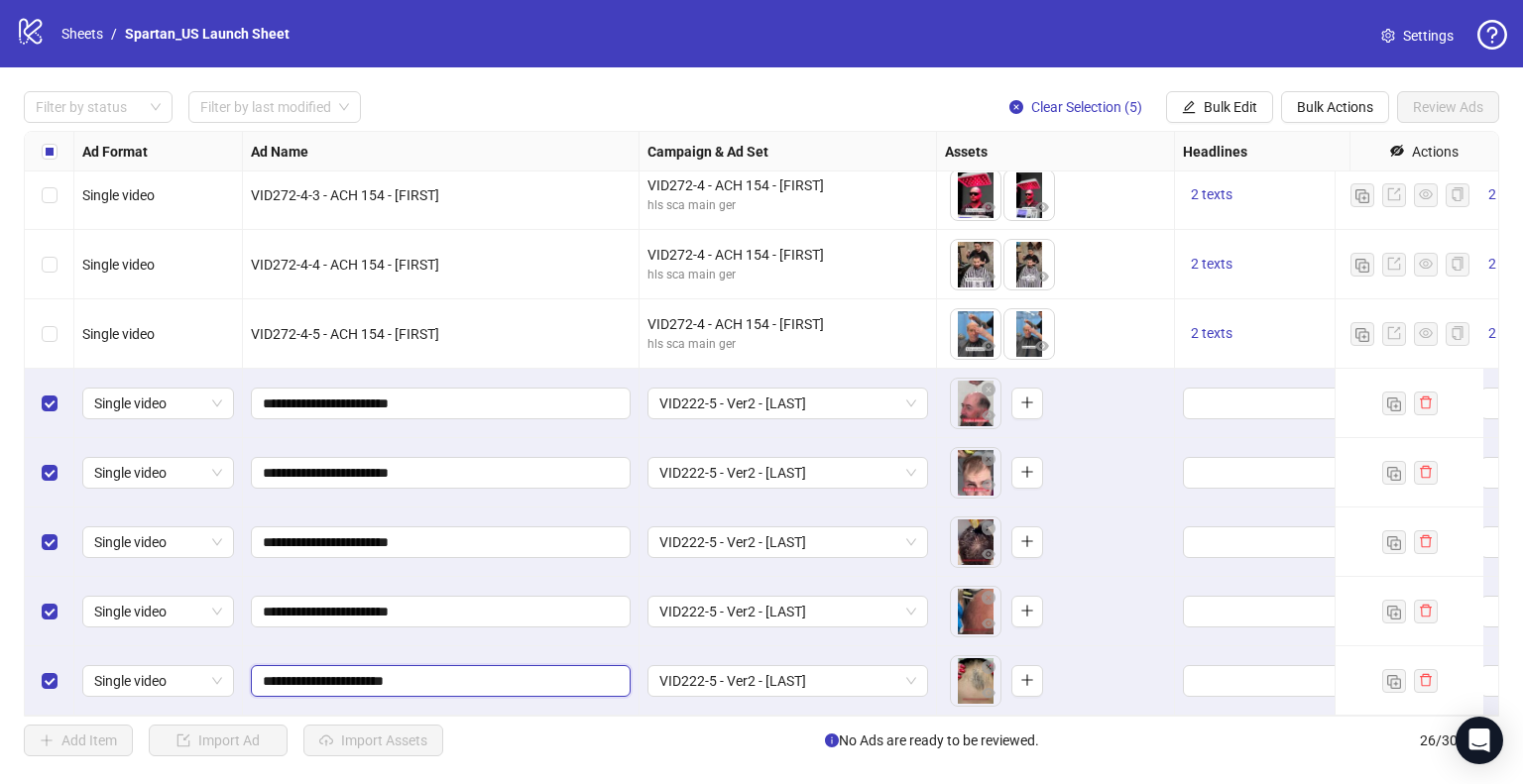 type on "**********" 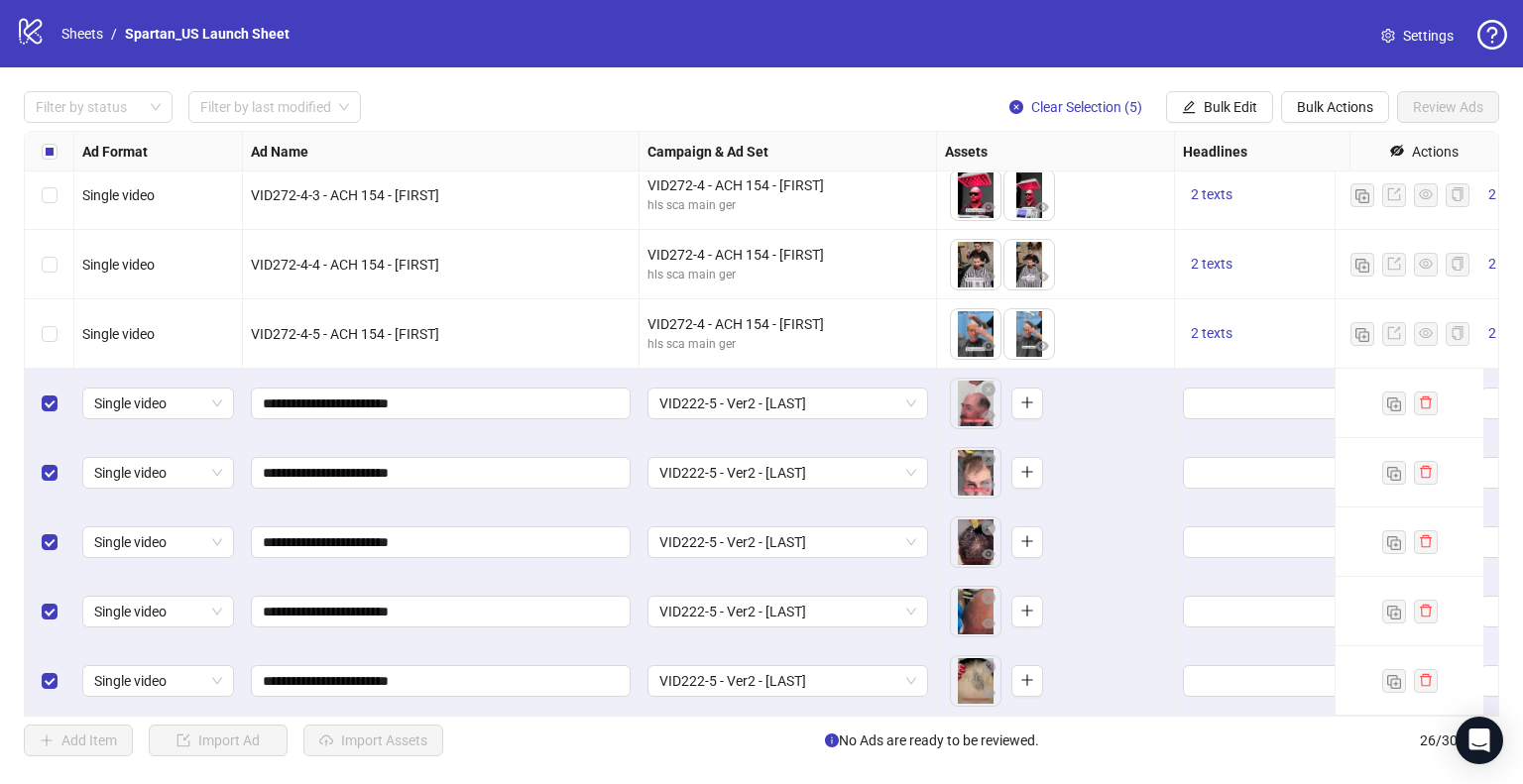 click on "**********" at bounding box center [441, 612] 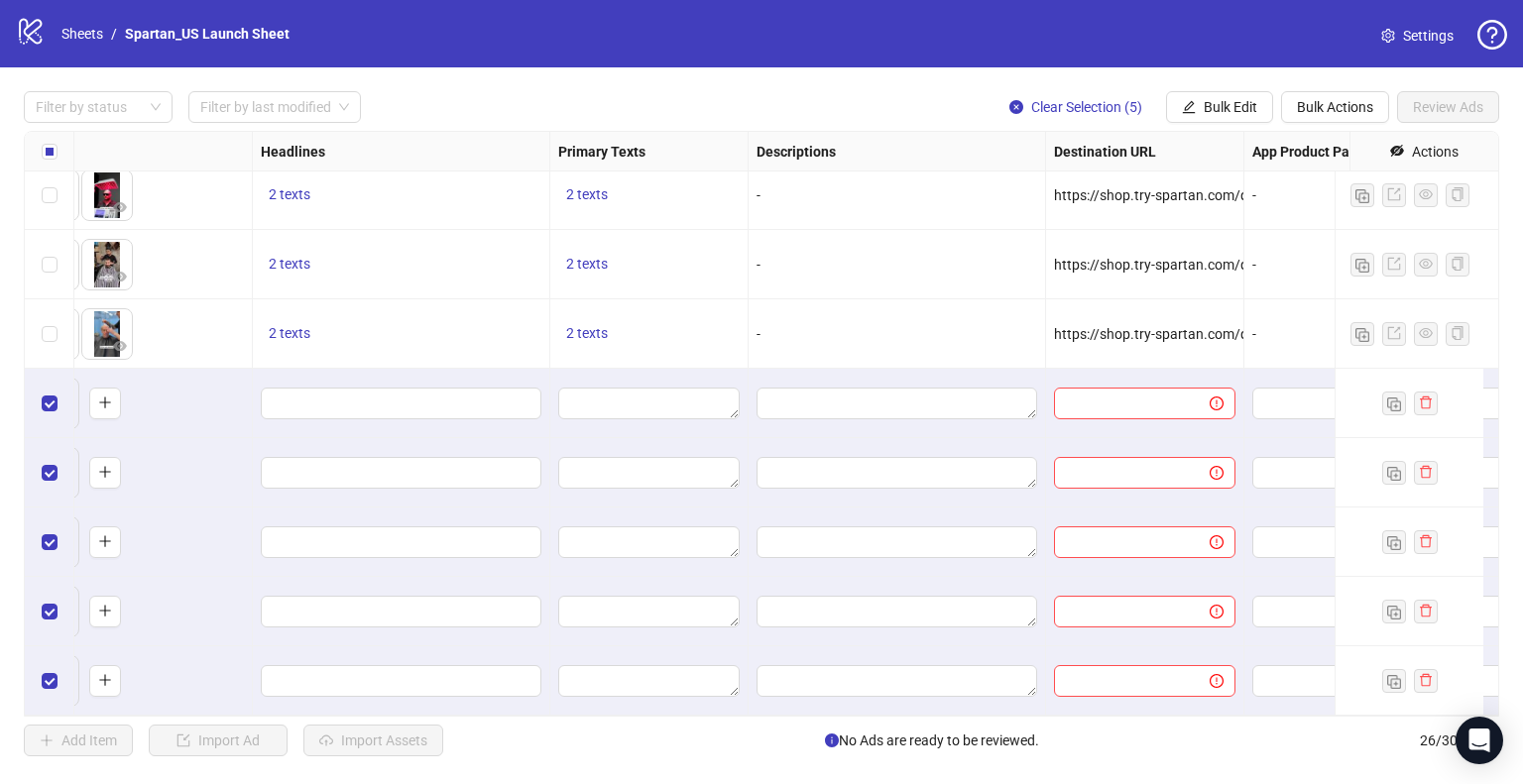 scroll, scrollTop: 1274, scrollLeft: 923, axis: both 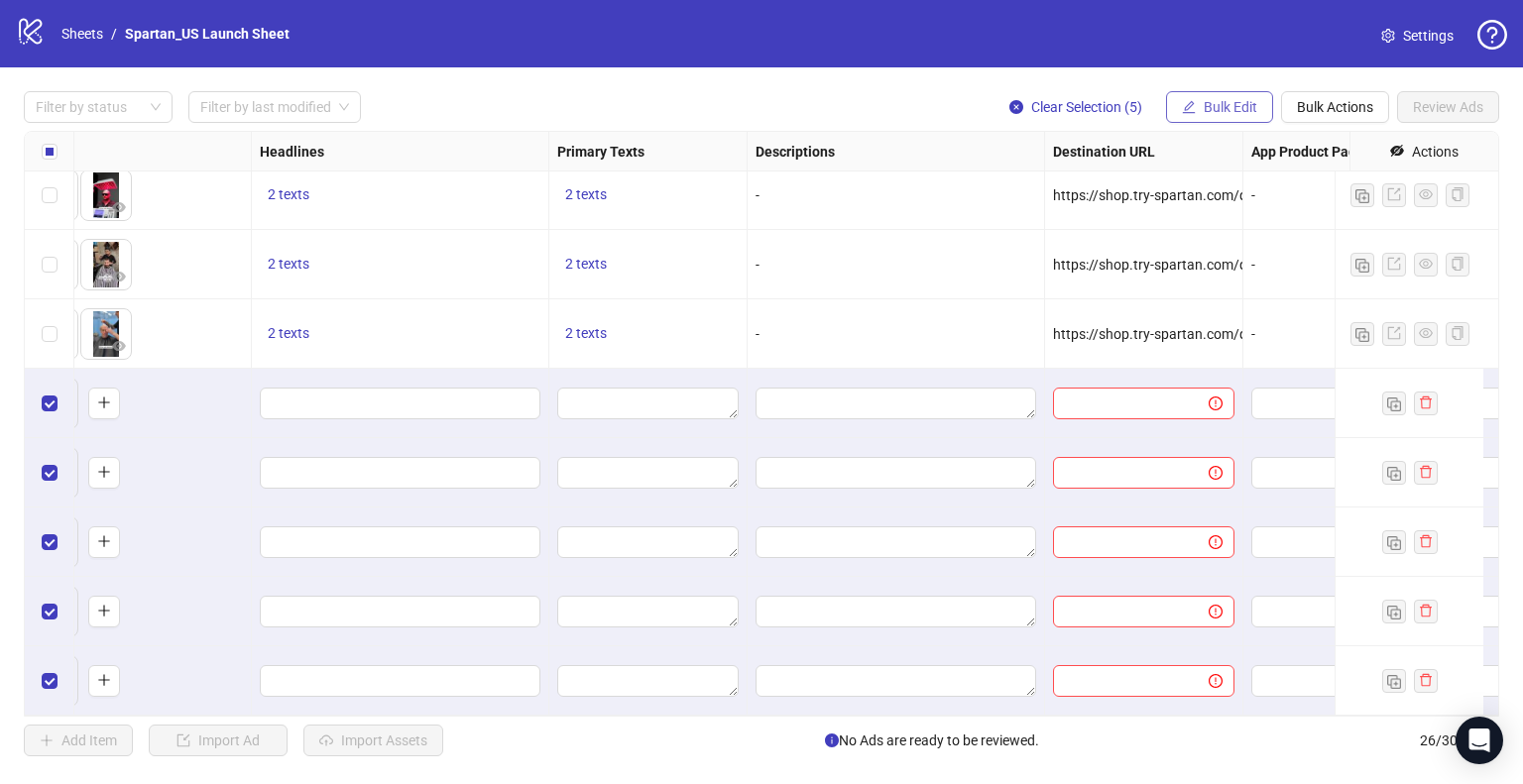 click on "Bulk Edit" at bounding box center (1230, 107) 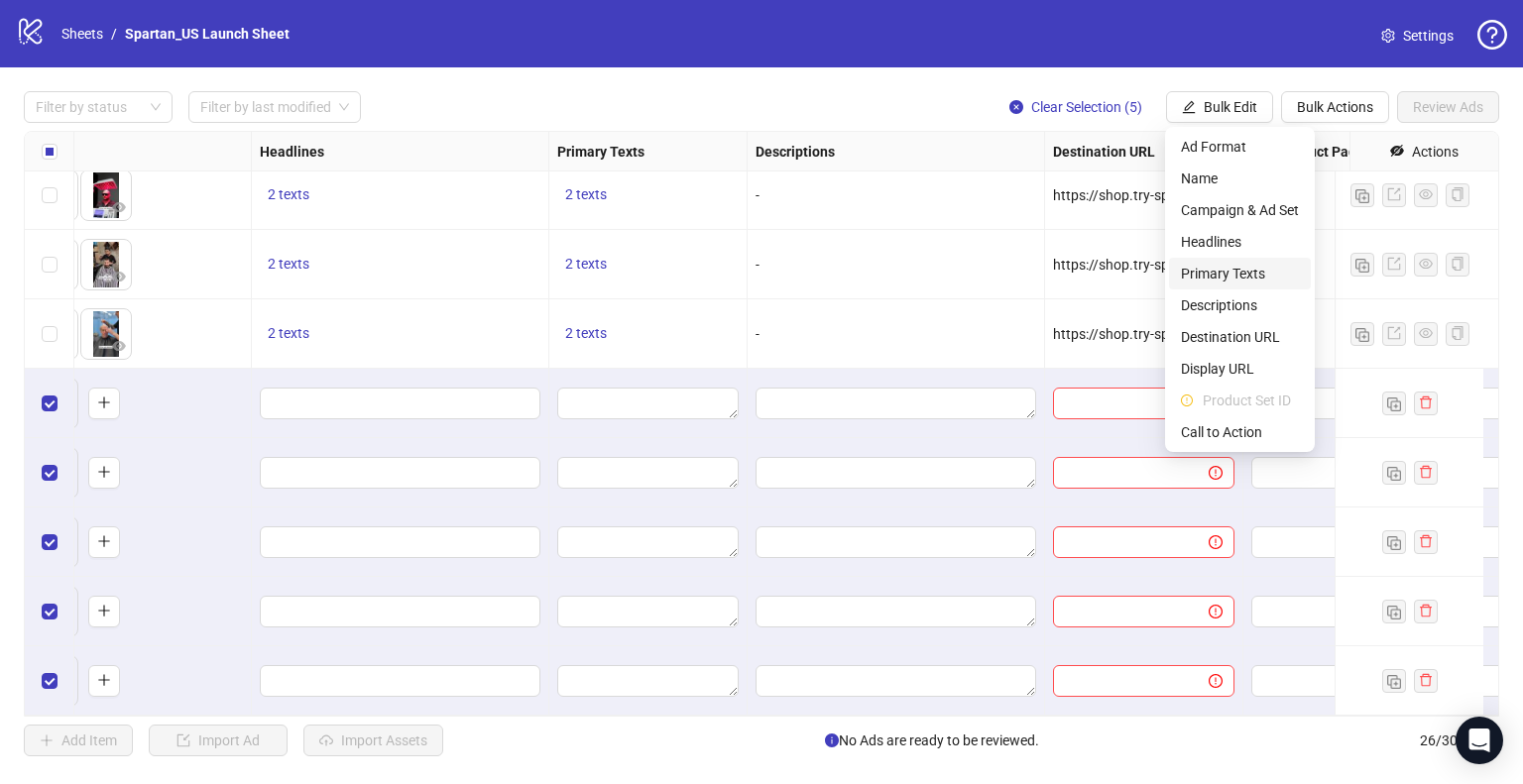 click on "Primary Texts" at bounding box center [1239, 274] 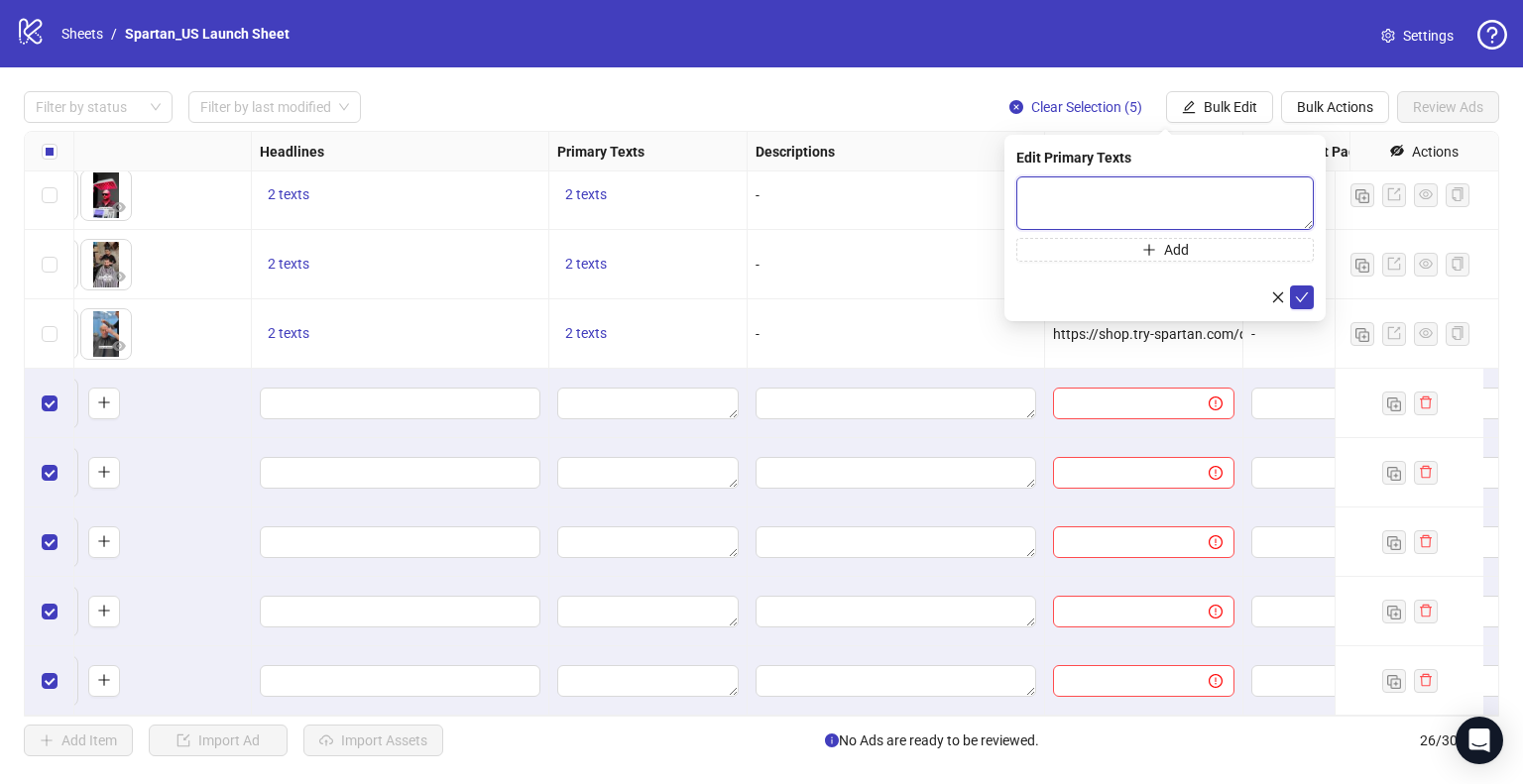 click at bounding box center [1165, 203] 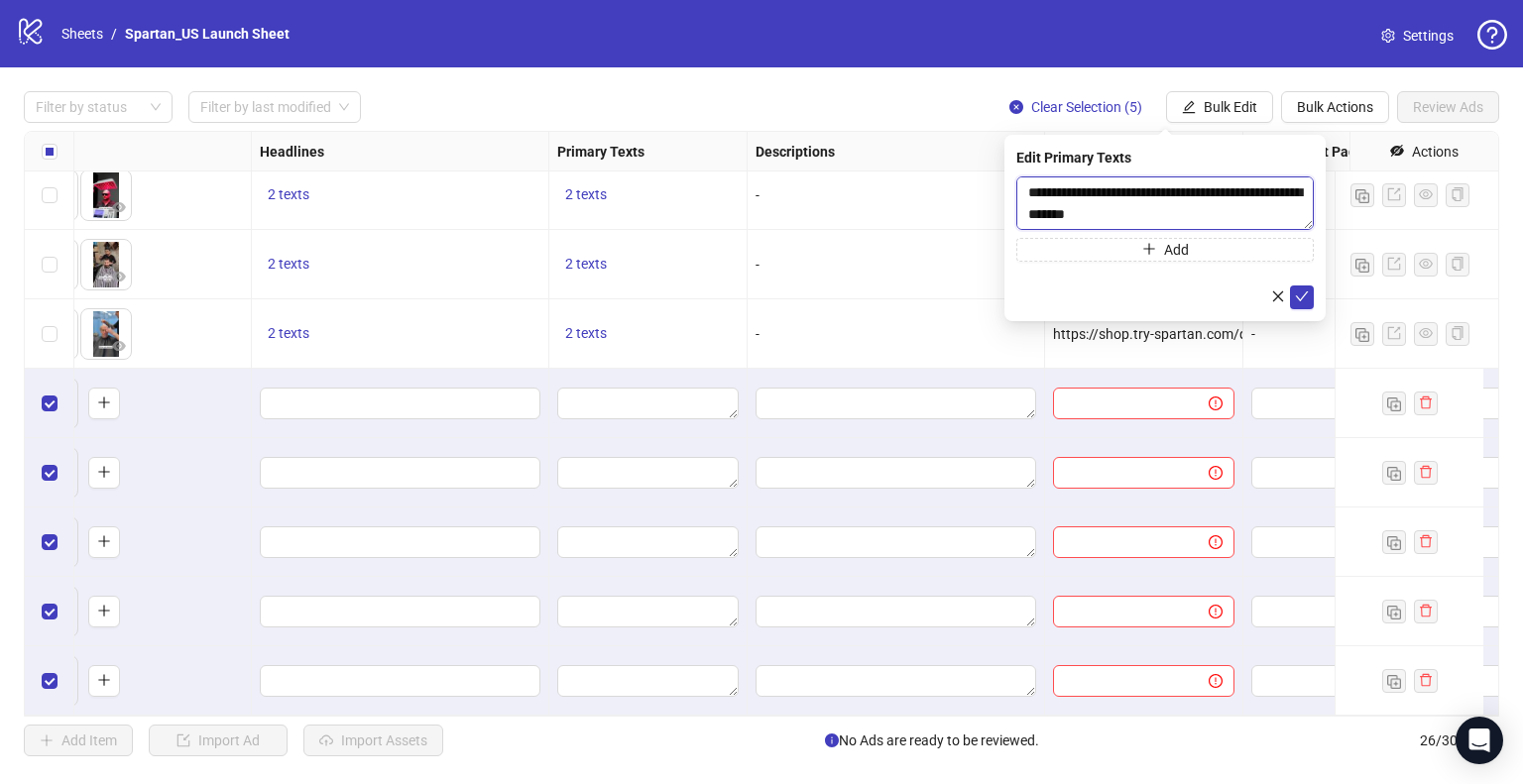 scroll, scrollTop: 0, scrollLeft: 0, axis: both 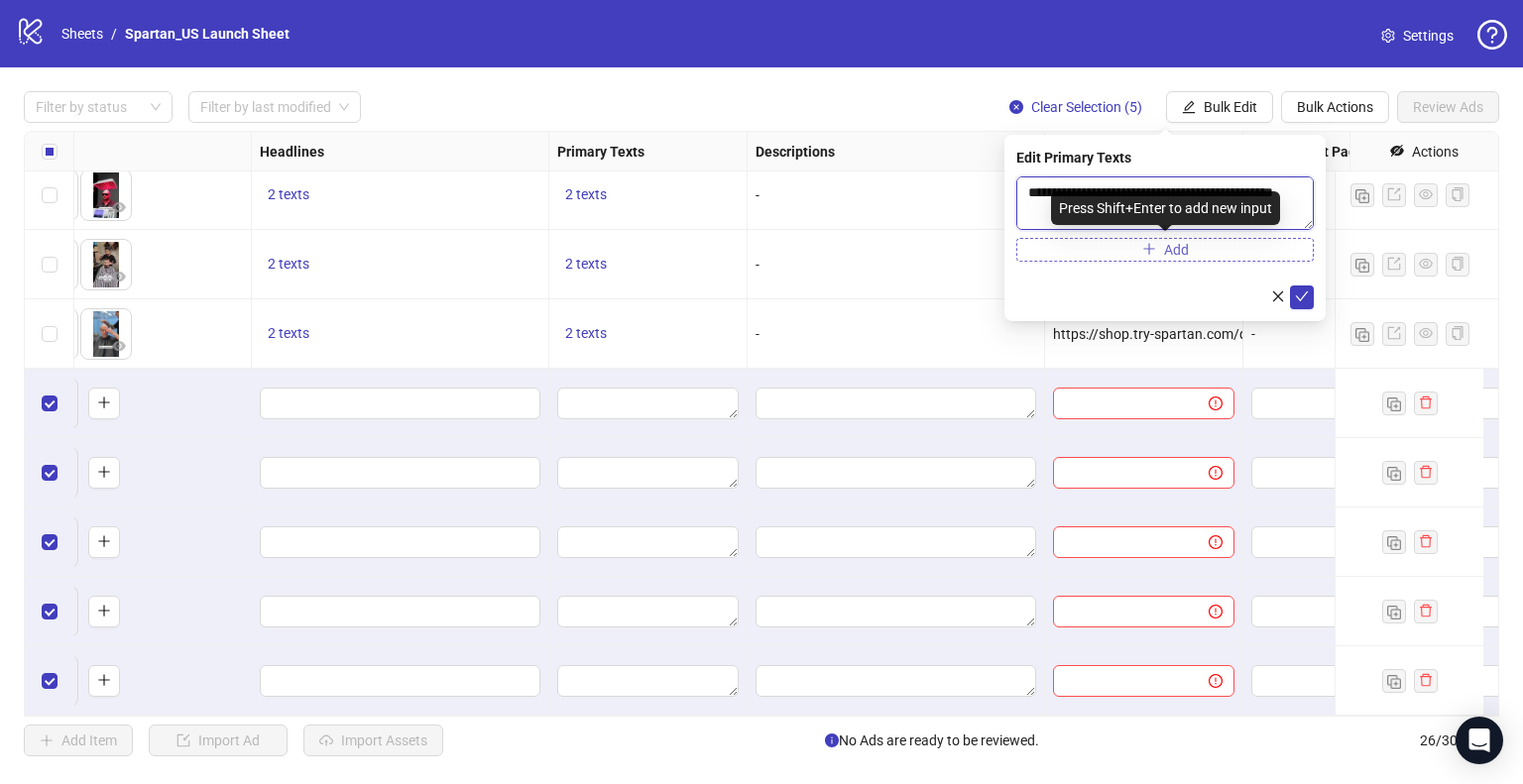 type on "**********" 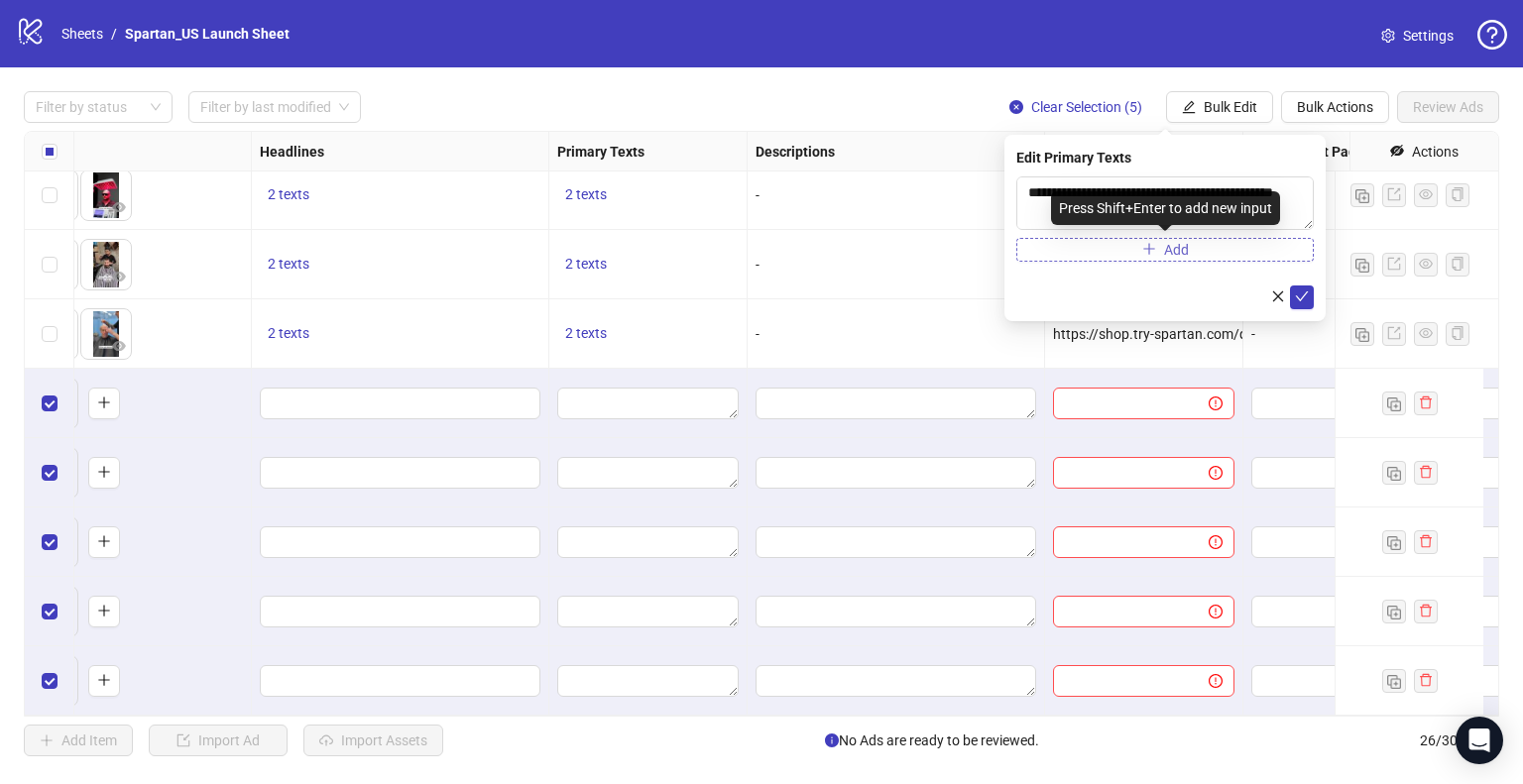 click on "Add" at bounding box center (1165, 250) 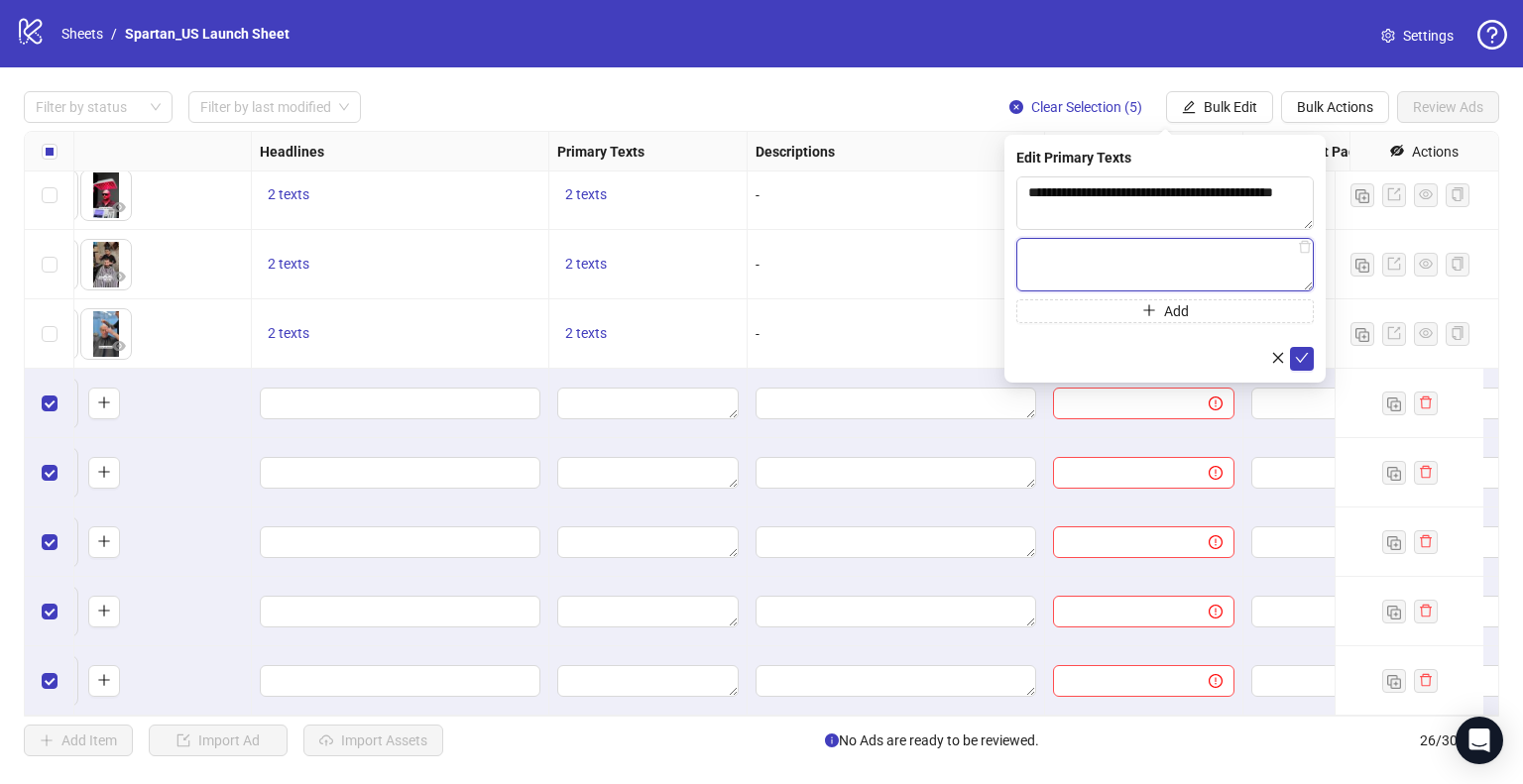 paste on "**********" 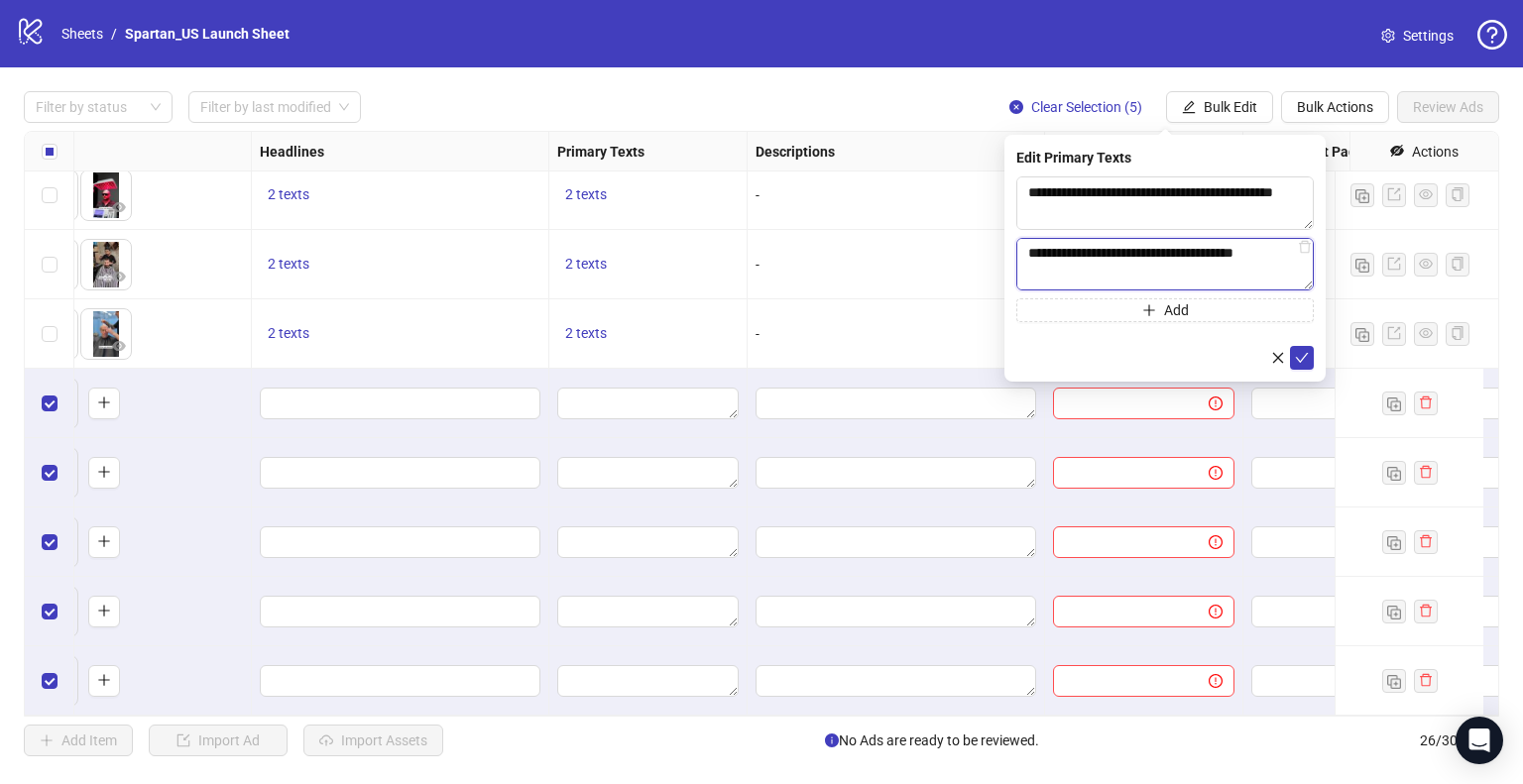 scroll, scrollTop: 0, scrollLeft: 0, axis: both 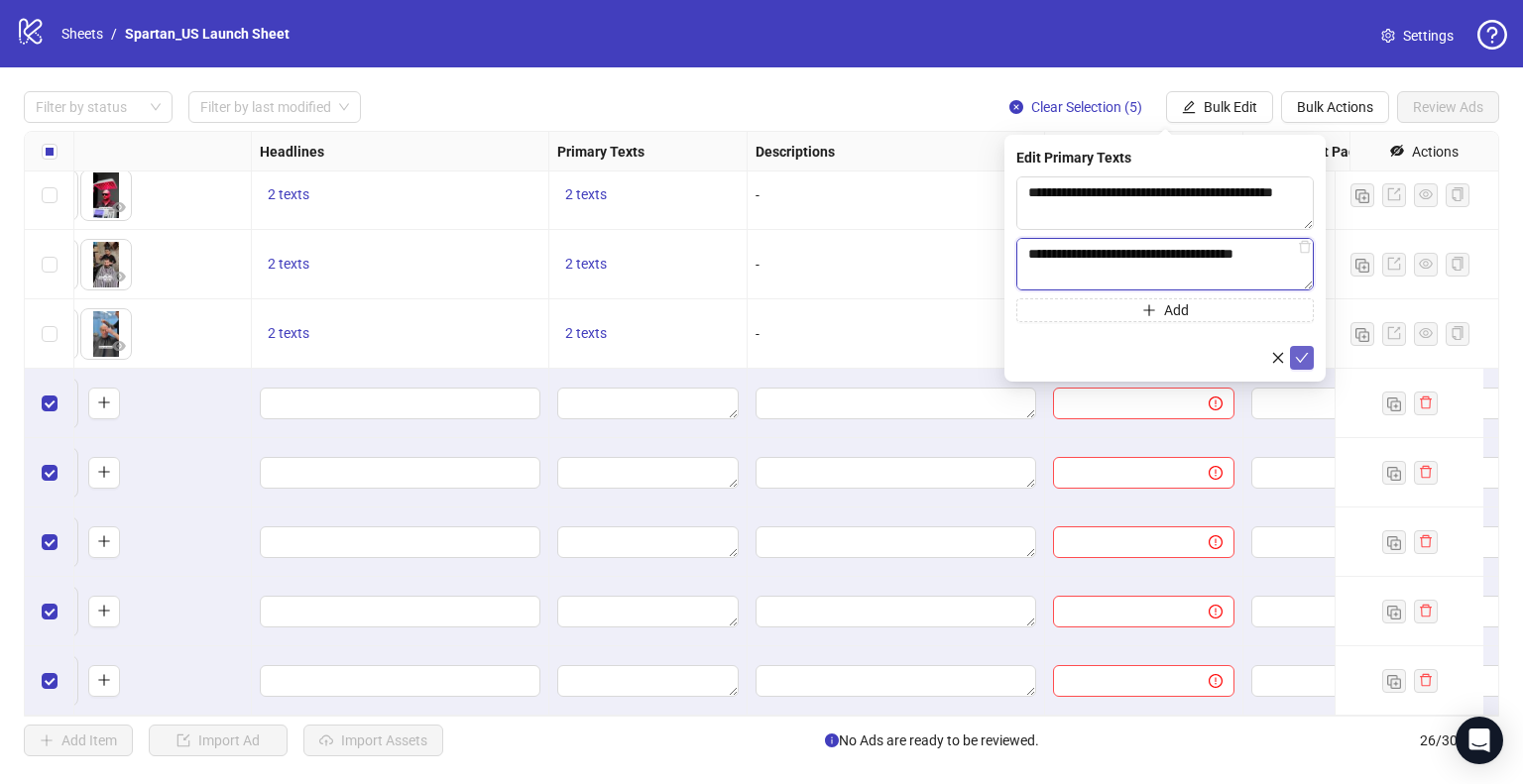 type on "**********" 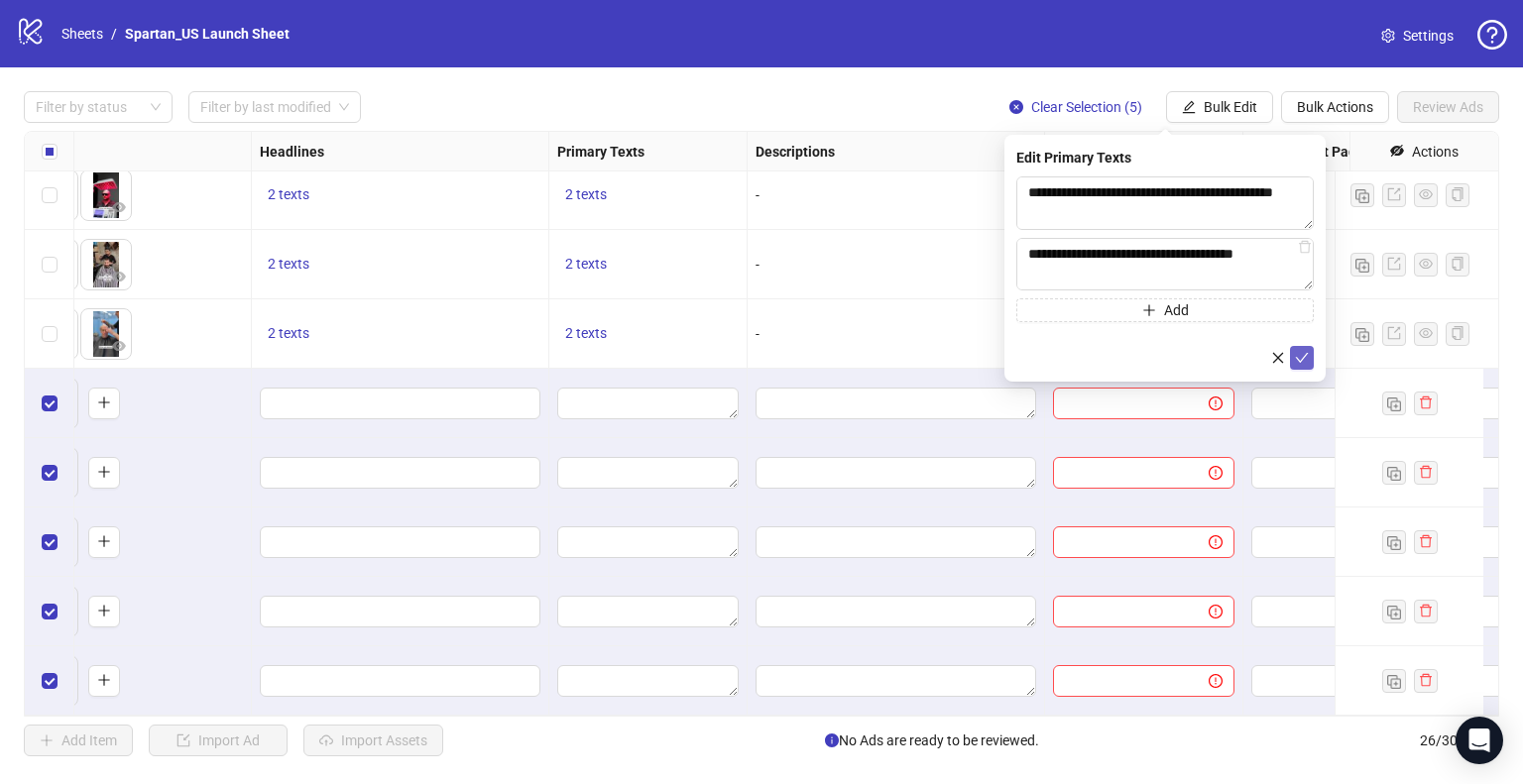 click 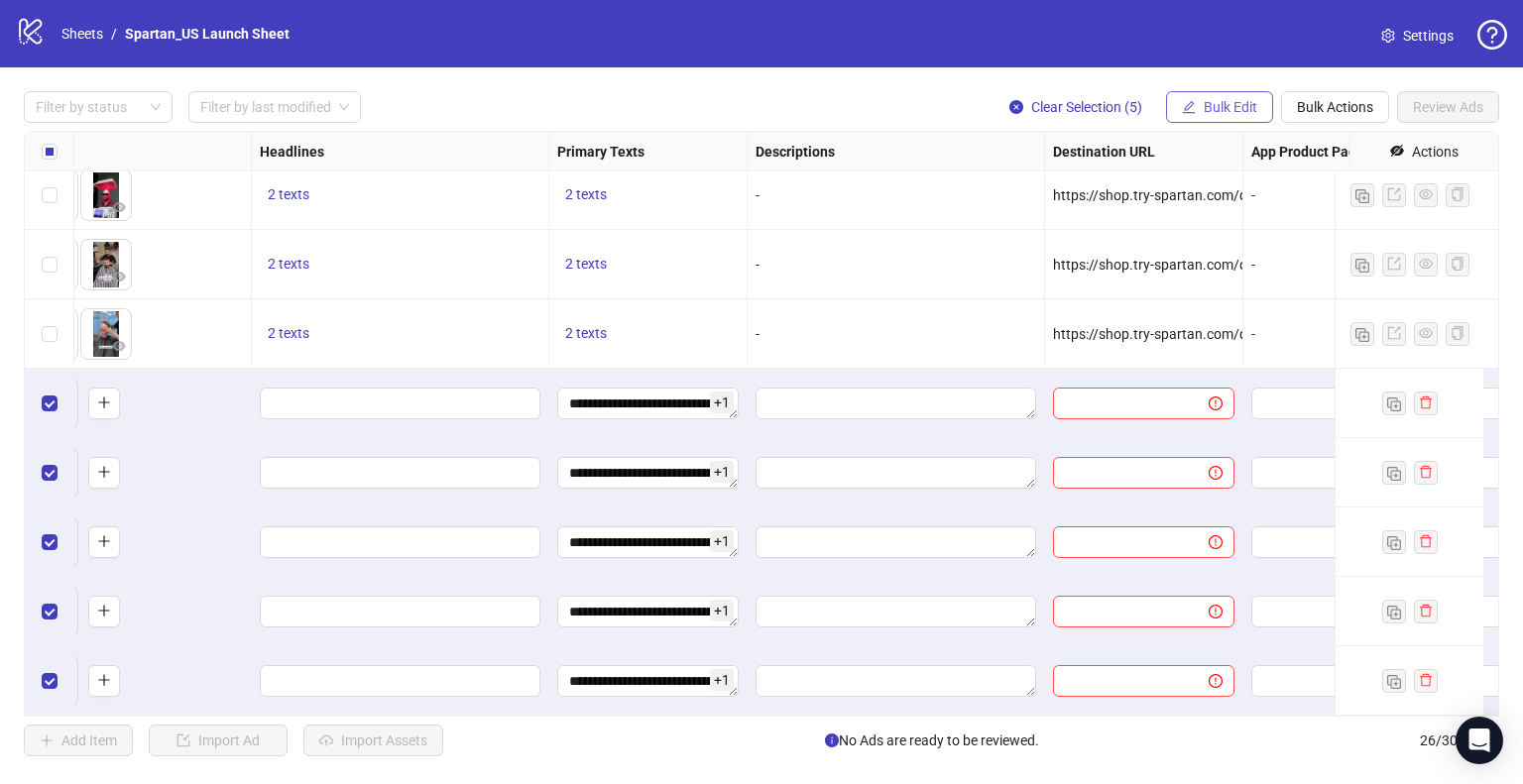 click on "Bulk Edit" at bounding box center [1230, 107] 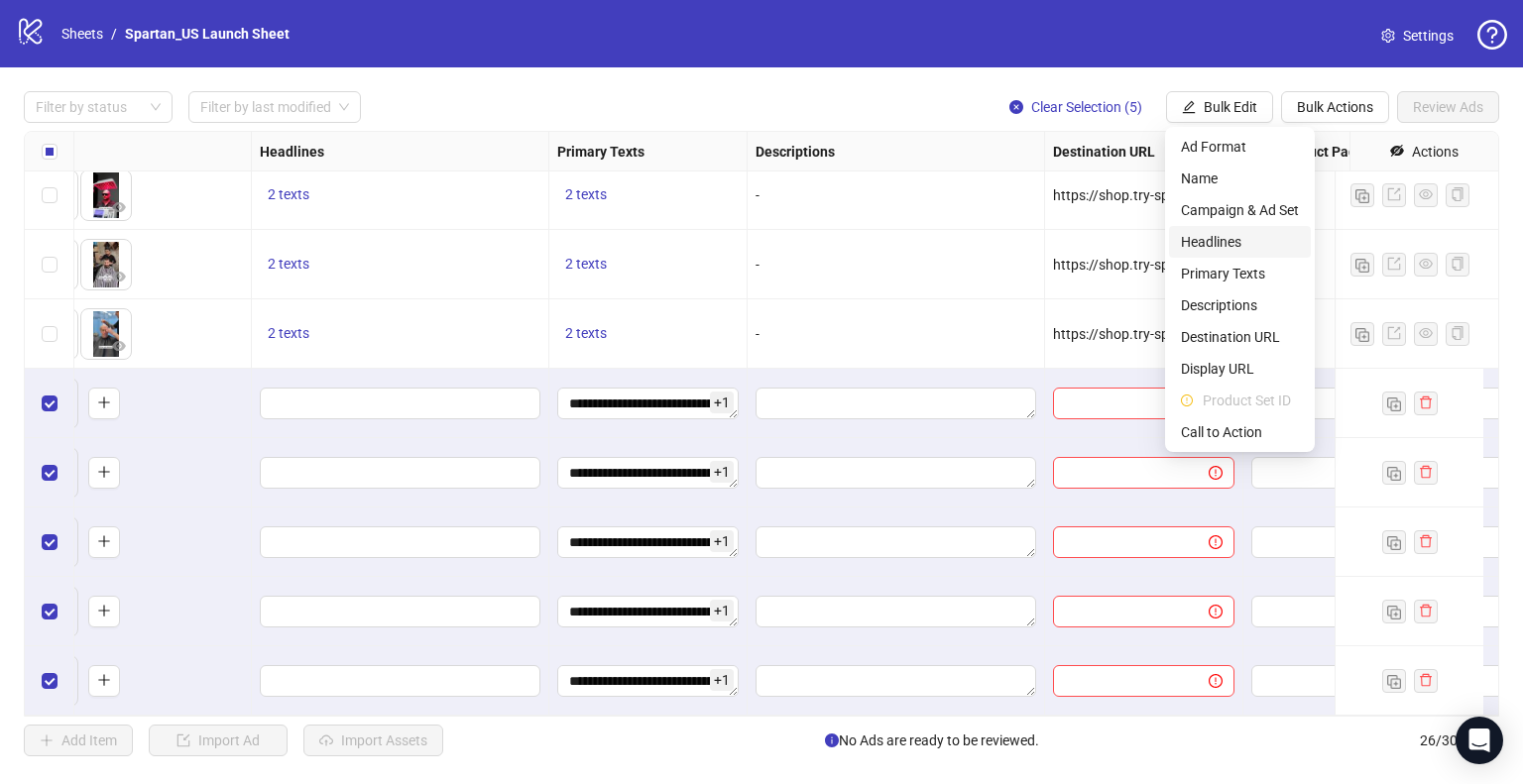 click on "Headlines" at bounding box center (1239, 242) 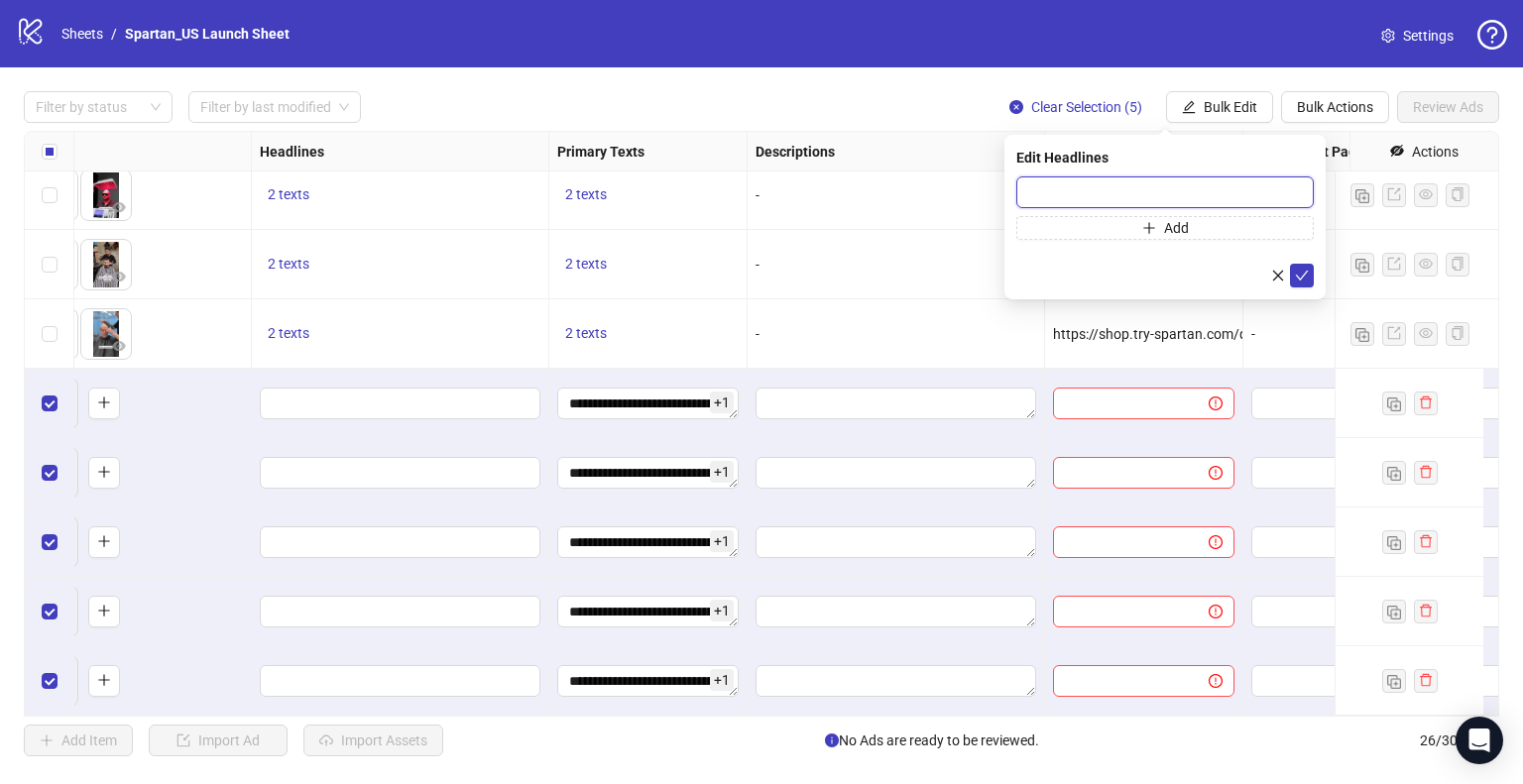 click at bounding box center (1165, 192) 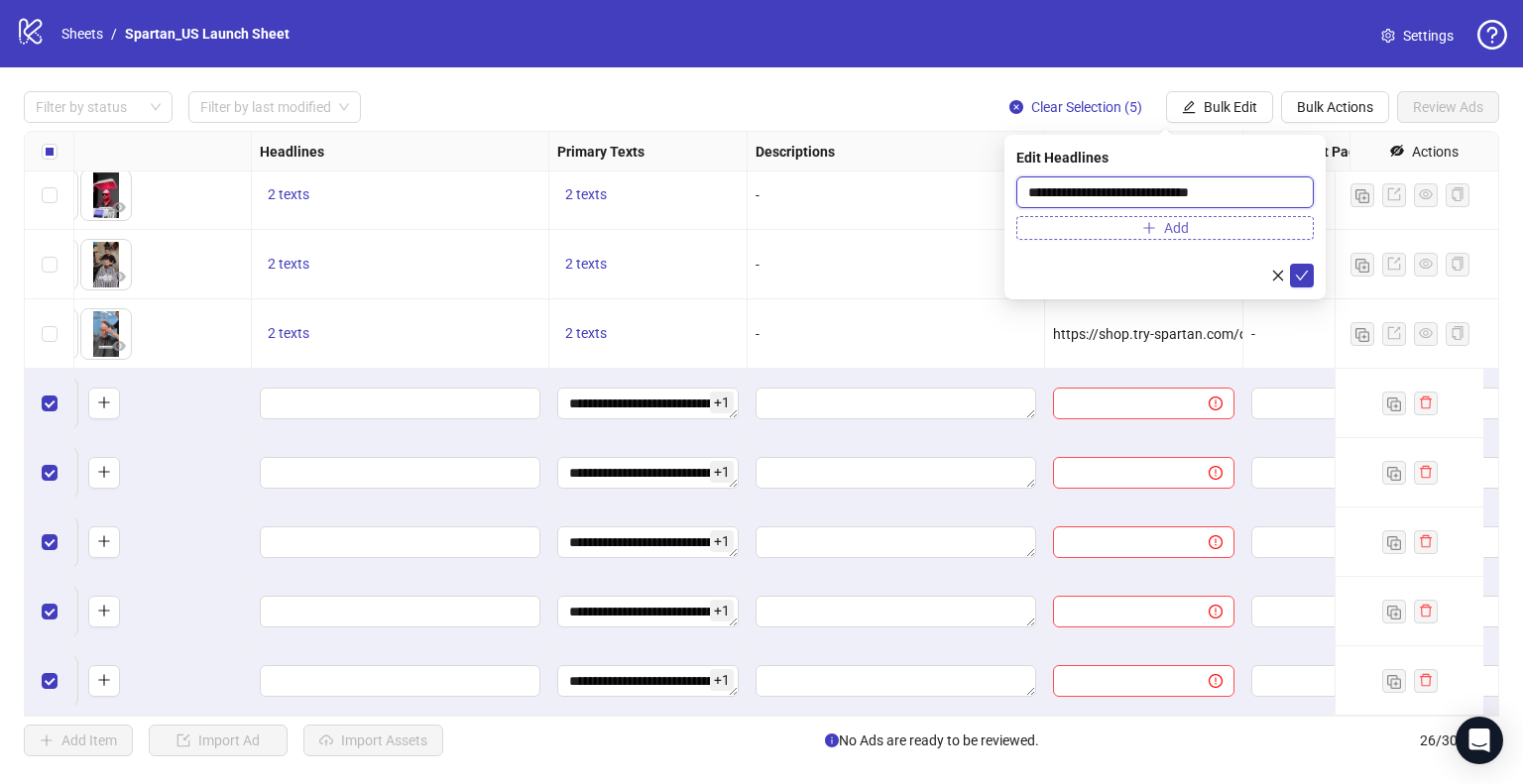 type on "**********" 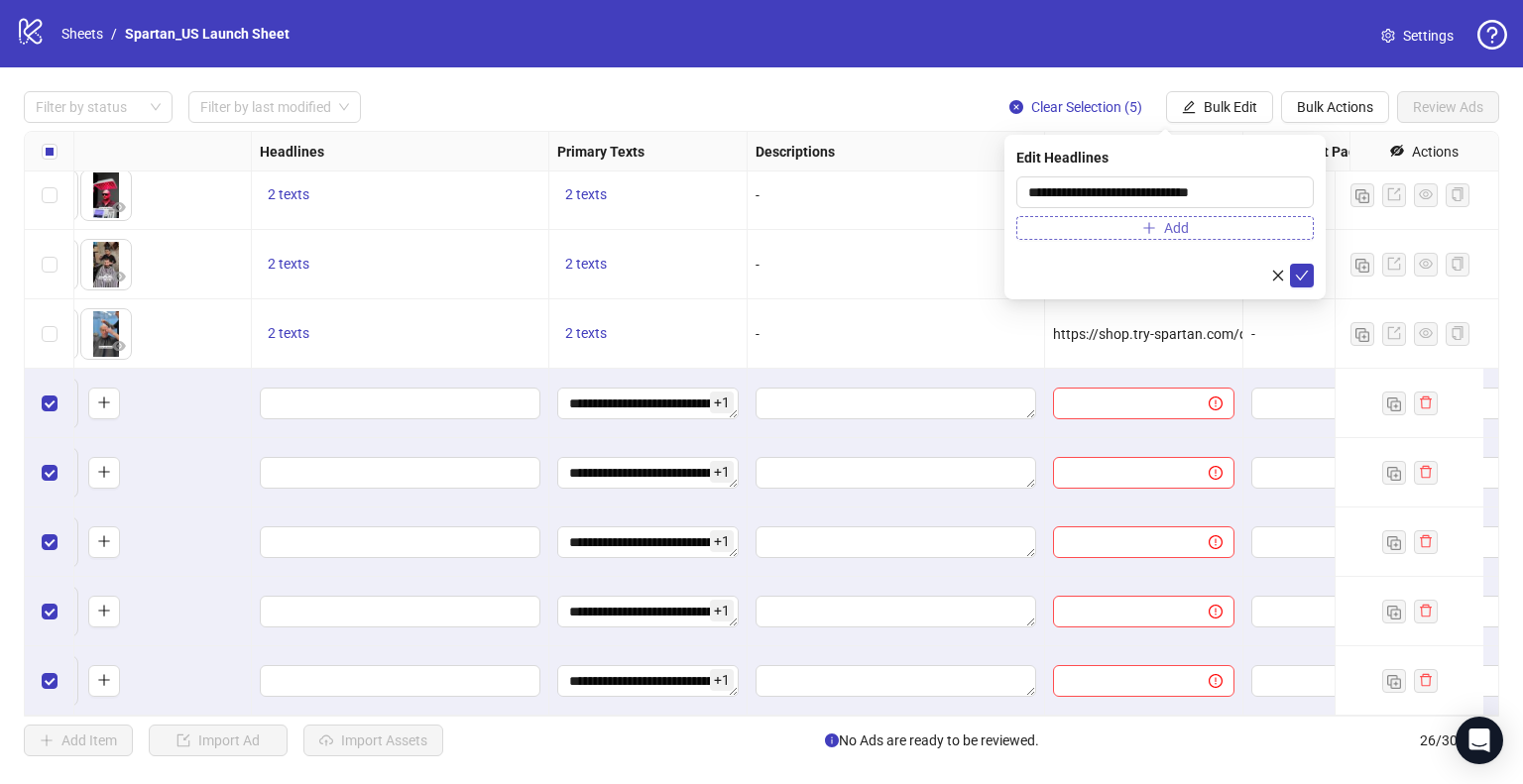 click on "Add" at bounding box center [1165, 228] 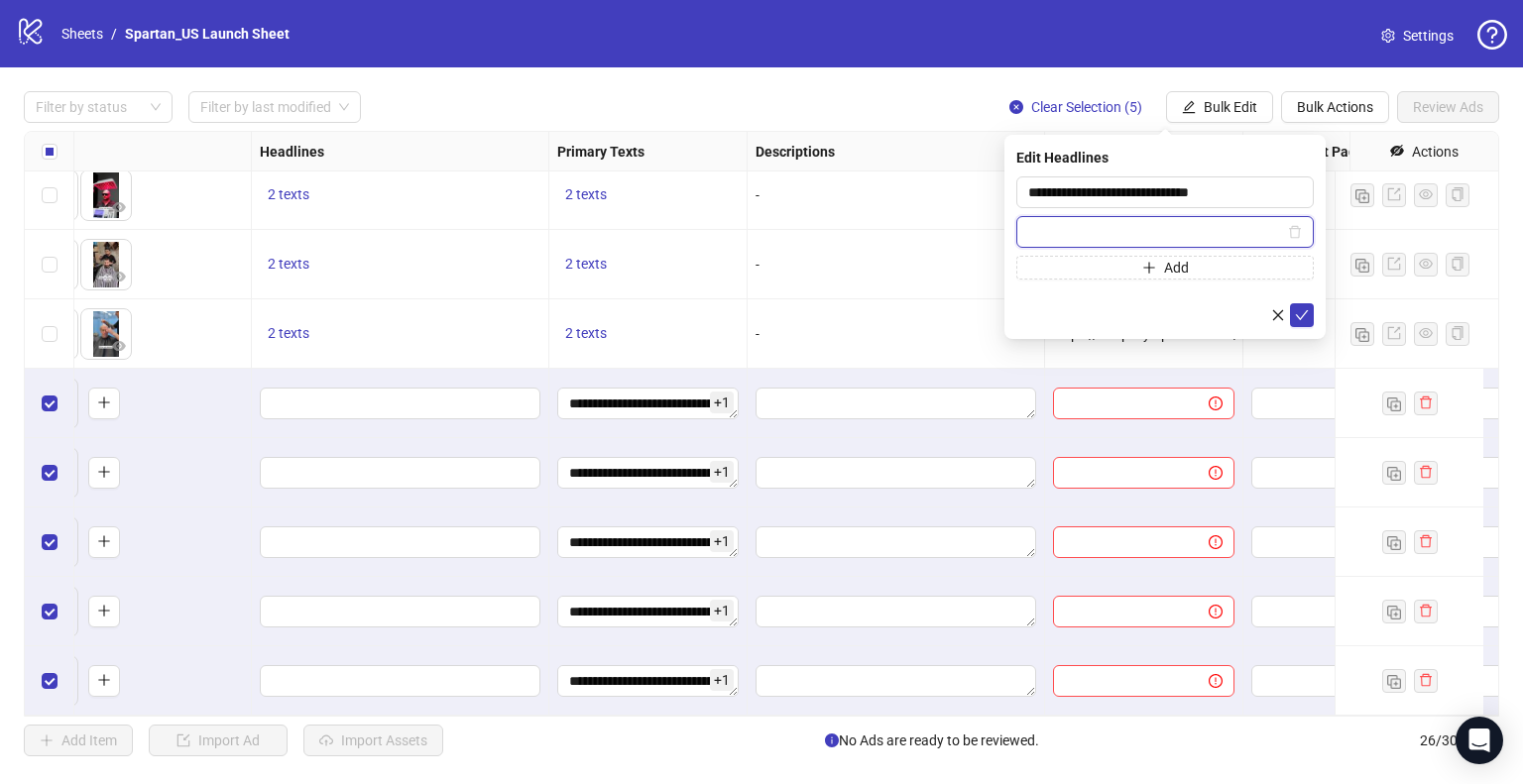 paste on "**********" 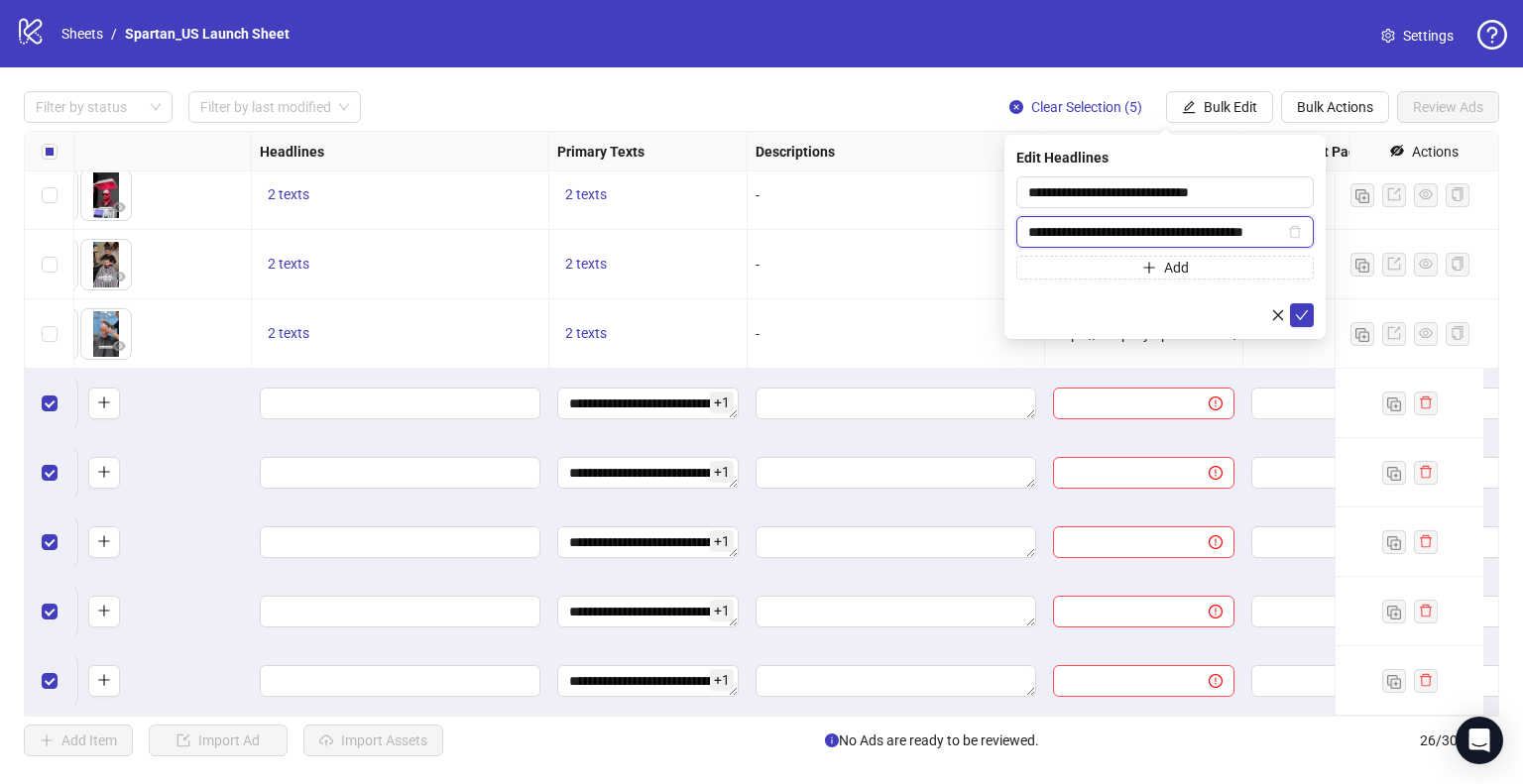 scroll, scrollTop: 0, scrollLeft: 25, axis: horizontal 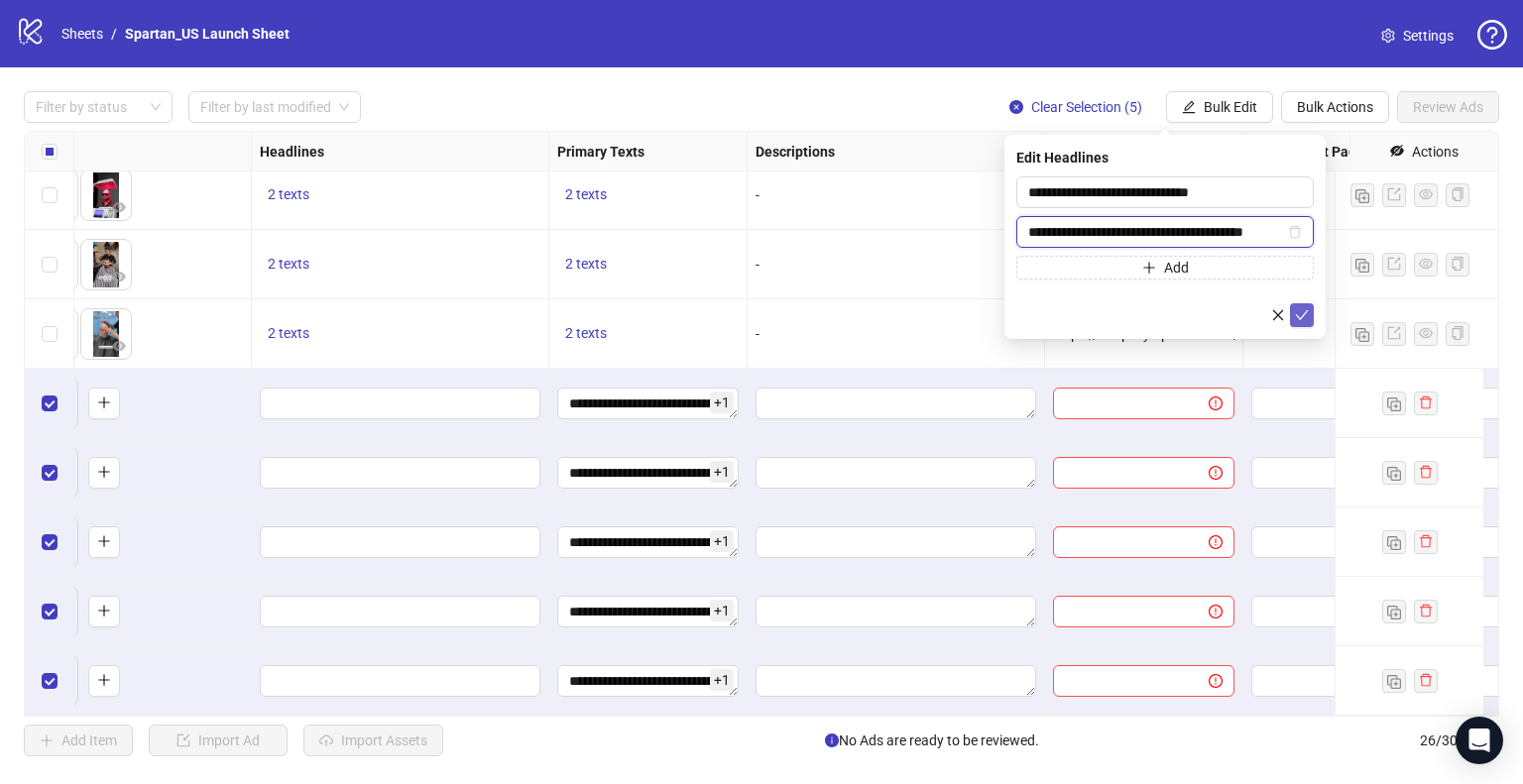type on "**********" 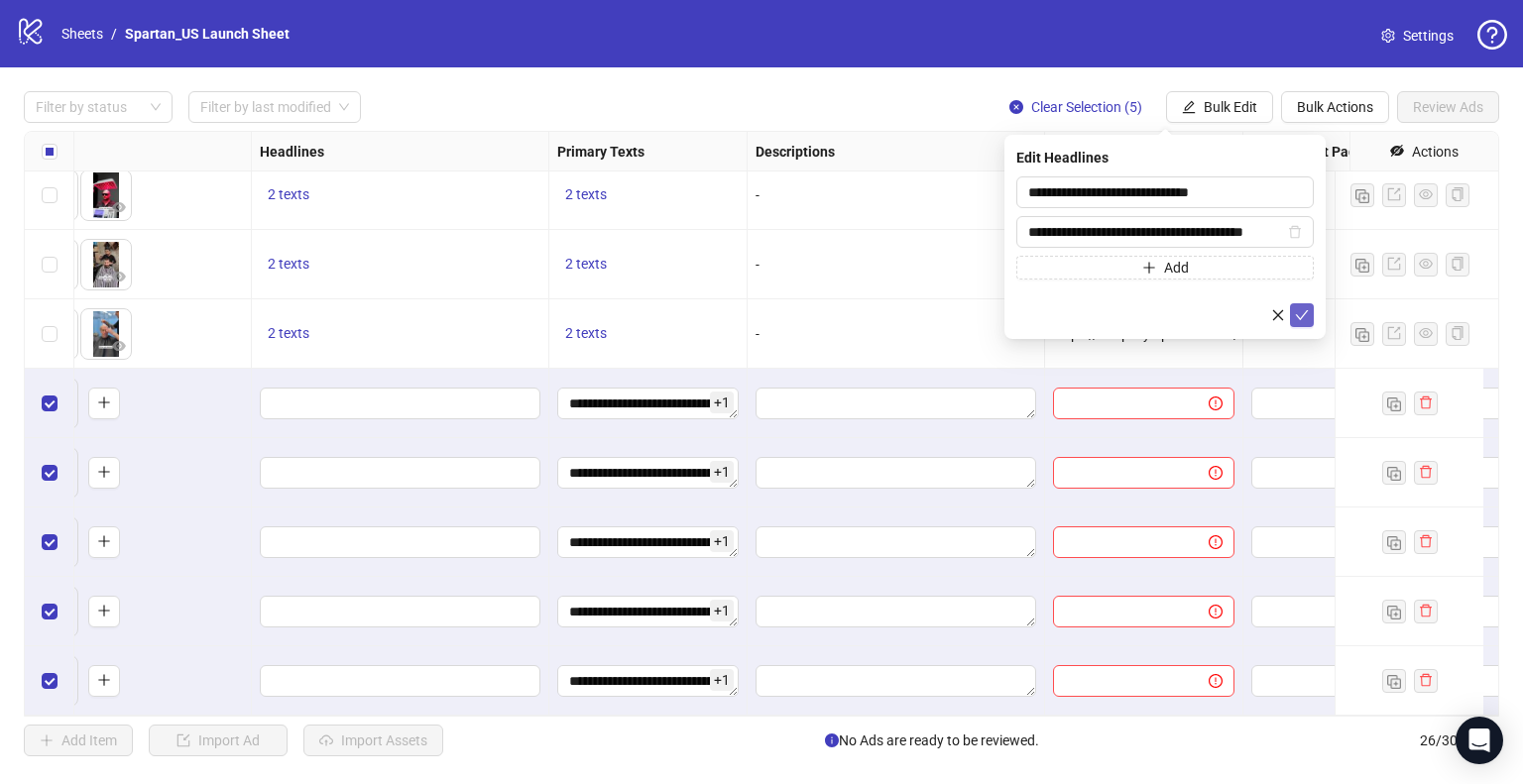 click 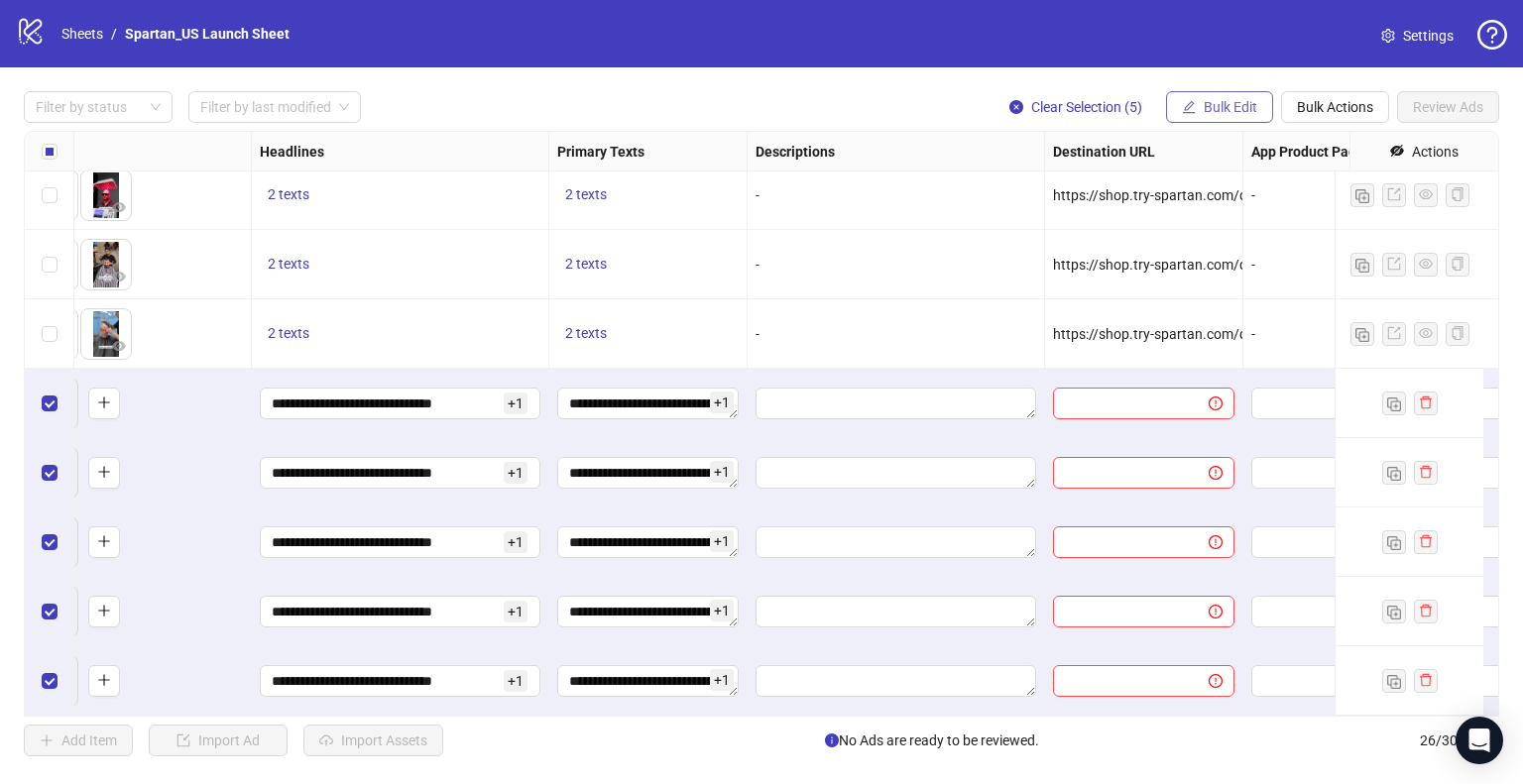 click on "Bulk Edit" at bounding box center (1230, 107) 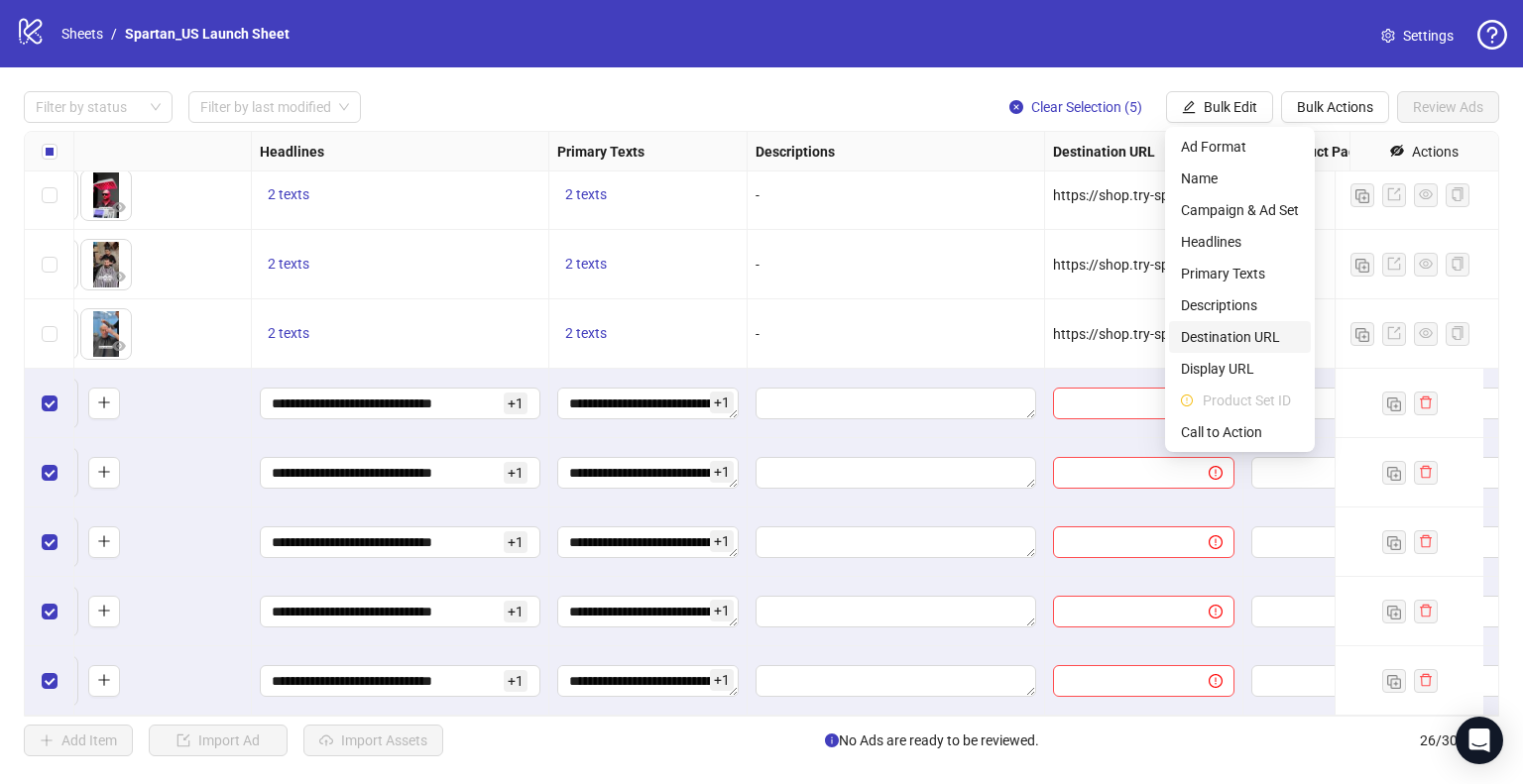 click on "Destination URL" at bounding box center (1239, 337) 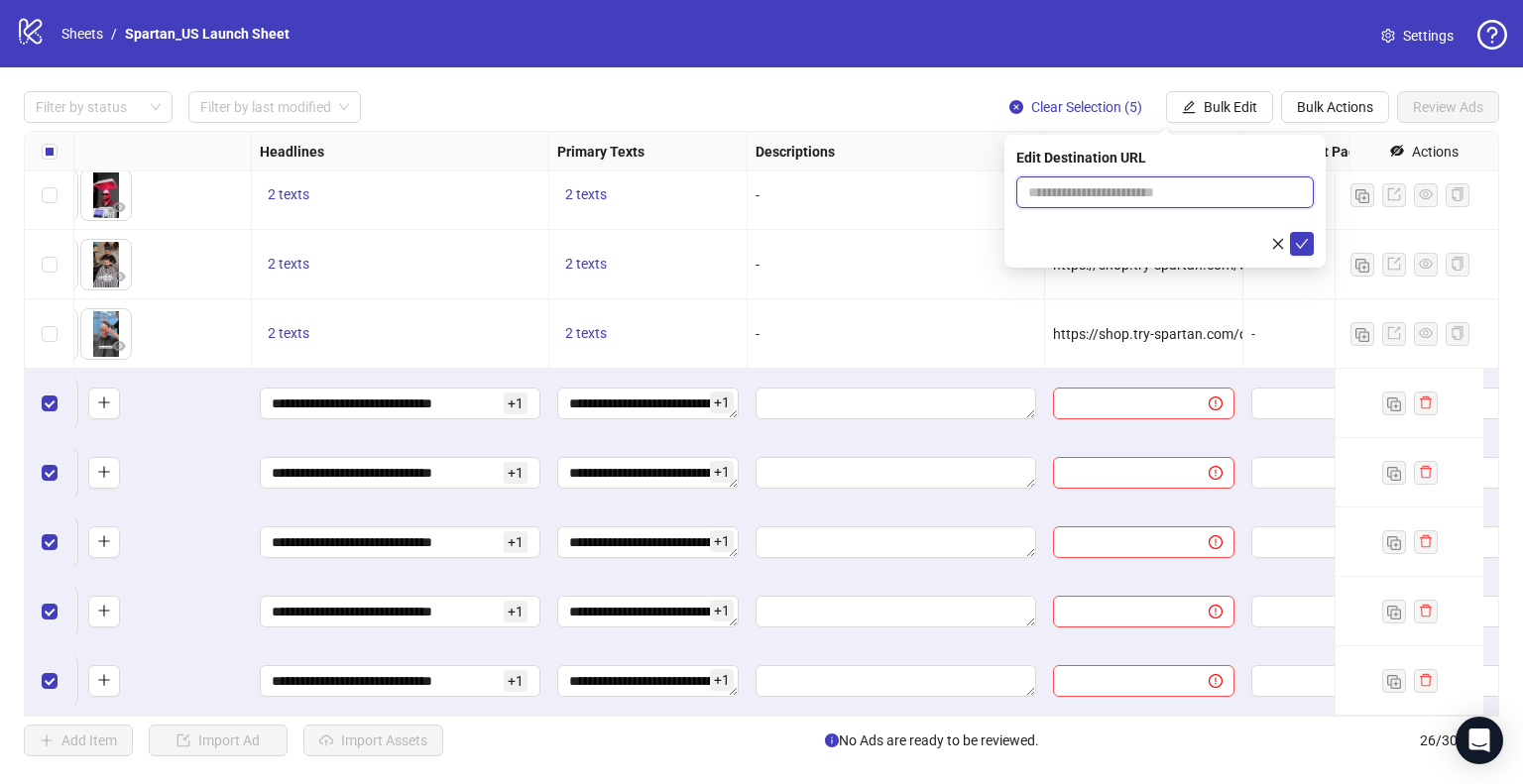 click at bounding box center (1157, 192) 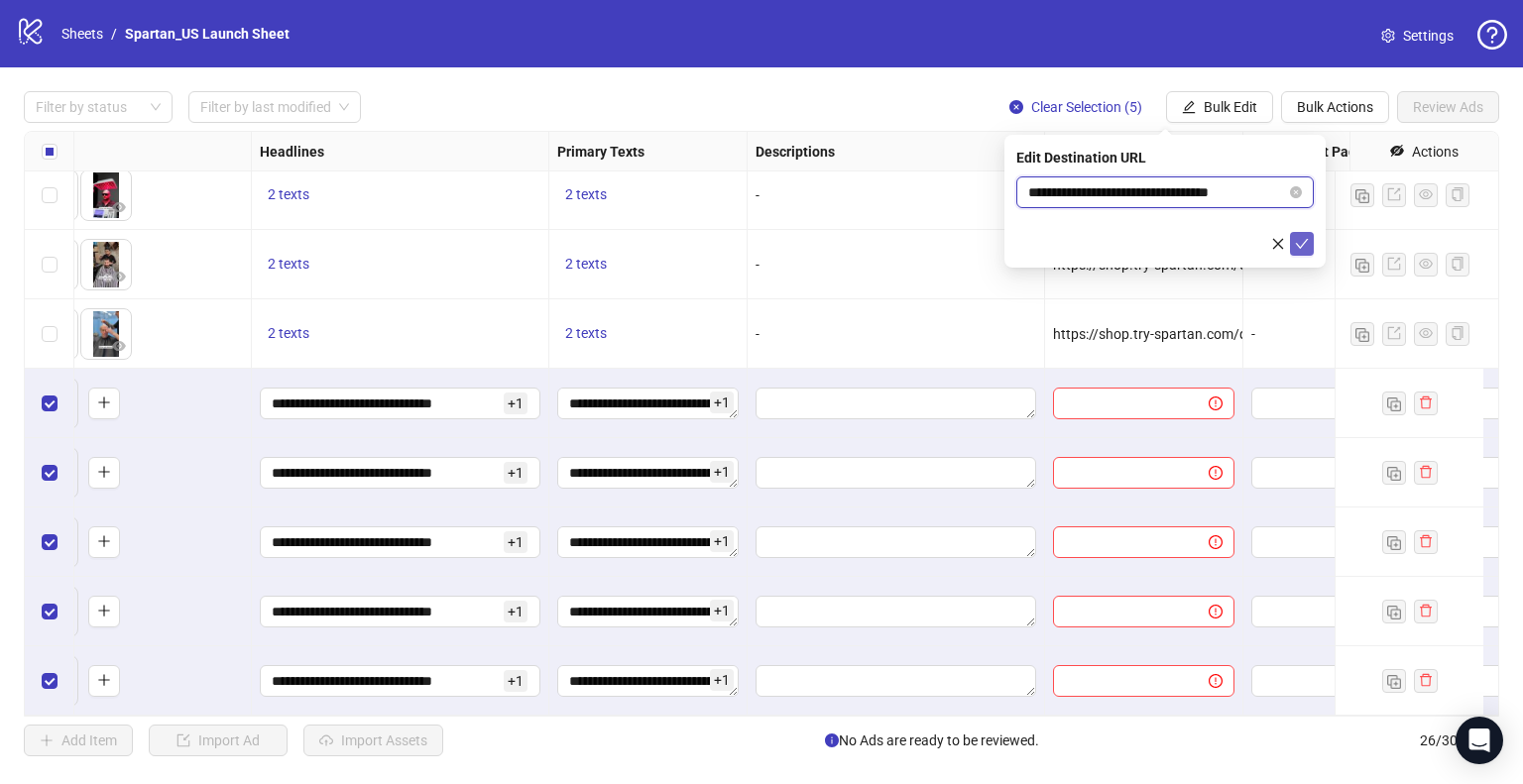 type on "**********" 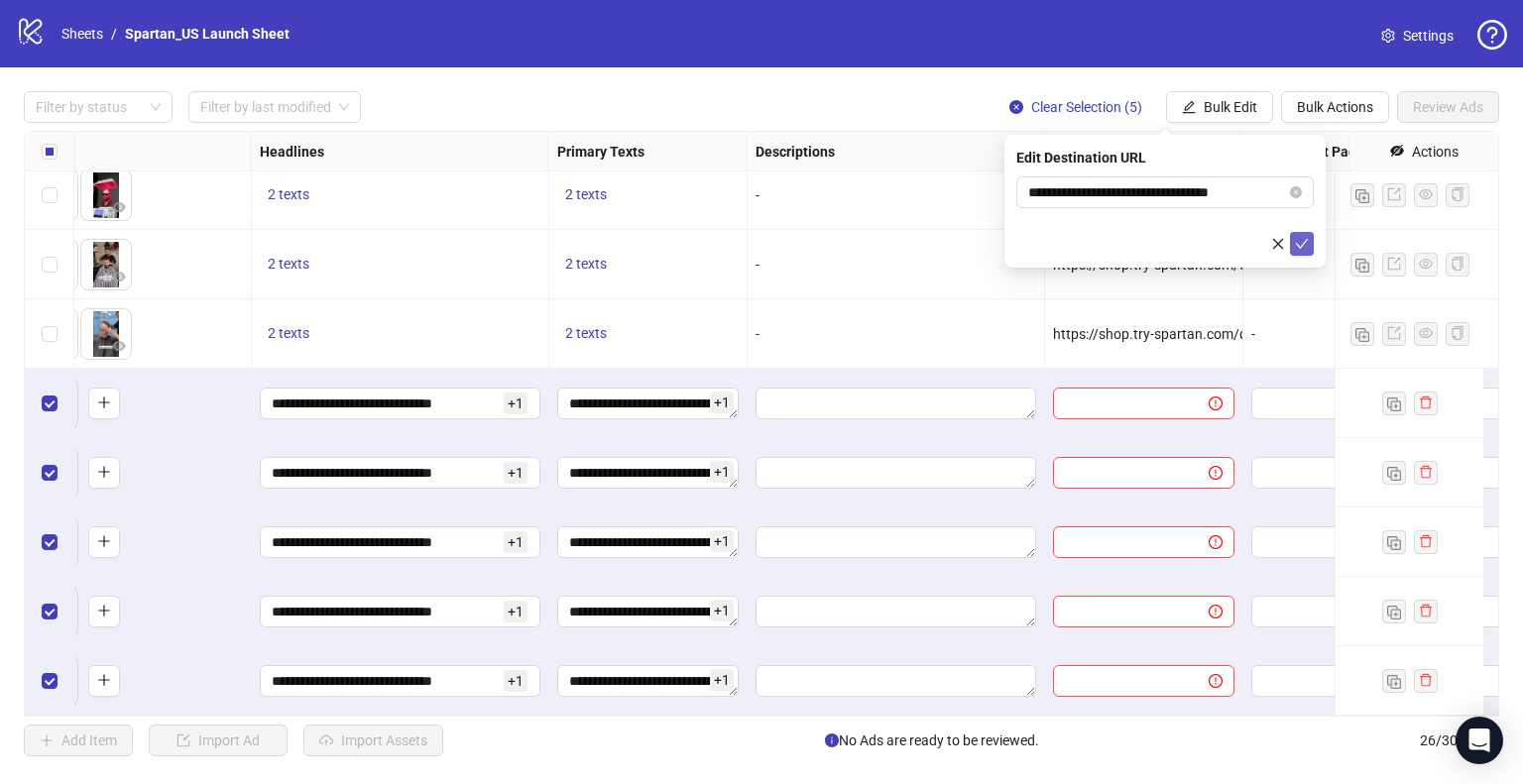 click 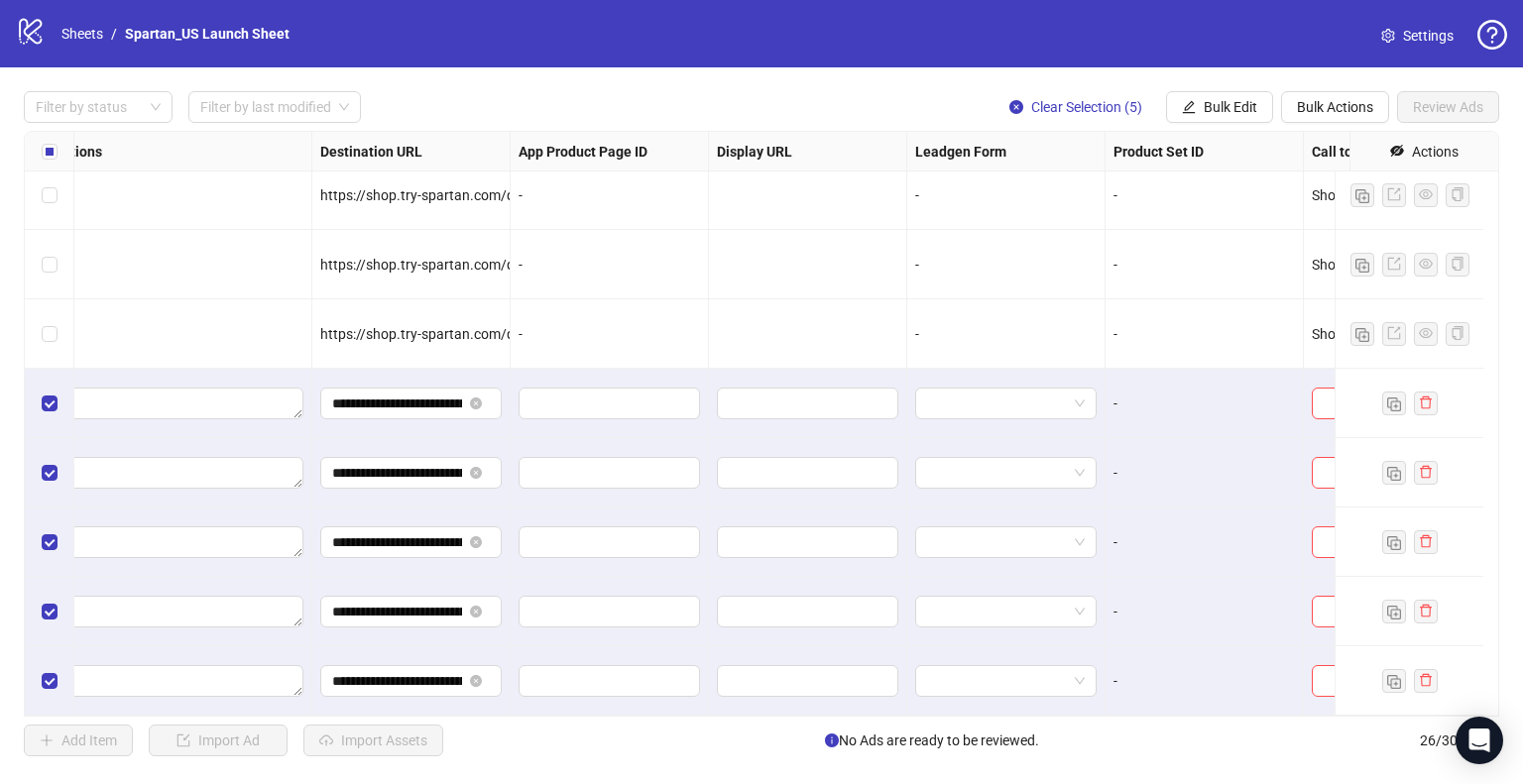 scroll, scrollTop: 1274, scrollLeft: 1784, axis: both 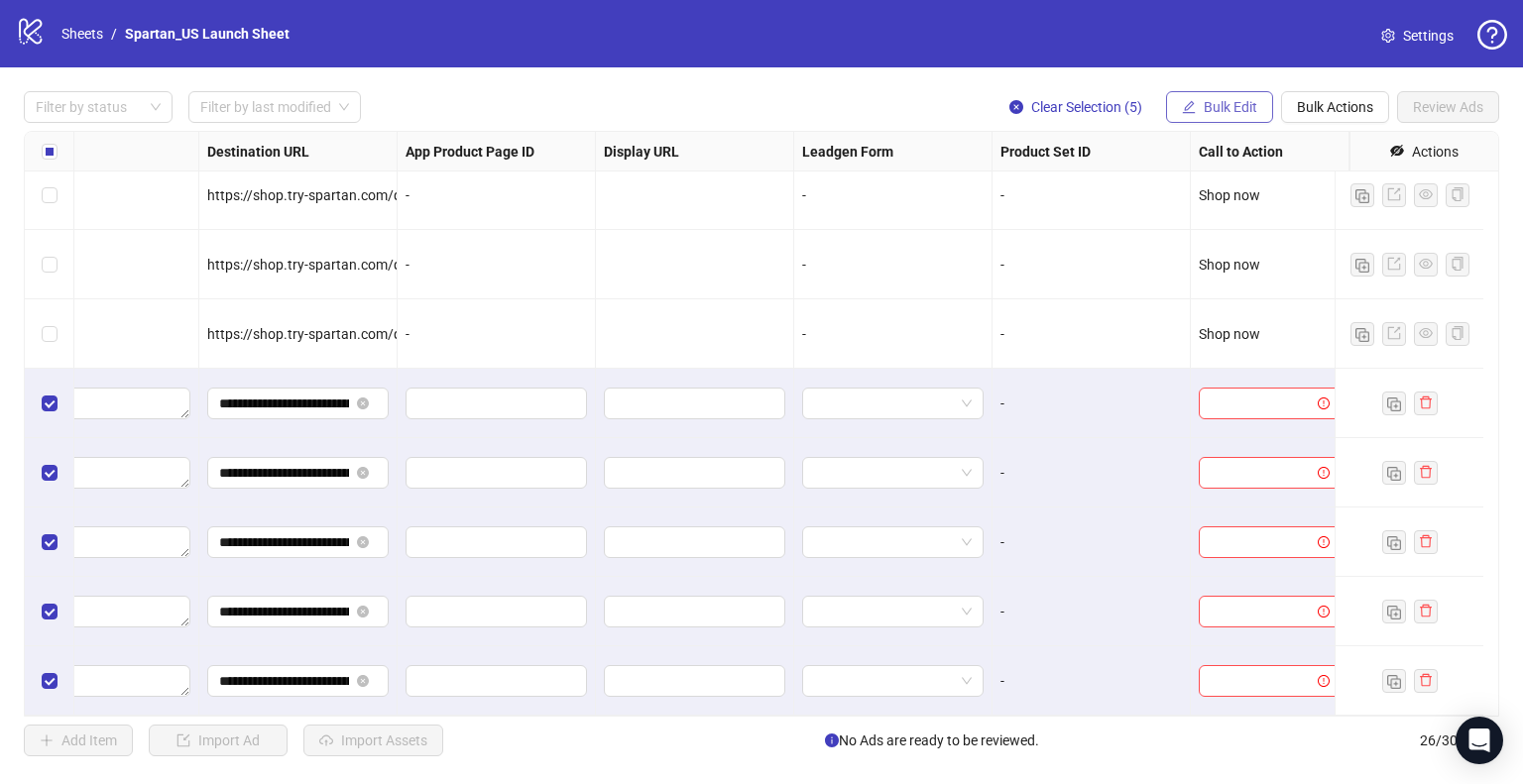 click on "Bulk Edit" at bounding box center (1230, 107) 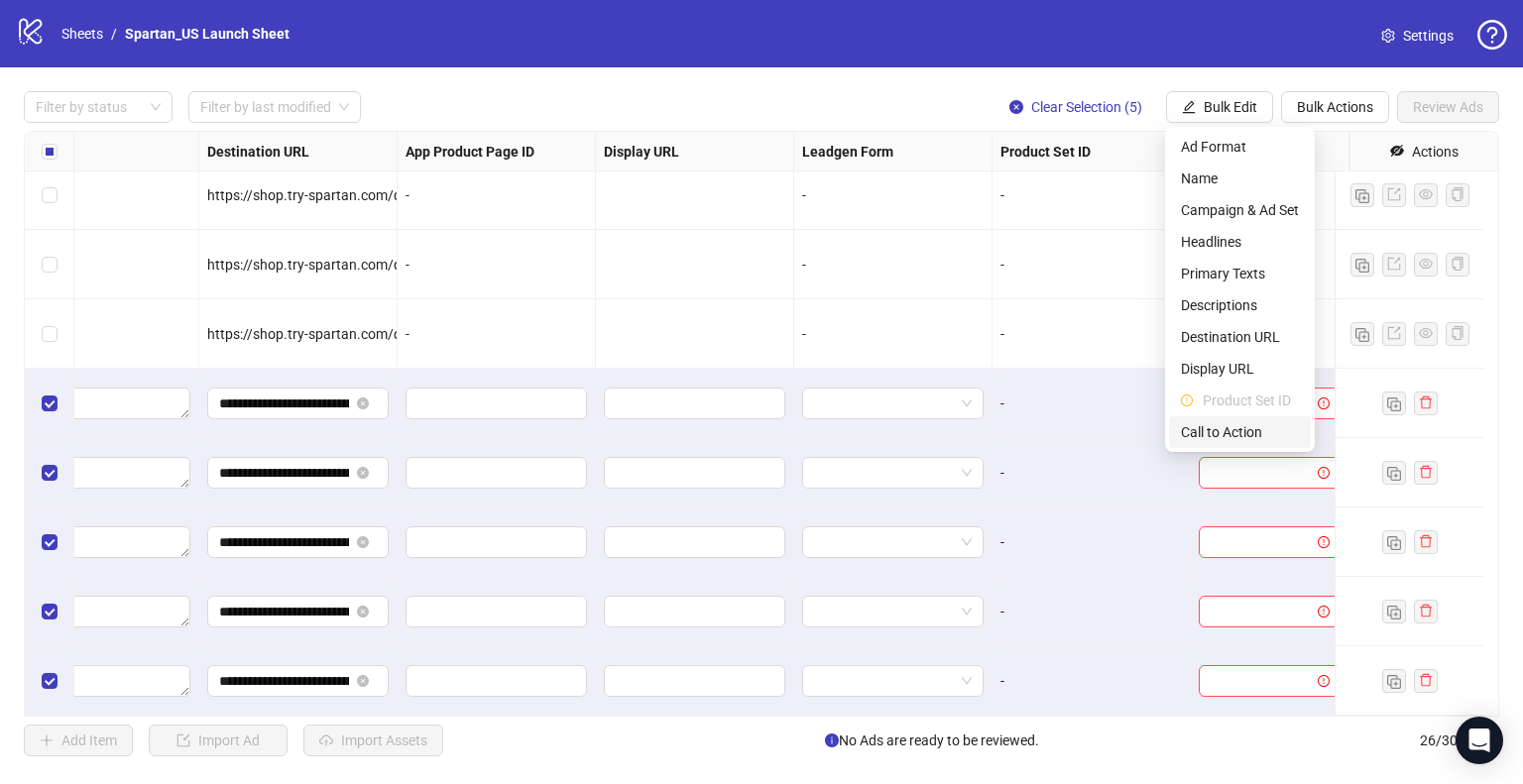 click on "Call to Action" at bounding box center (1239, 432) 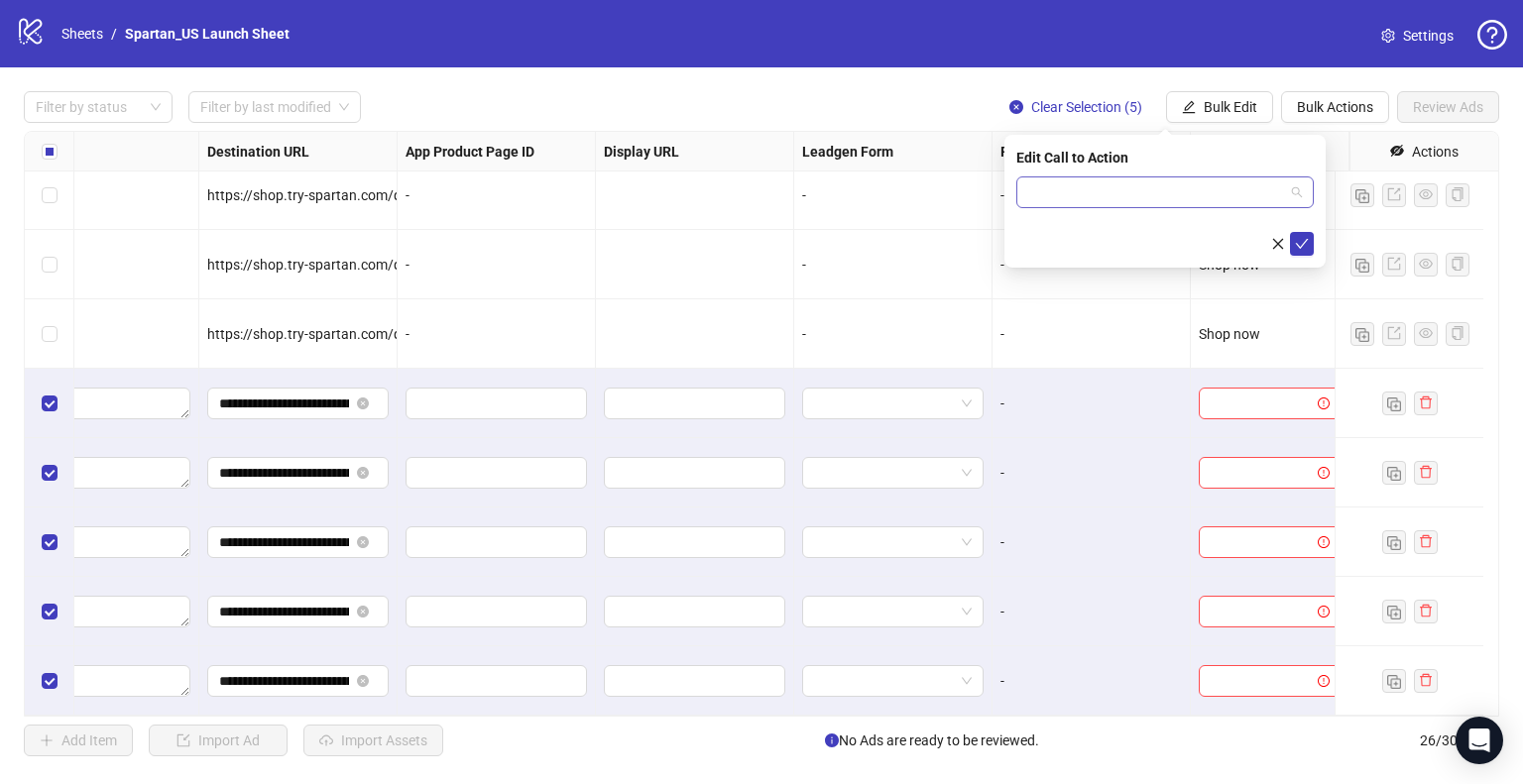 click at bounding box center [1156, 192] 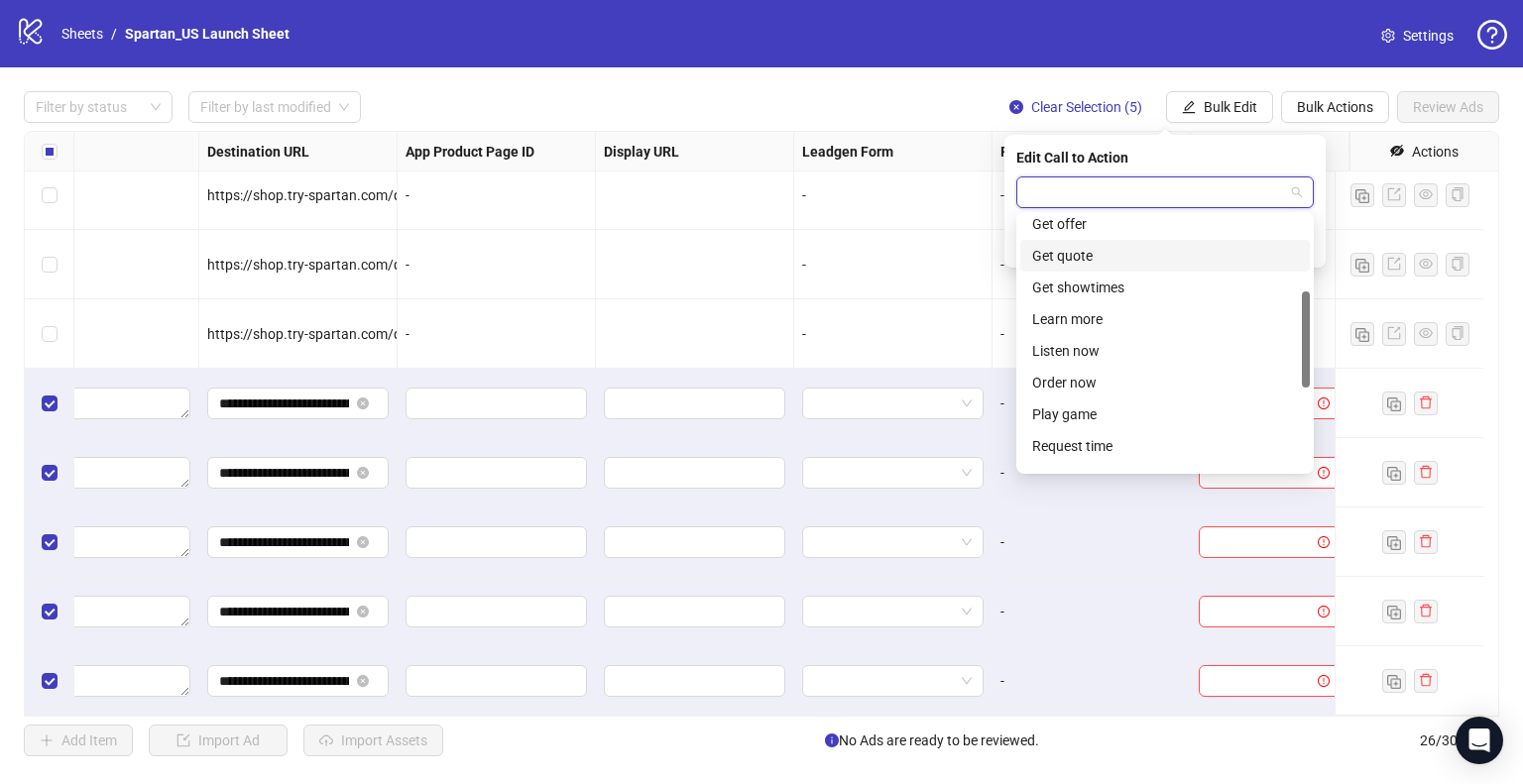 scroll, scrollTop: 412, scrollLeft: 0, axis: vertical 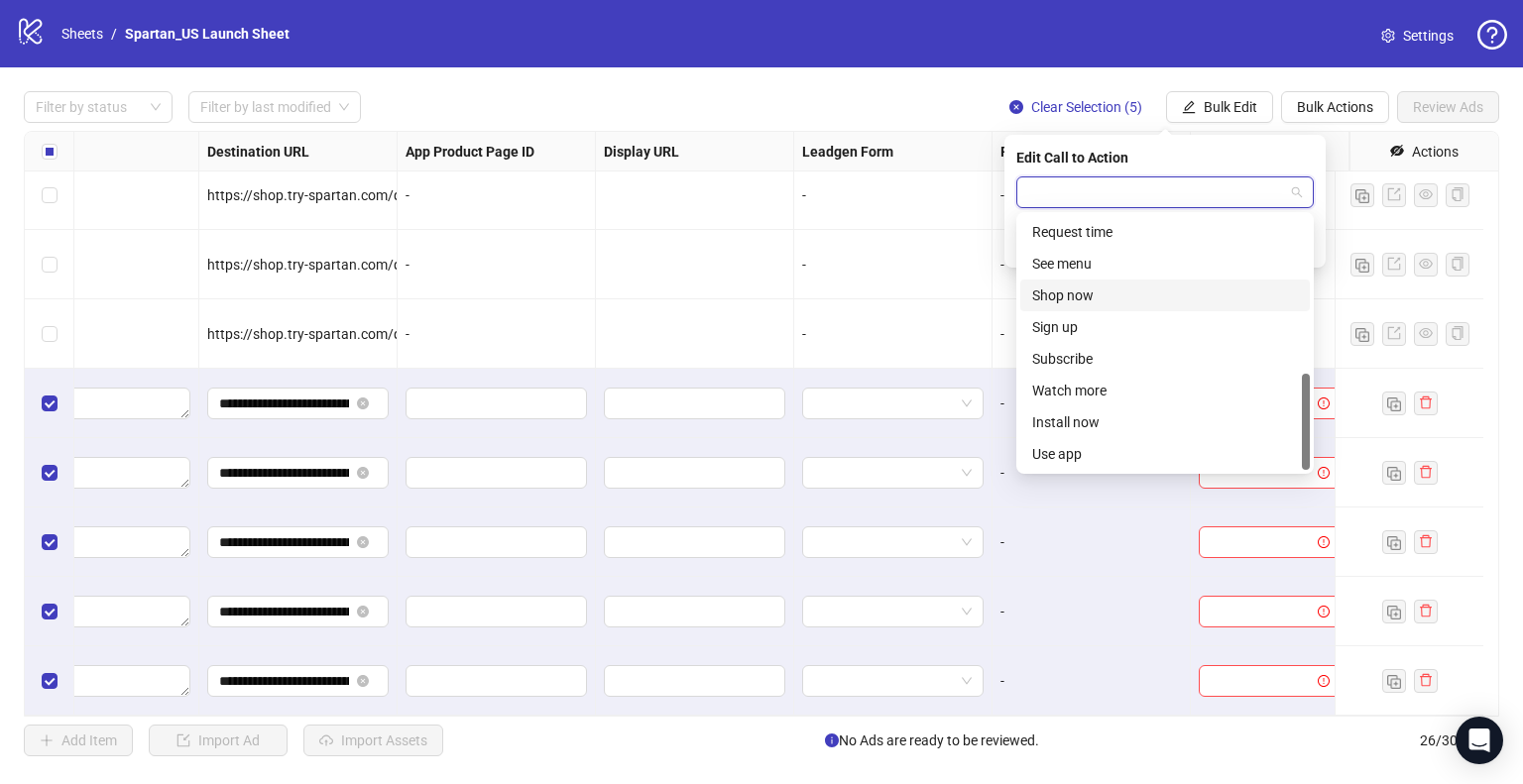 click on "Shop now" at bounding box center [1165, 295] 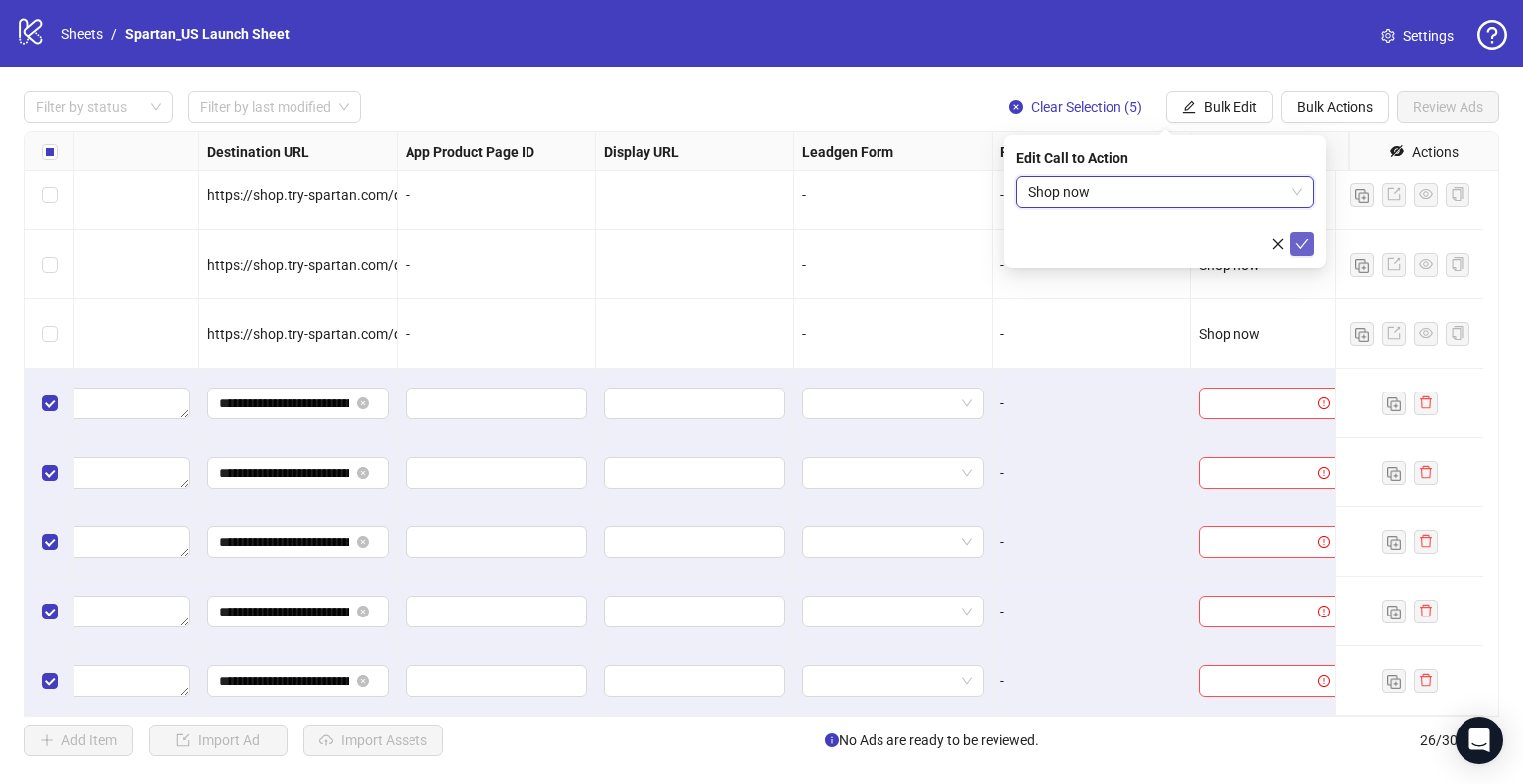 click 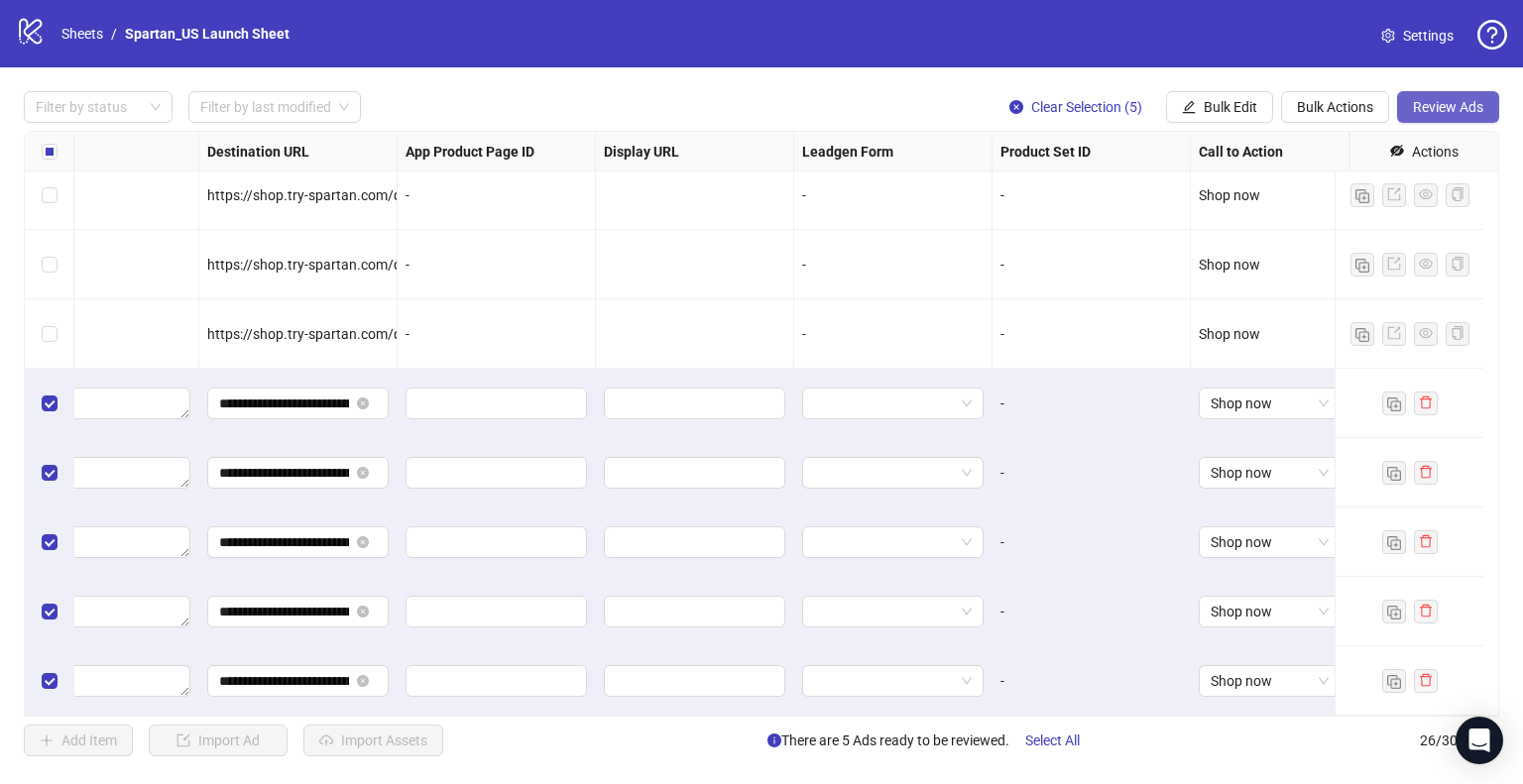 click on "Review Ads" at bounding box center (1448, 107) 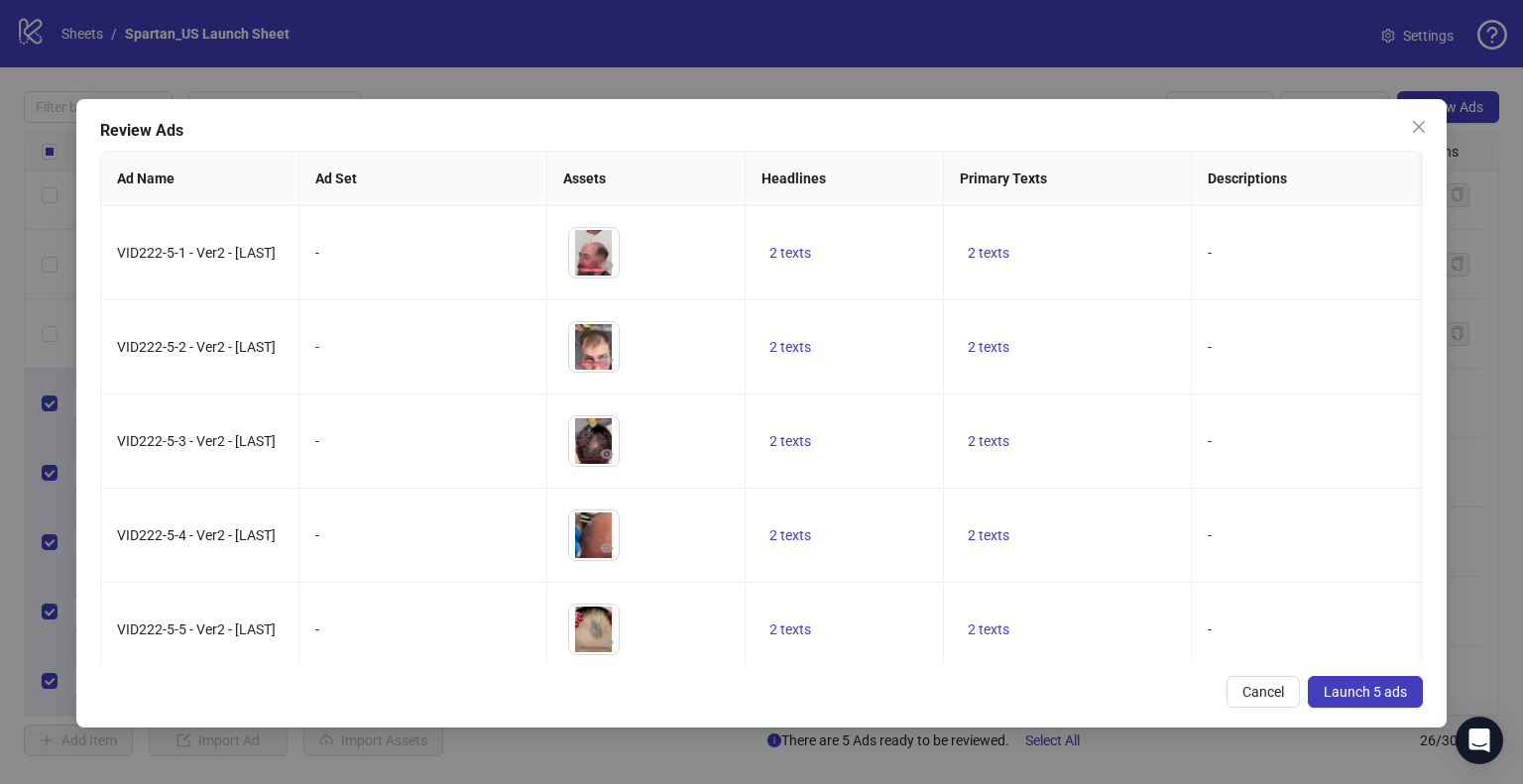 click on "Launch 5 ads" at bounding box center (1365, 692) 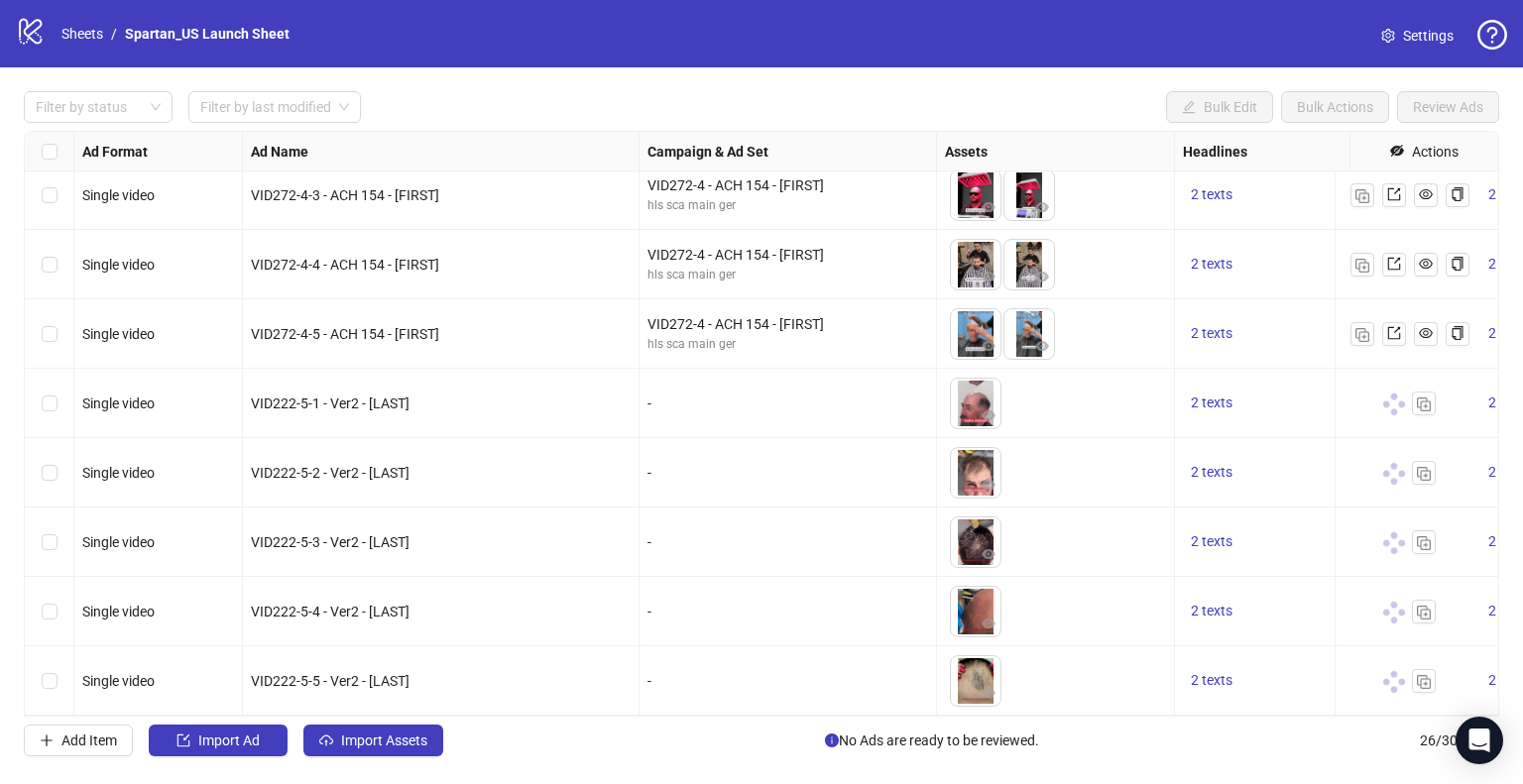 scroll, scrollTop: 1274, scrollLeft: 0, axis: vertical 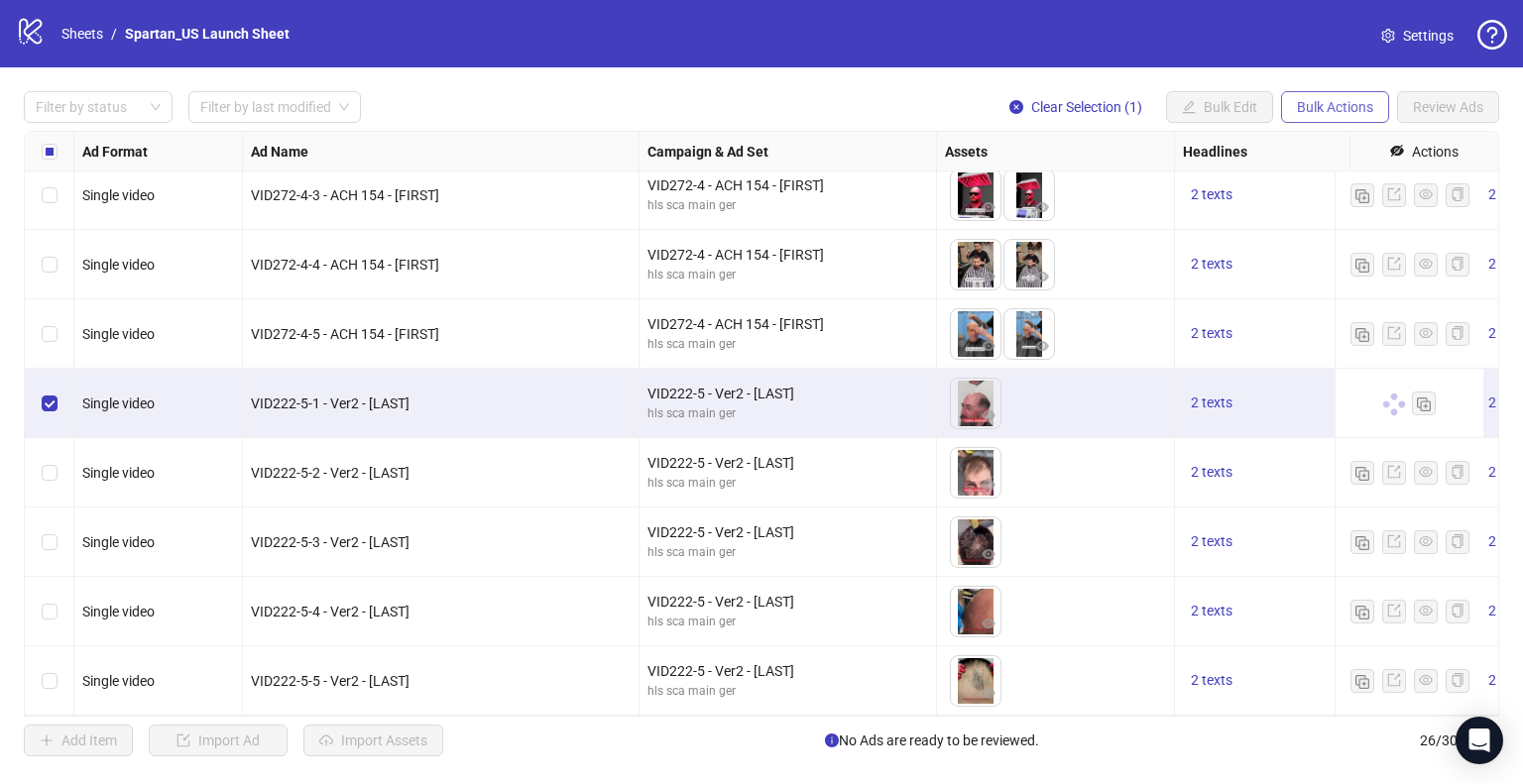 click on "Bulk Actions" at bounding box center (1335, 107) 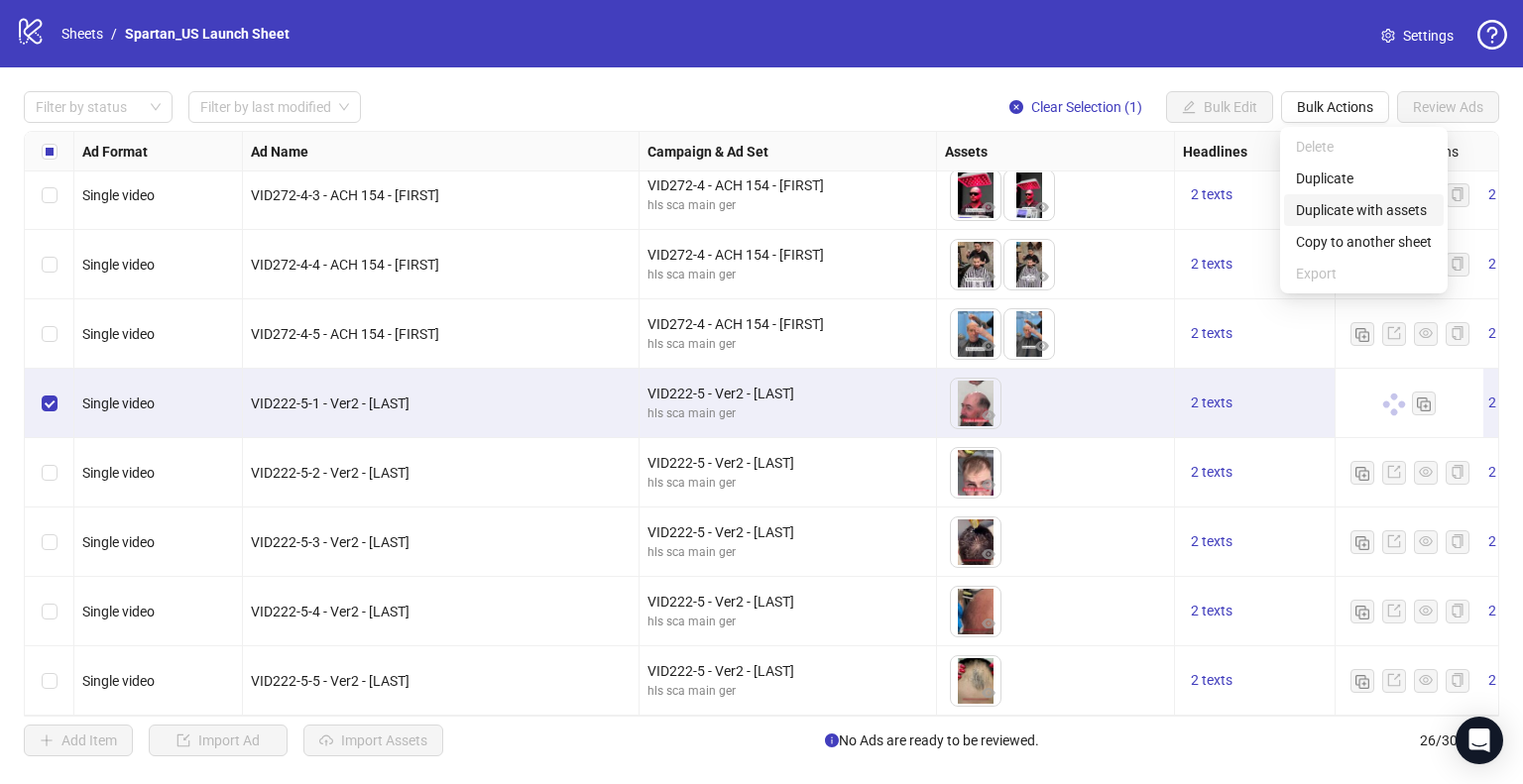 click on "Duplicate with assets" at bounding box center [1363, 210] 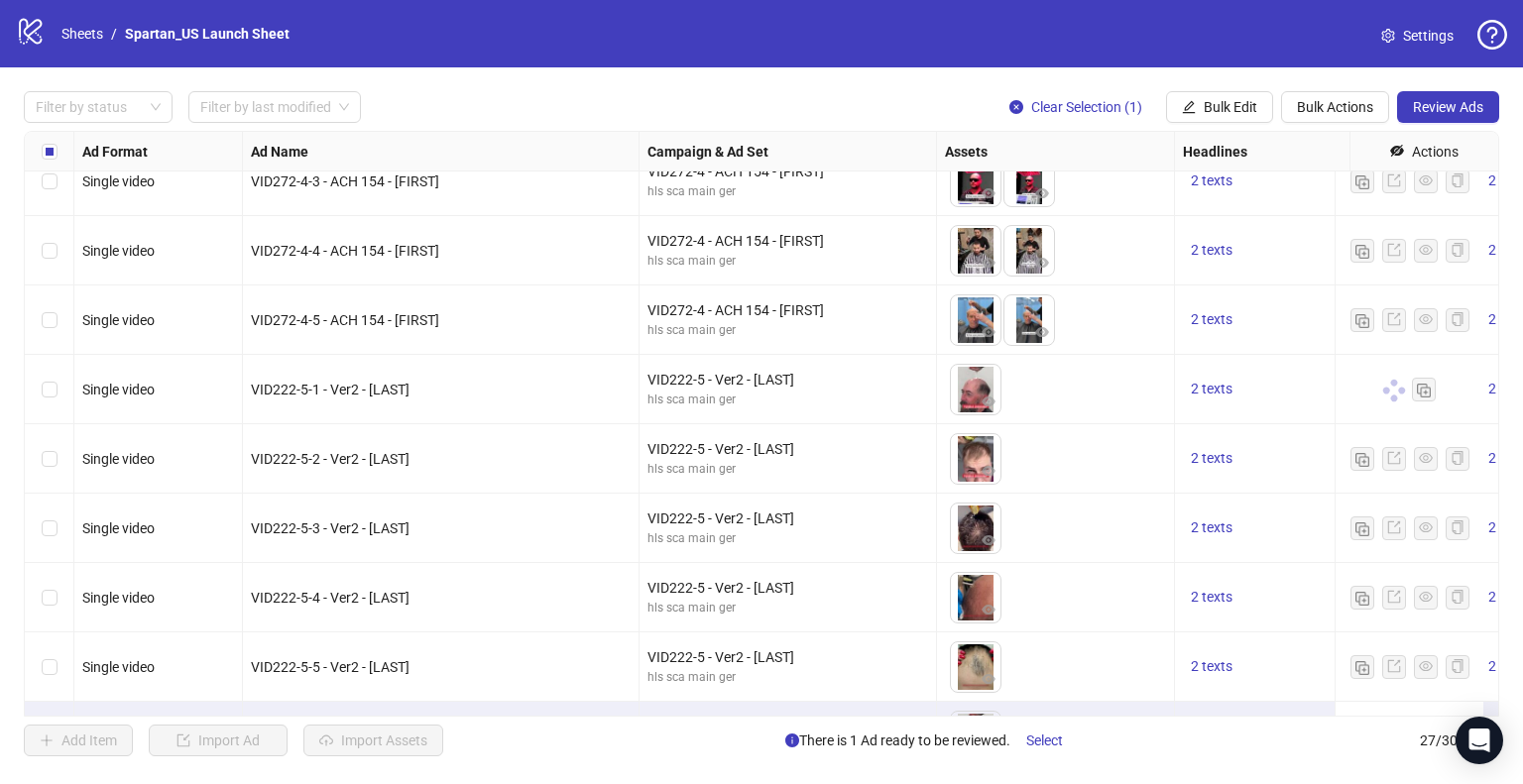 scroll, scrollTop: 1344, scrollLeft: 0, axis: vertical 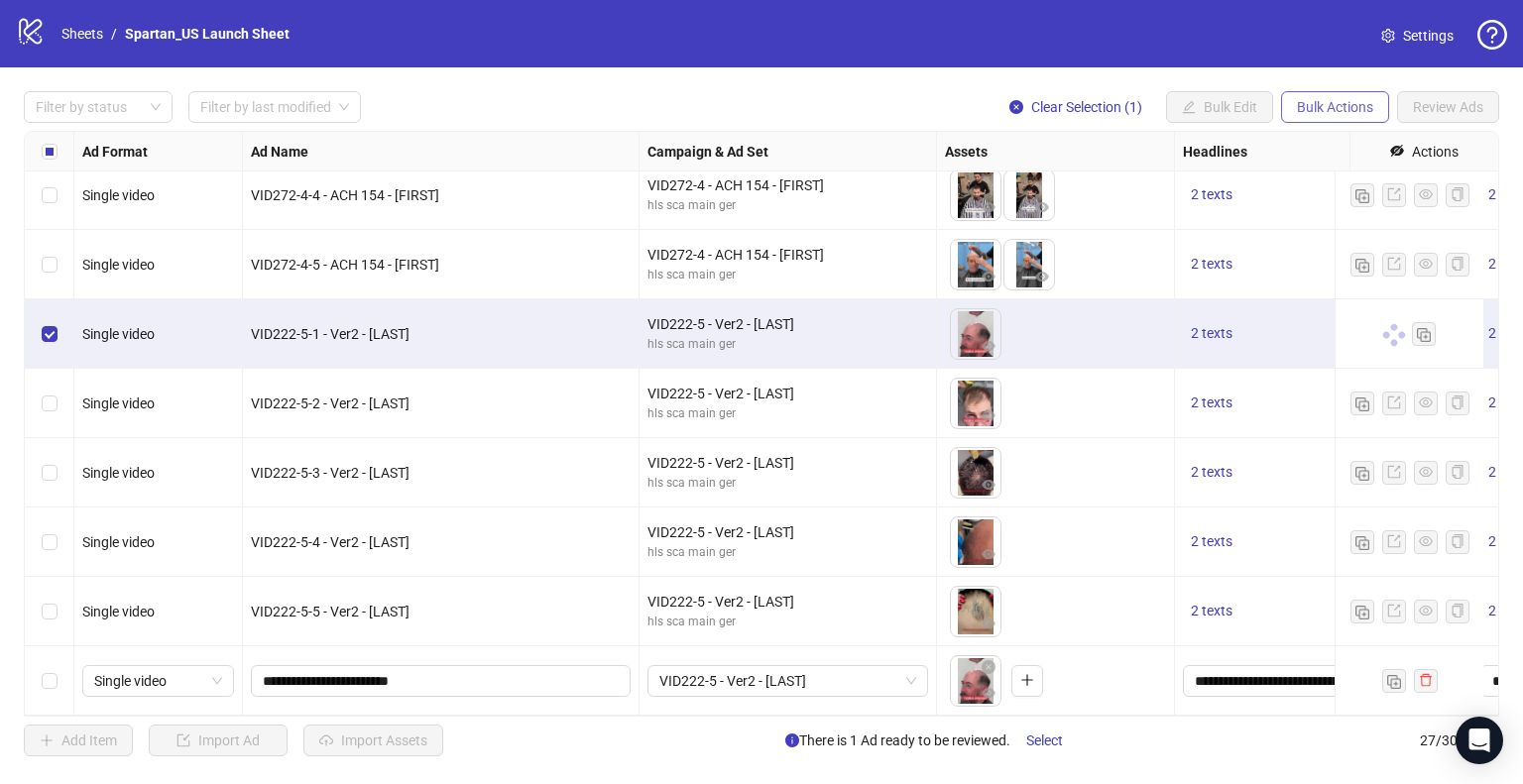 click on "Bulk Actions" at bounding box center [1335, 107] 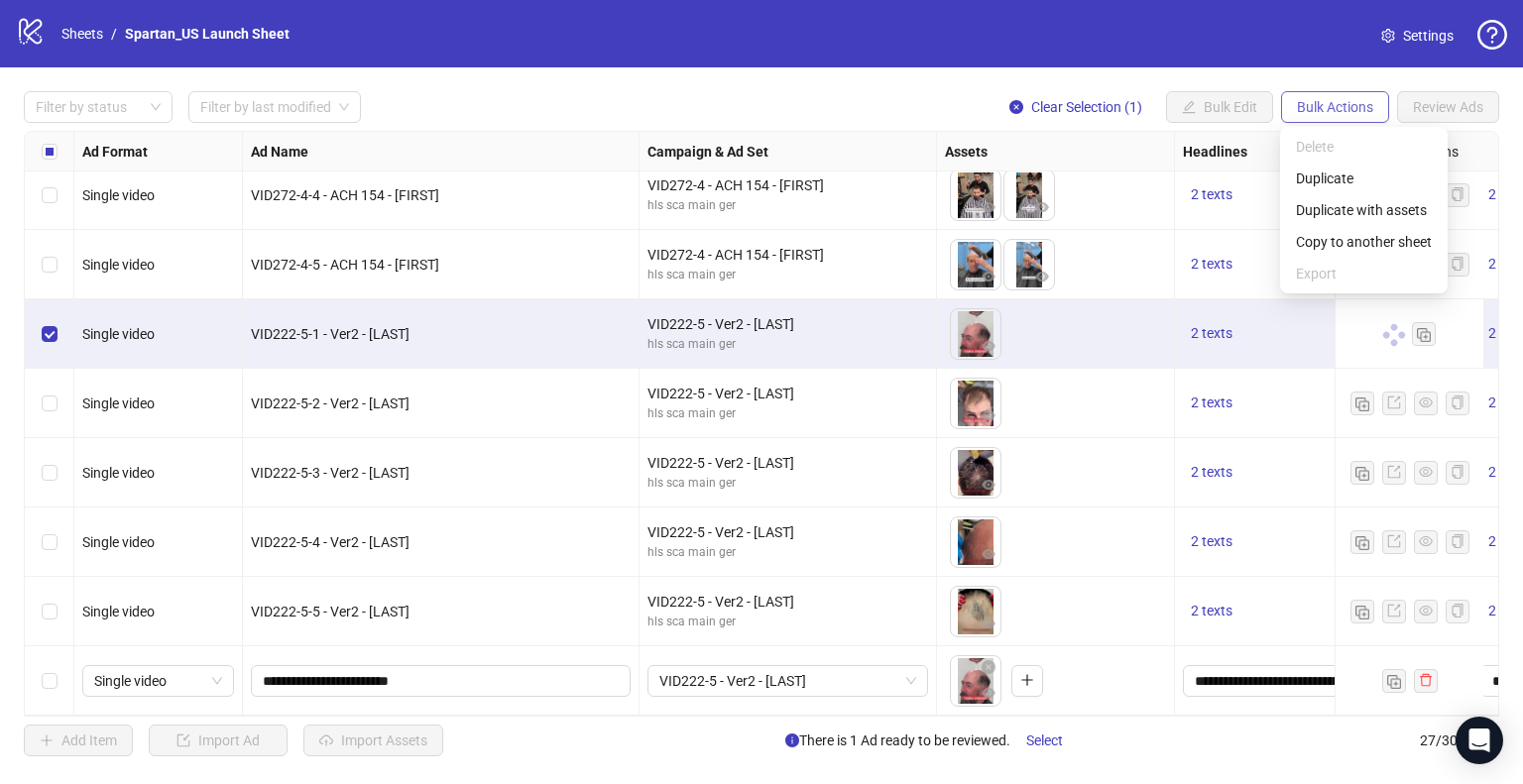 click on "Bulk Actions" at bounding box center (1335, 107) 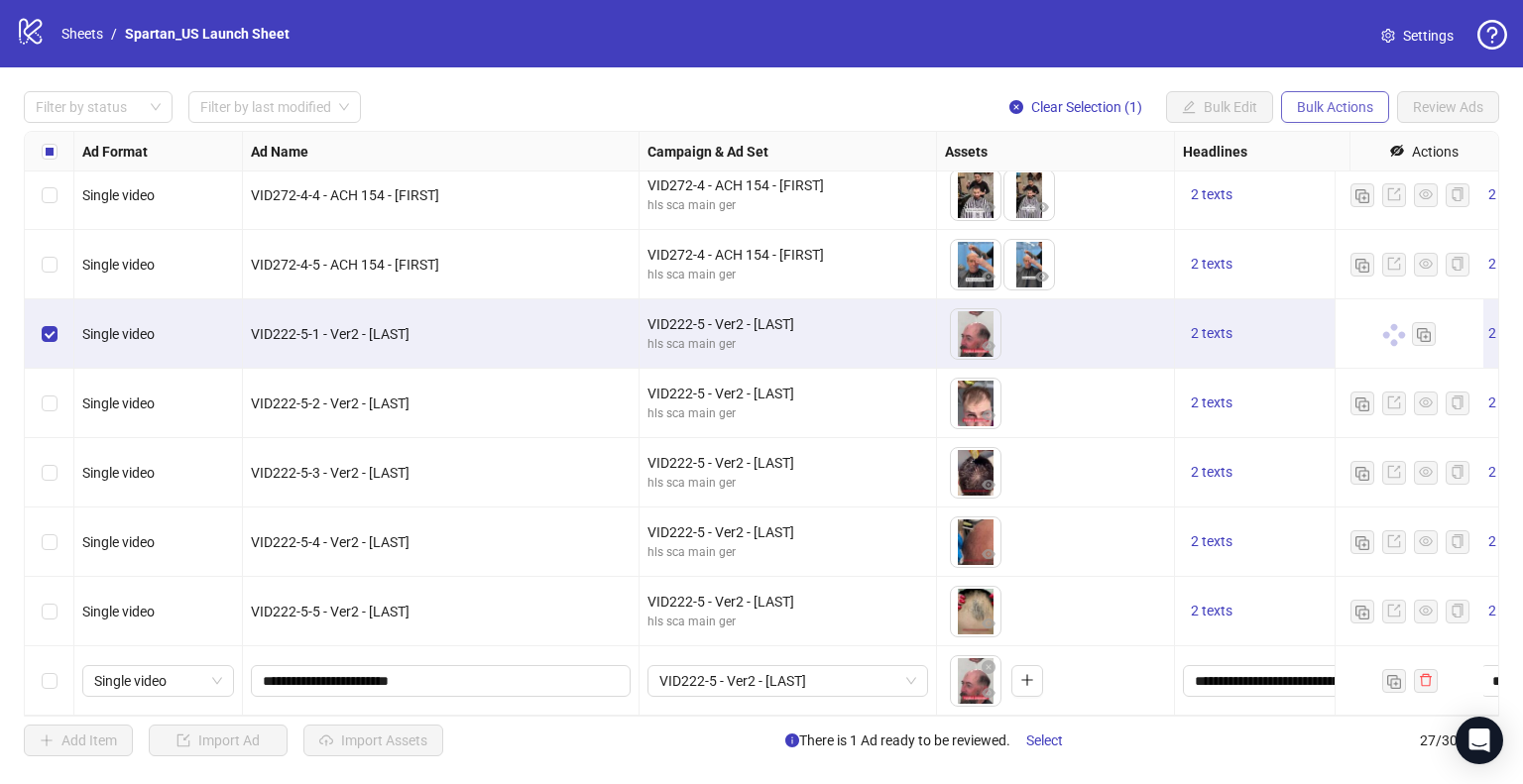 type 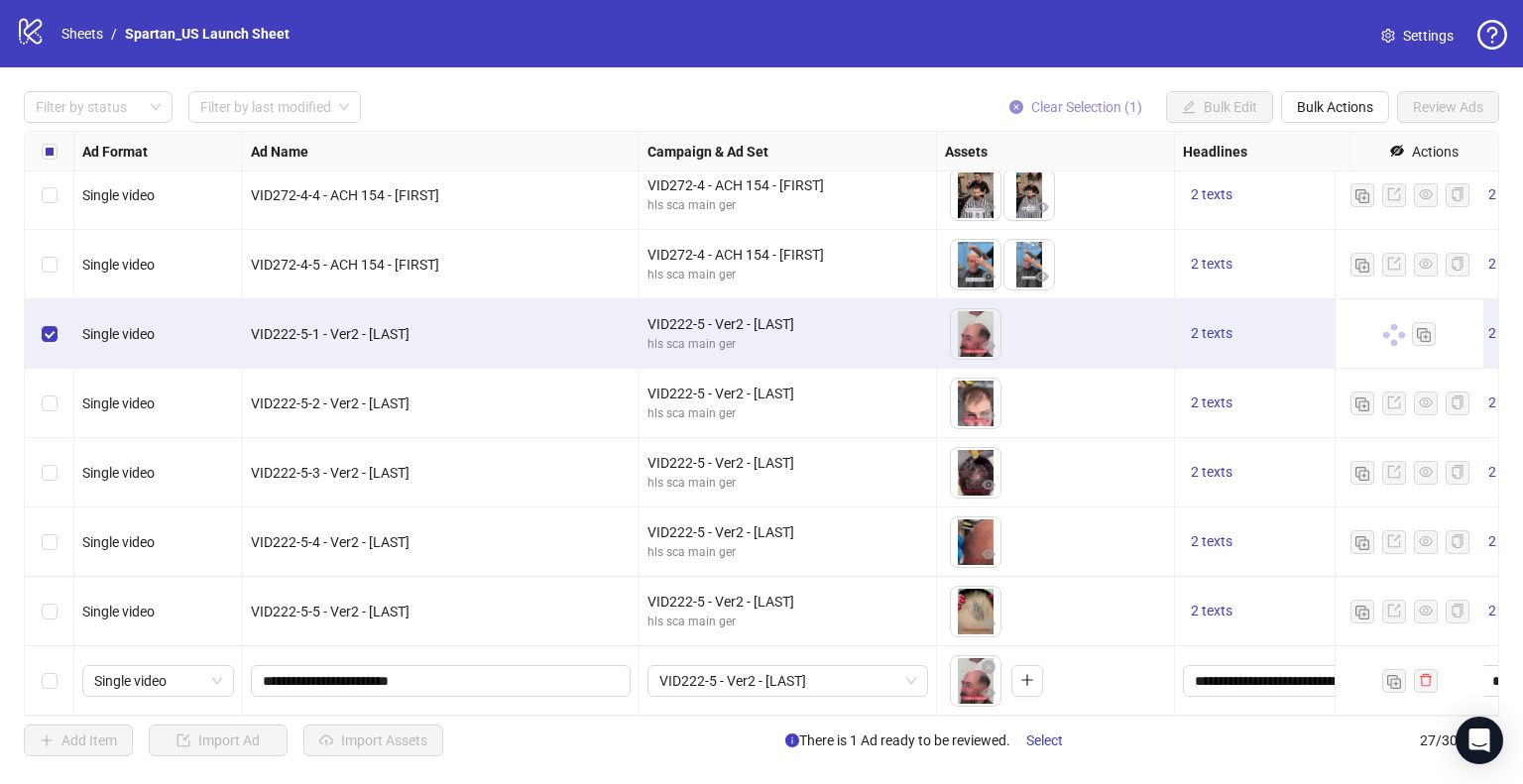 click on "Clear Selection (1)" at bounding box center (1087, 107) 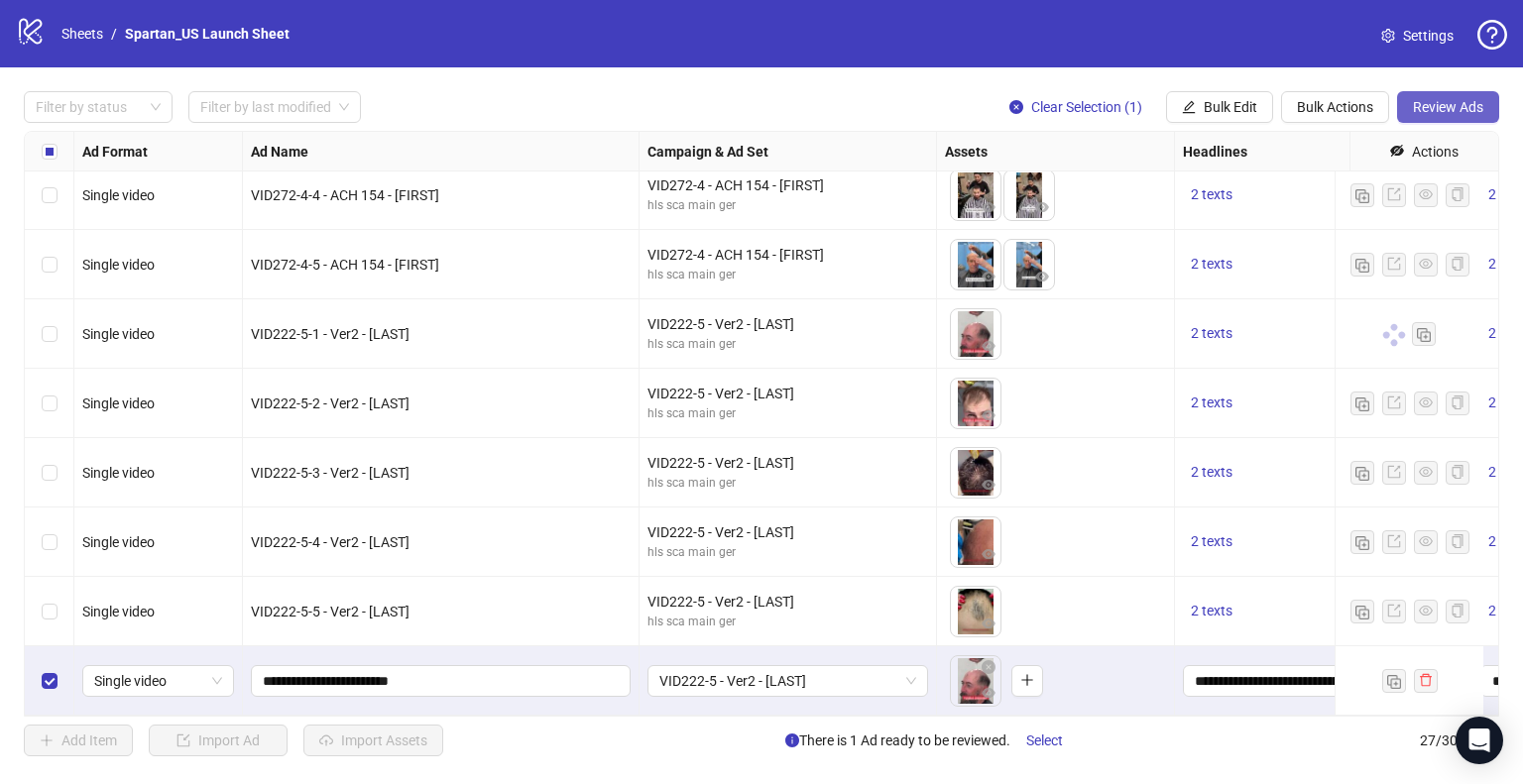 click on "Review Ads" at bounding box center [1448, 107] 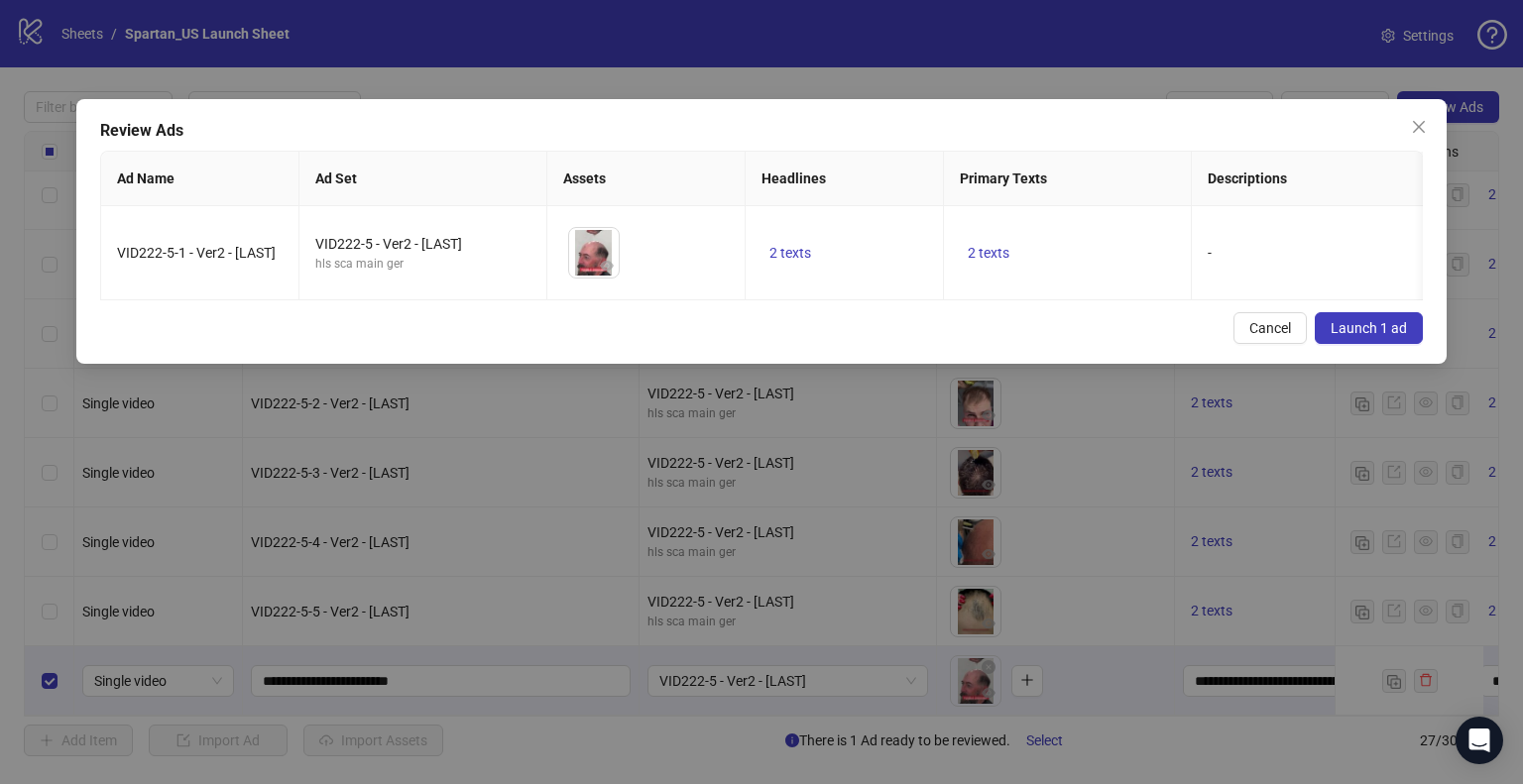 click on "Launch 1 ad" at bounding box center (1368, 328) 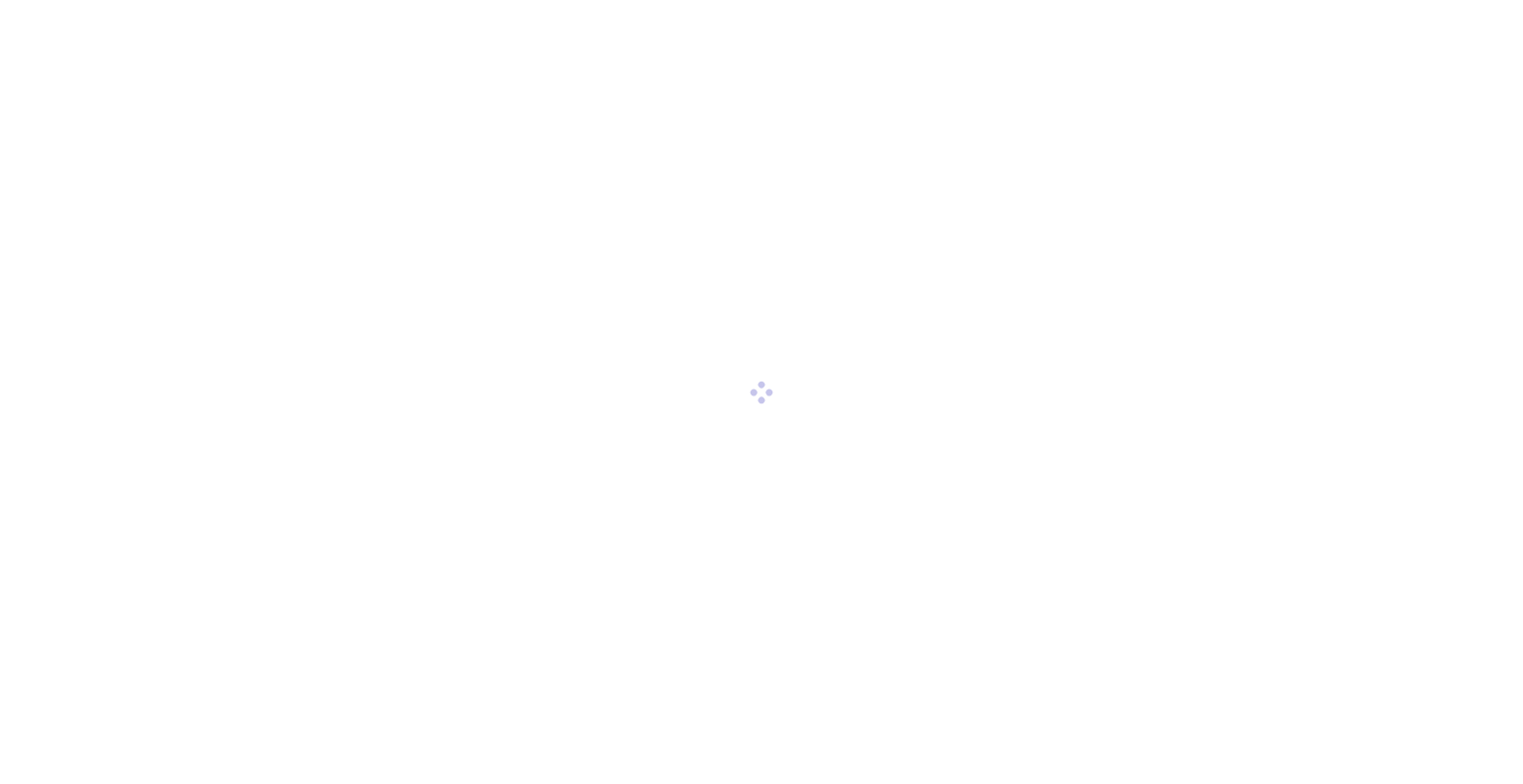 scroll, scrollTop: 0, scrollLeft: 0, axis: both 